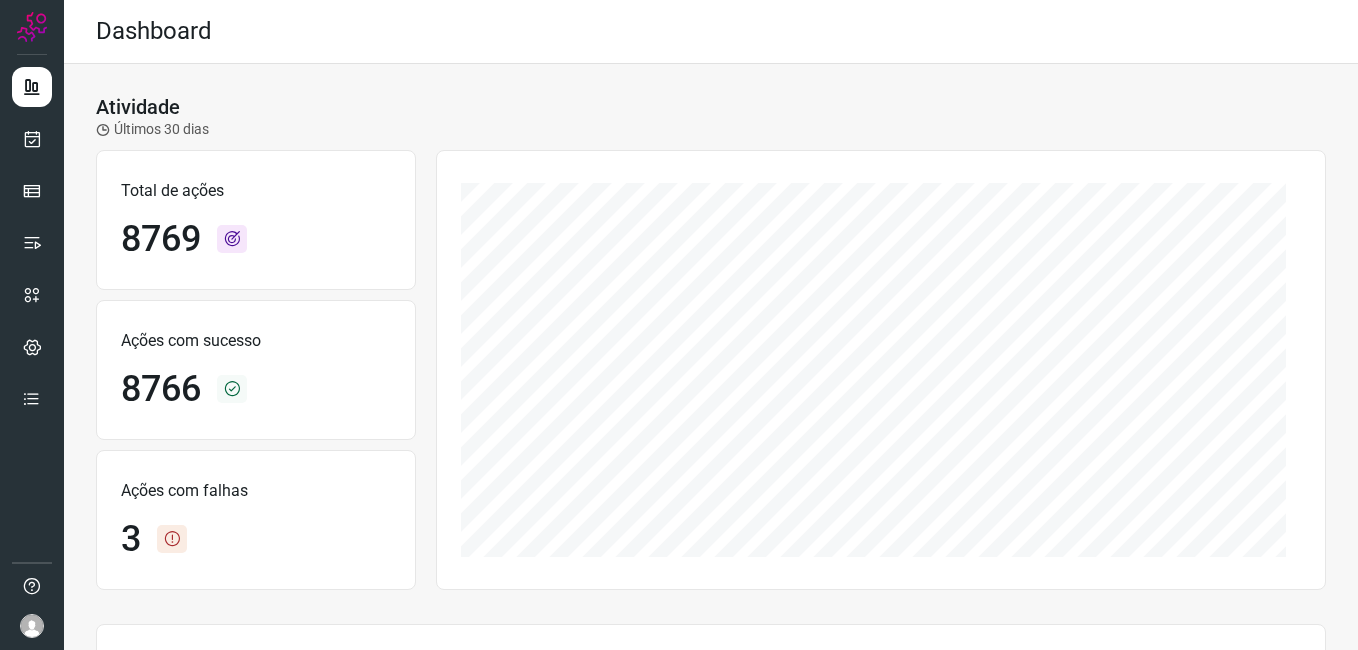 scroll, scrollTop: 0, scrollLeft: 0, axis: both 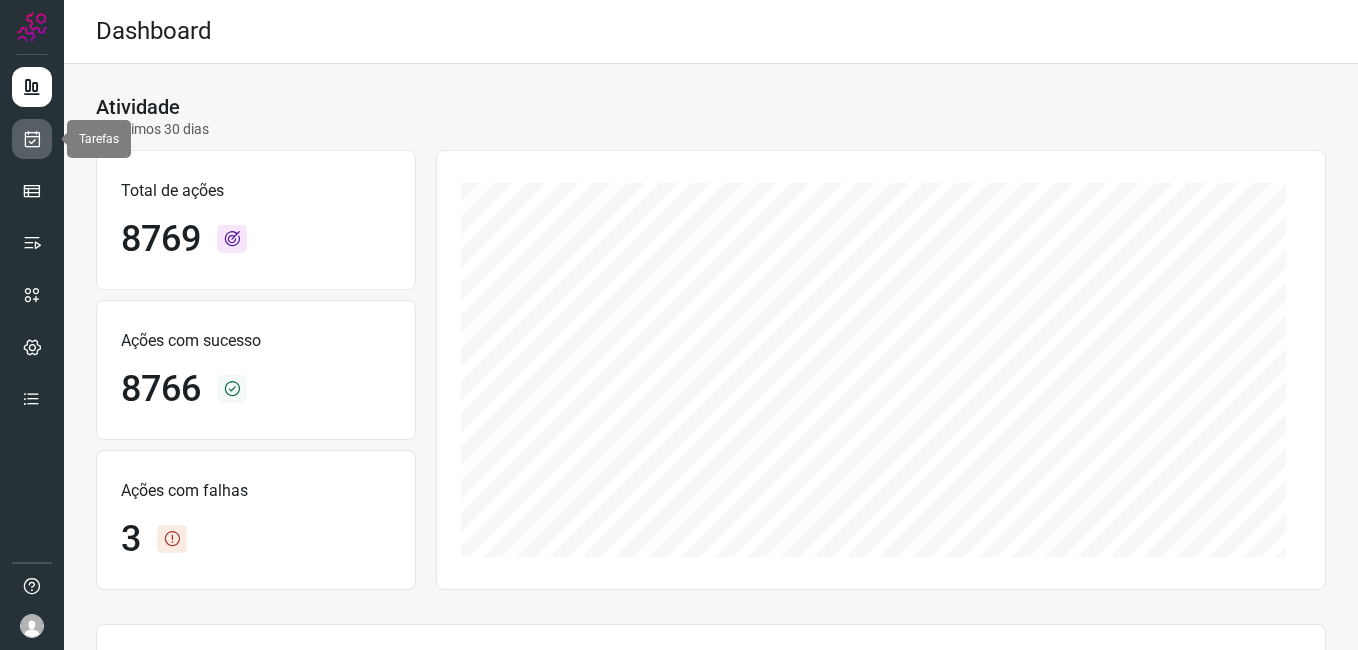 click at bounding box center (32, 139) 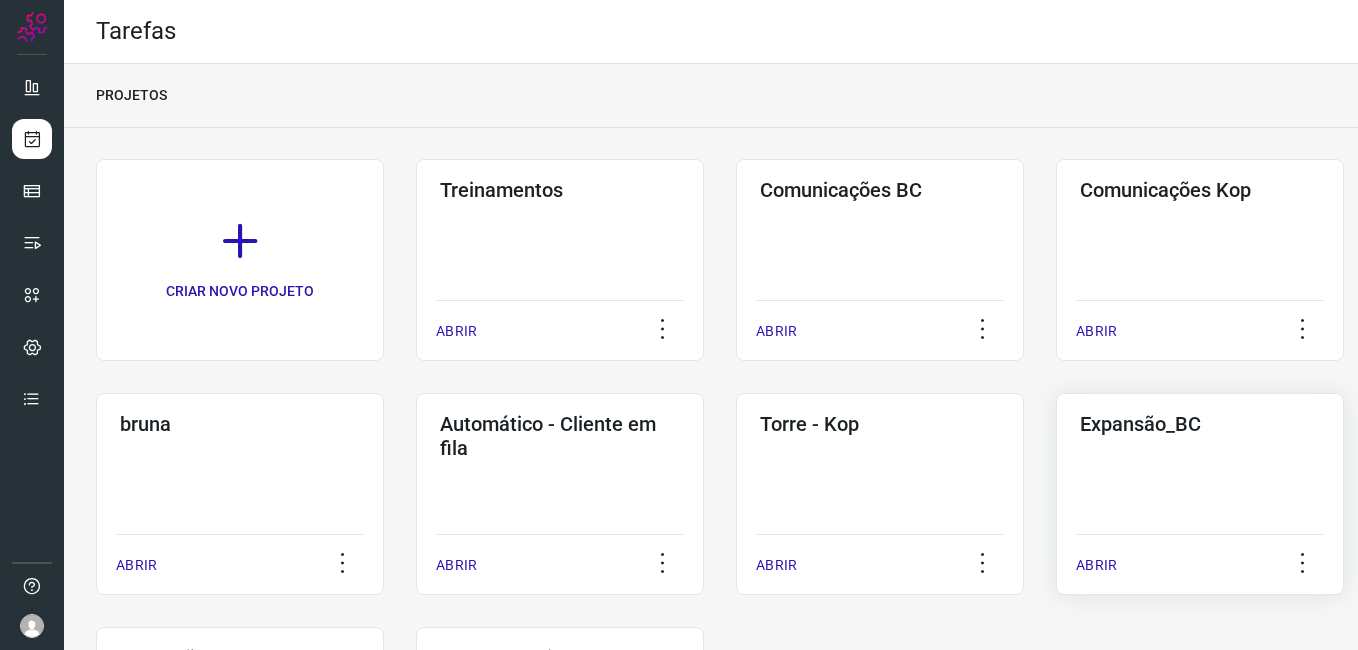 click on "Expansão_BC  ABRIR" 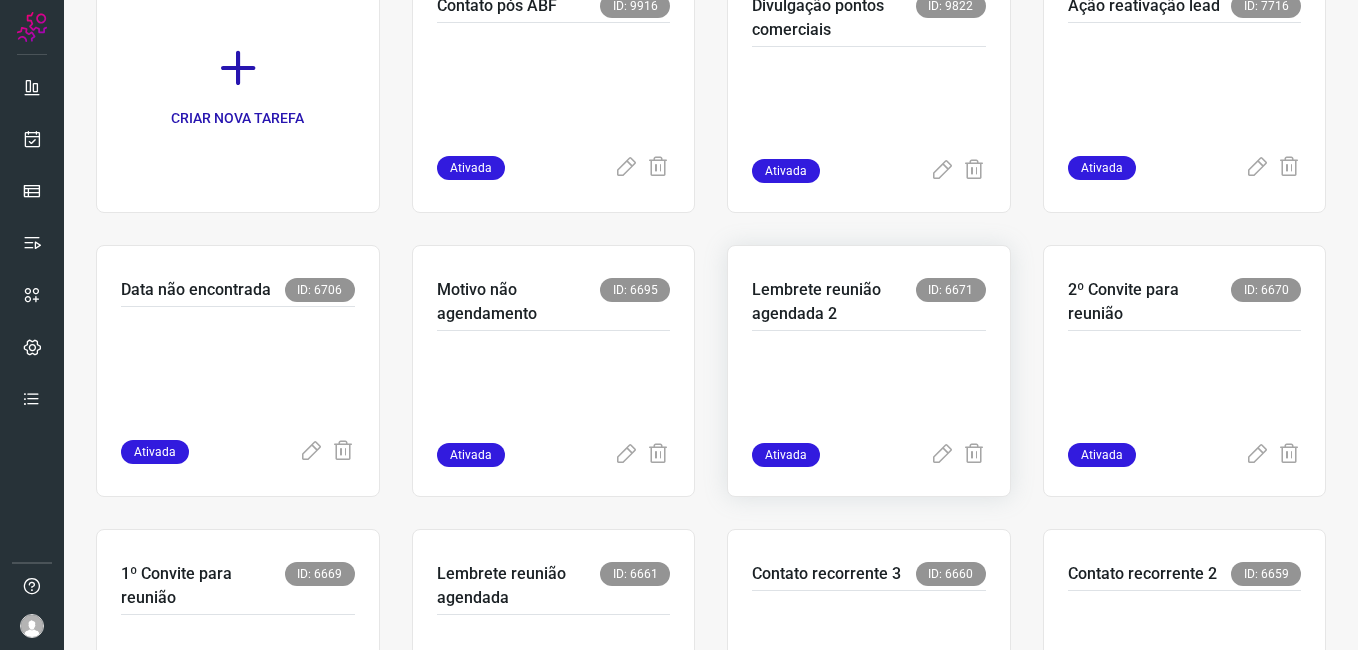 scroll, scrollTop: 200, scrollLeft: 0, axis: vertical 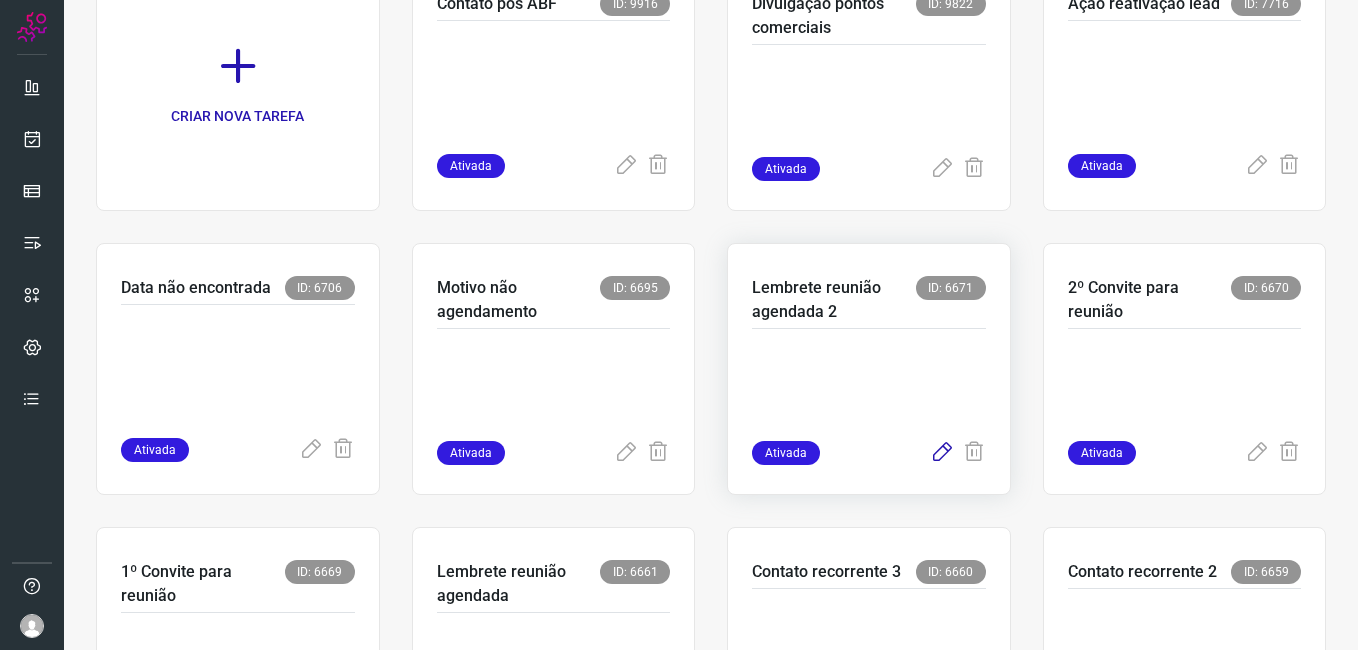 click at bounding box center (942, 453) 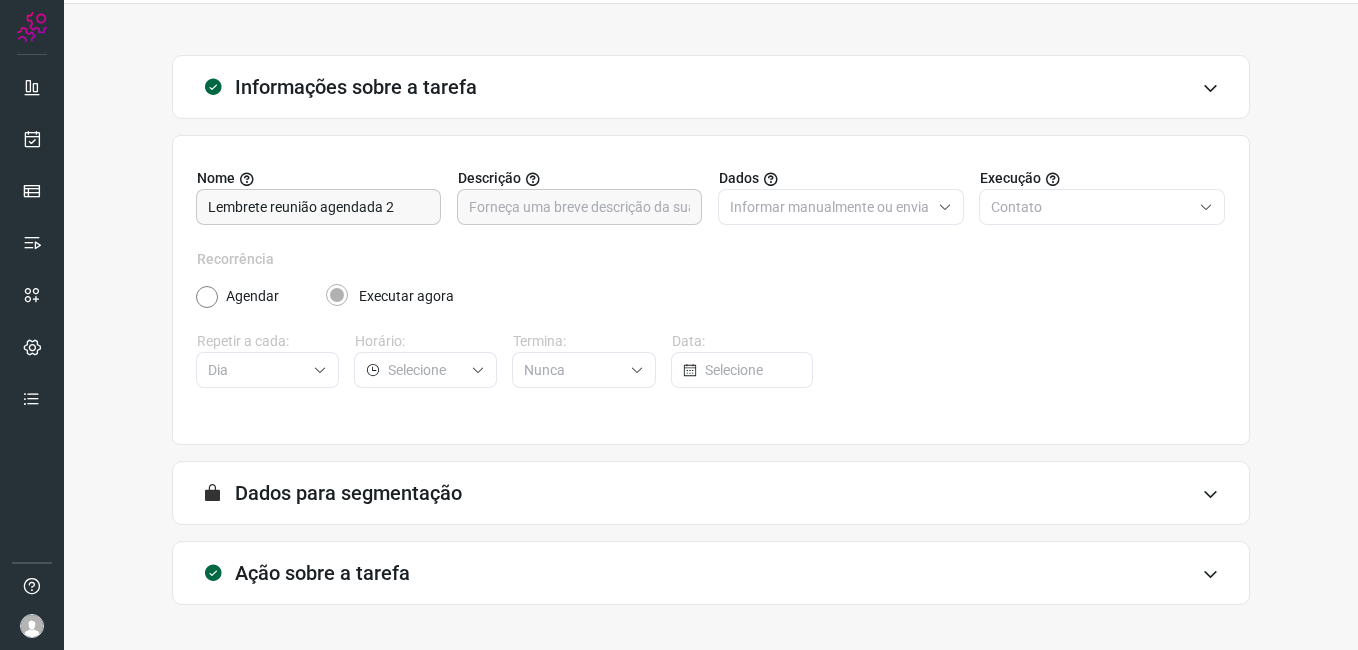 scroll, scrollTop: 131, scrollLeft: 0, axis: vertical 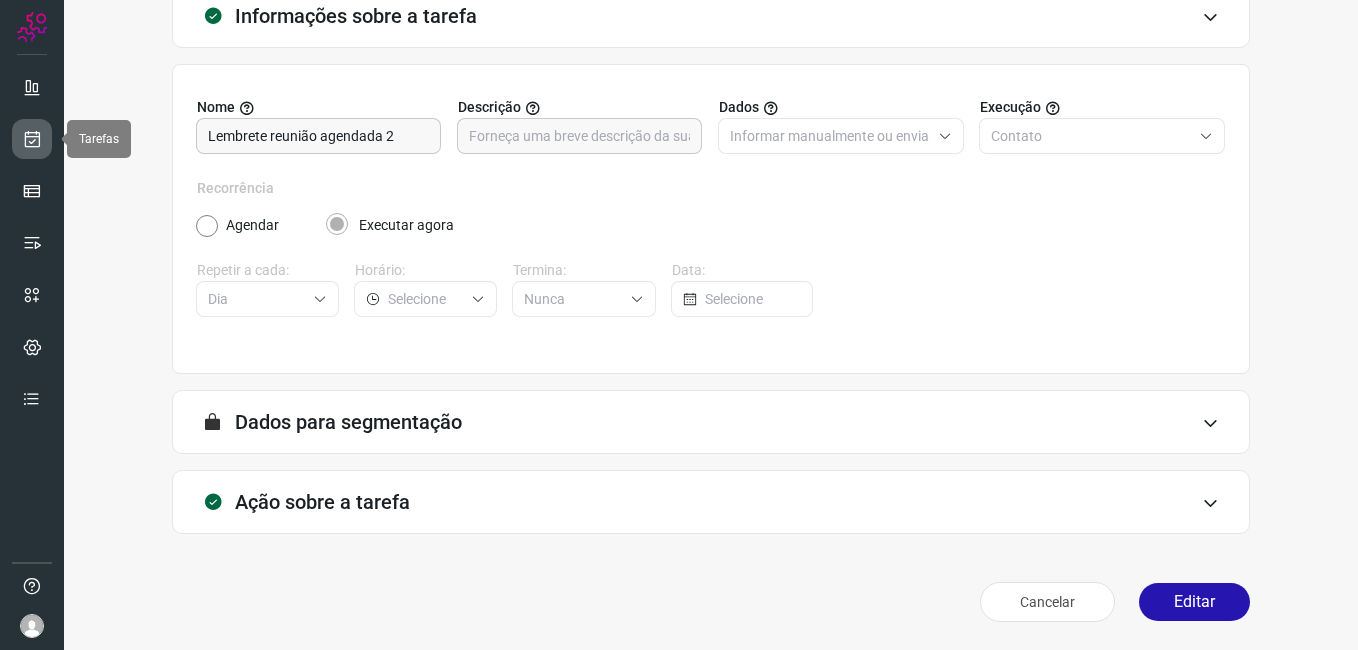 drag, startPoint x: 32, startPoint y: 138, endPoint x: 51, endPoint y: 146, distance: 20.615528 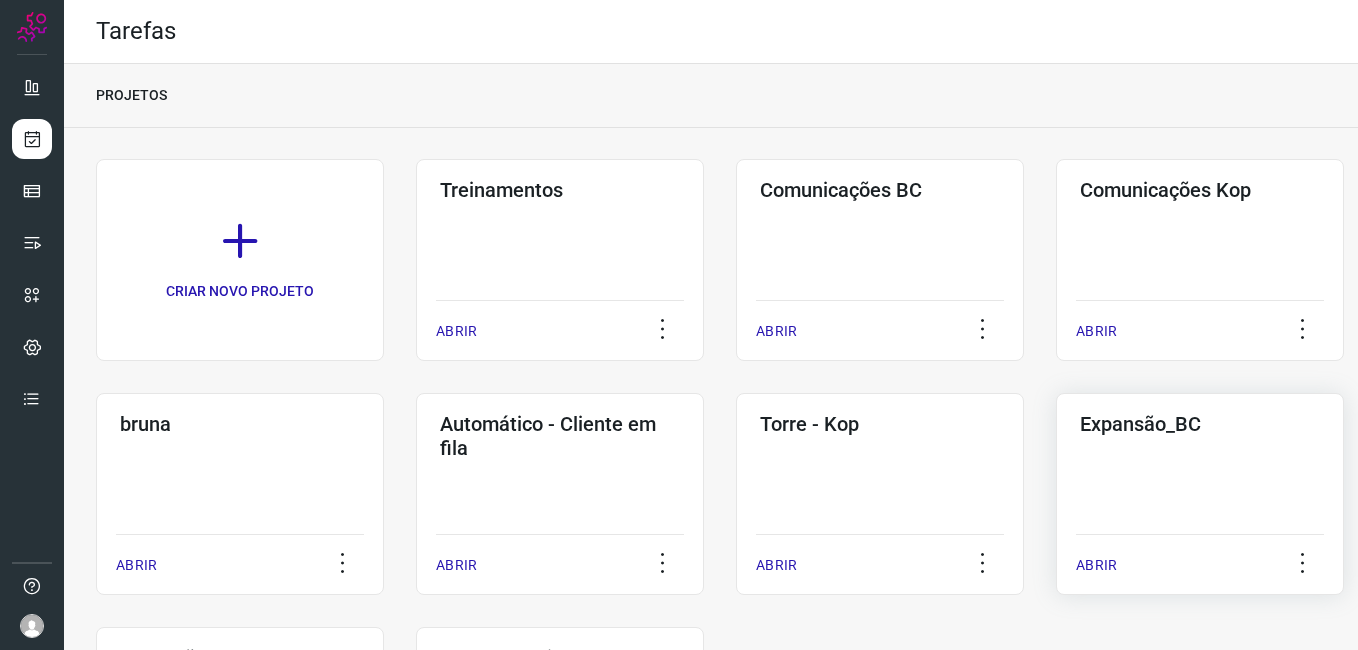 click on "Expansão_BC  ABRIR" 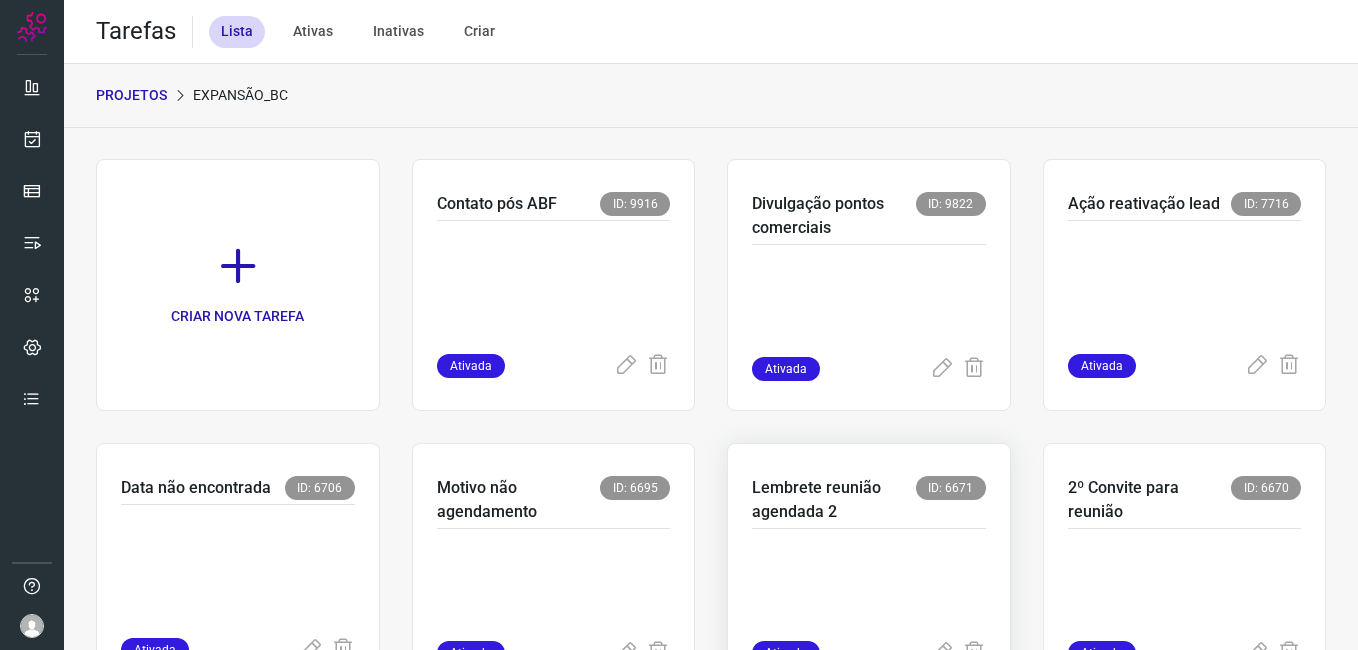 click on "Lembrete reunião agendada 2 ID: 6671" at bounding box center (869, 502) 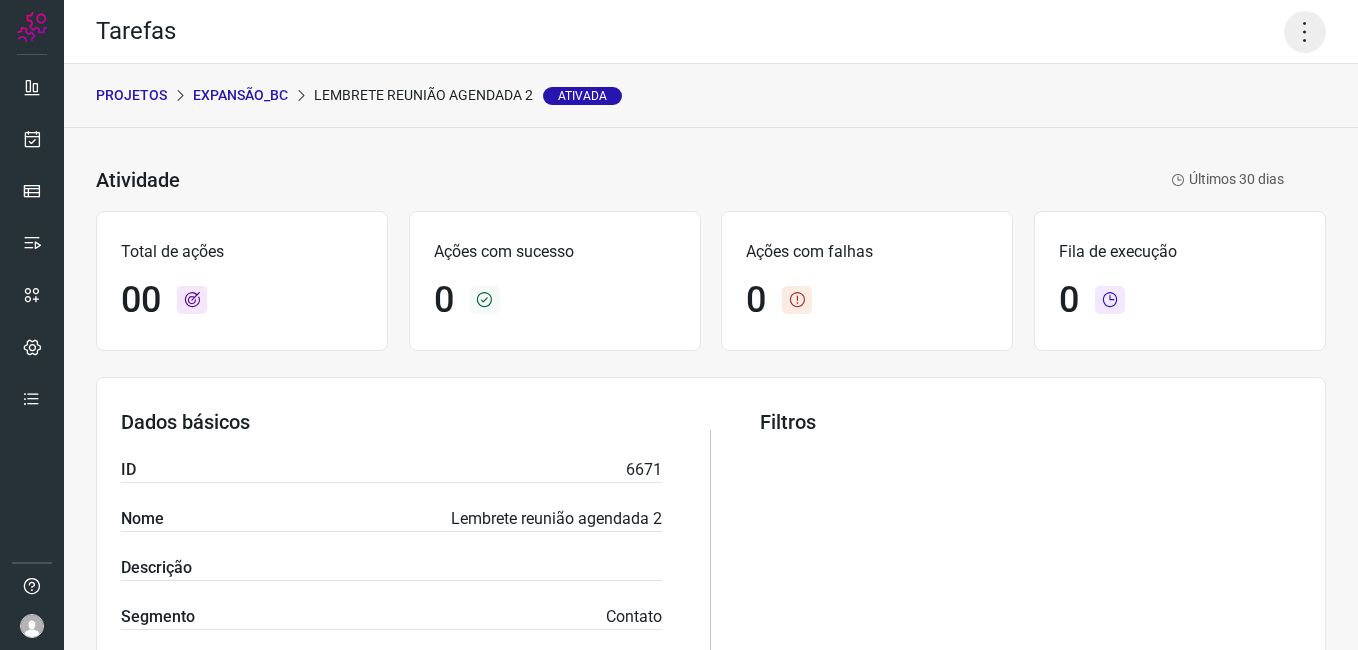 click 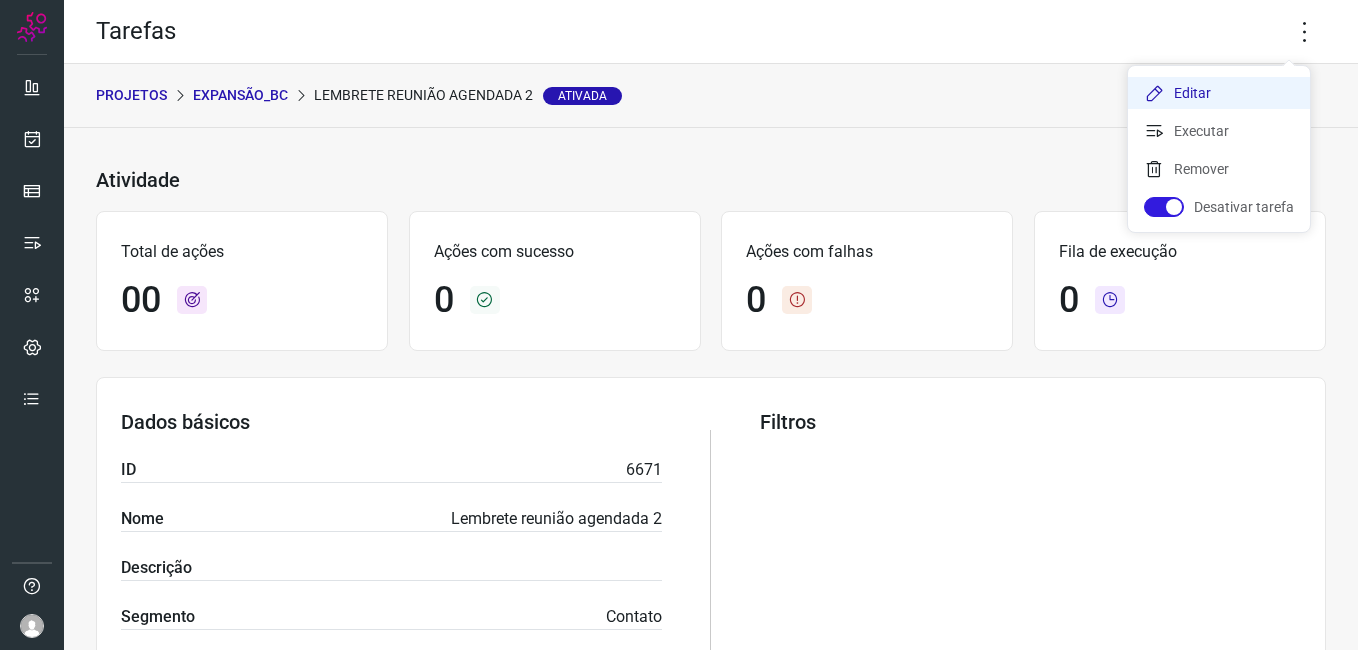 click on "Editar" 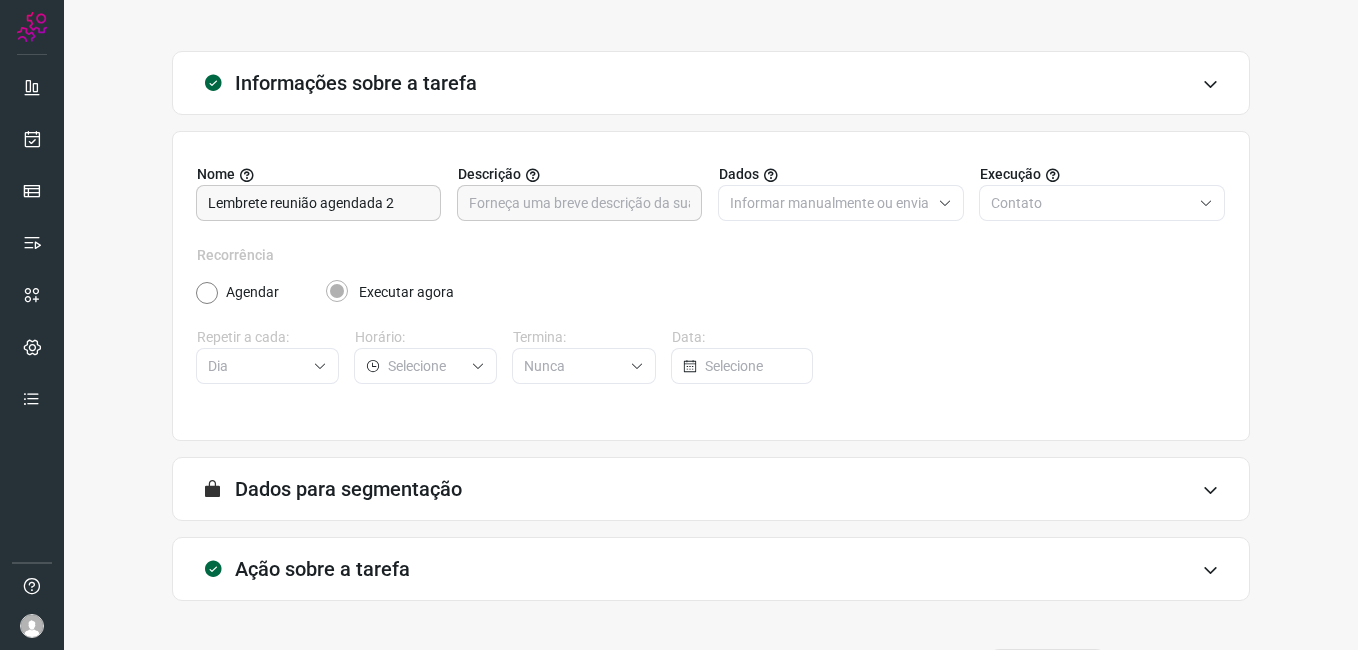 scroll, scrollTop: 131, scrollLeft: 0, axis: vertical 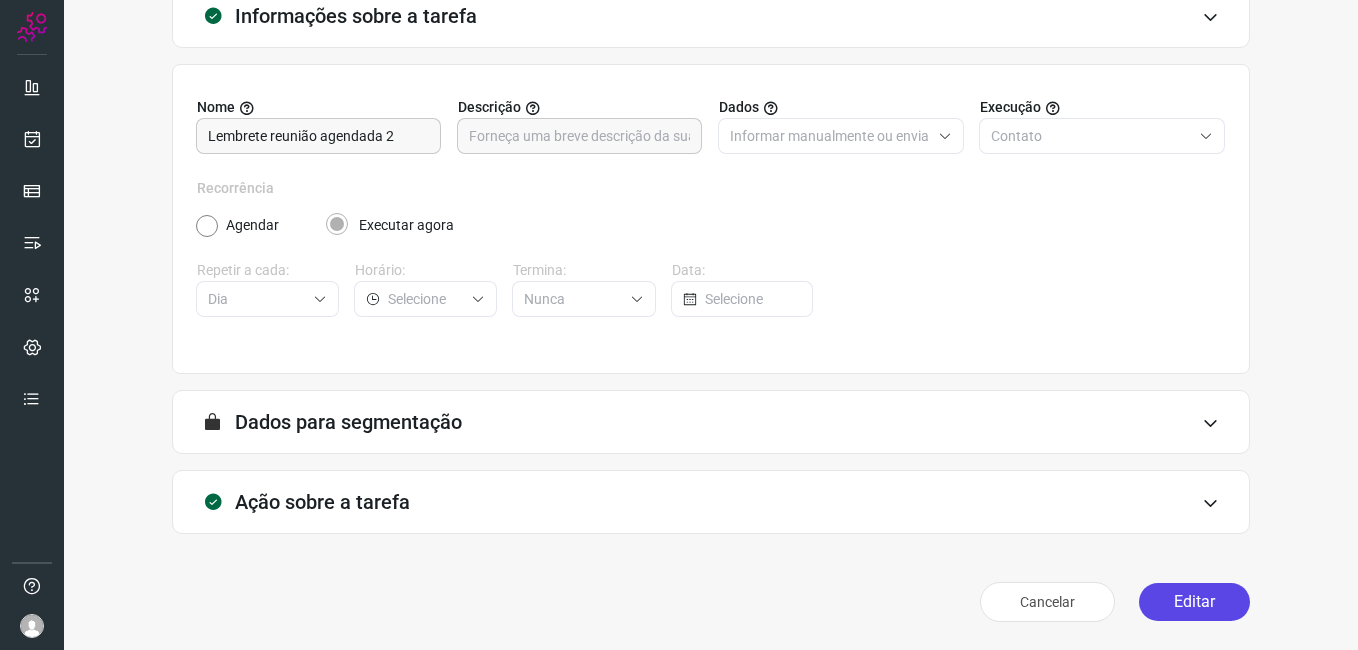 click on "Editar" at bounding box center [1194, 602] 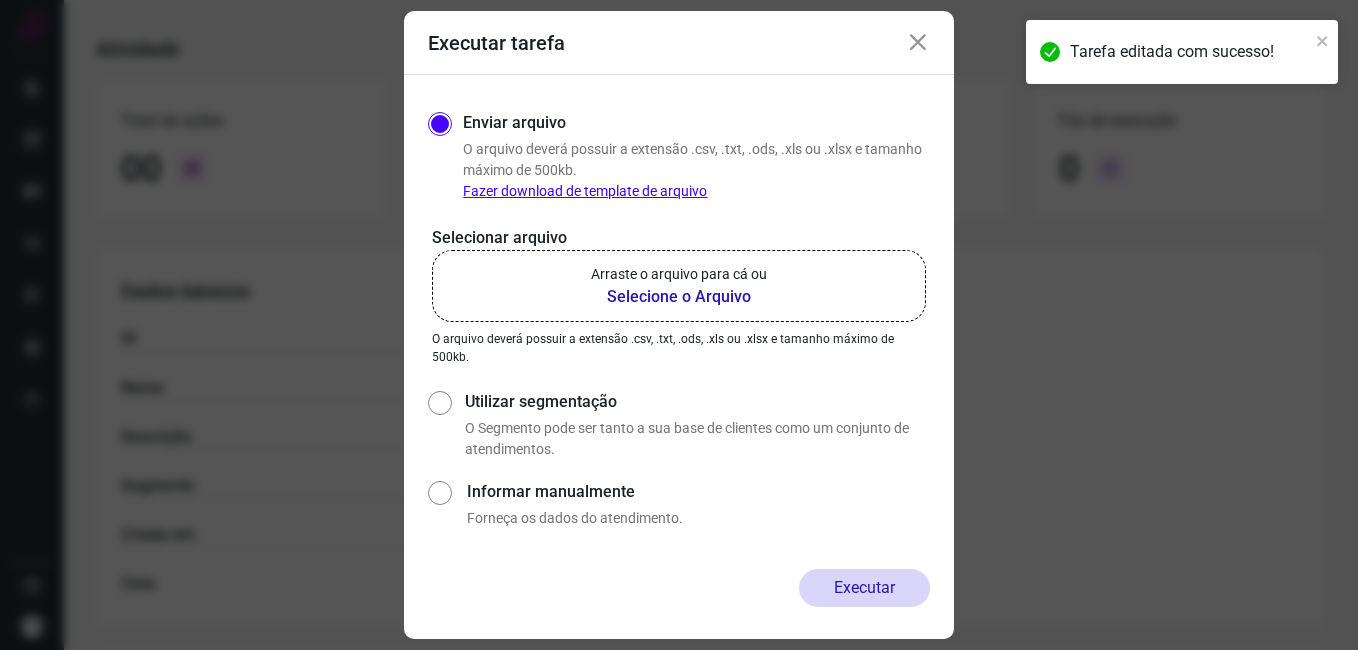 click on "Selecione o Arquivo" at bounding box center [679, 297] 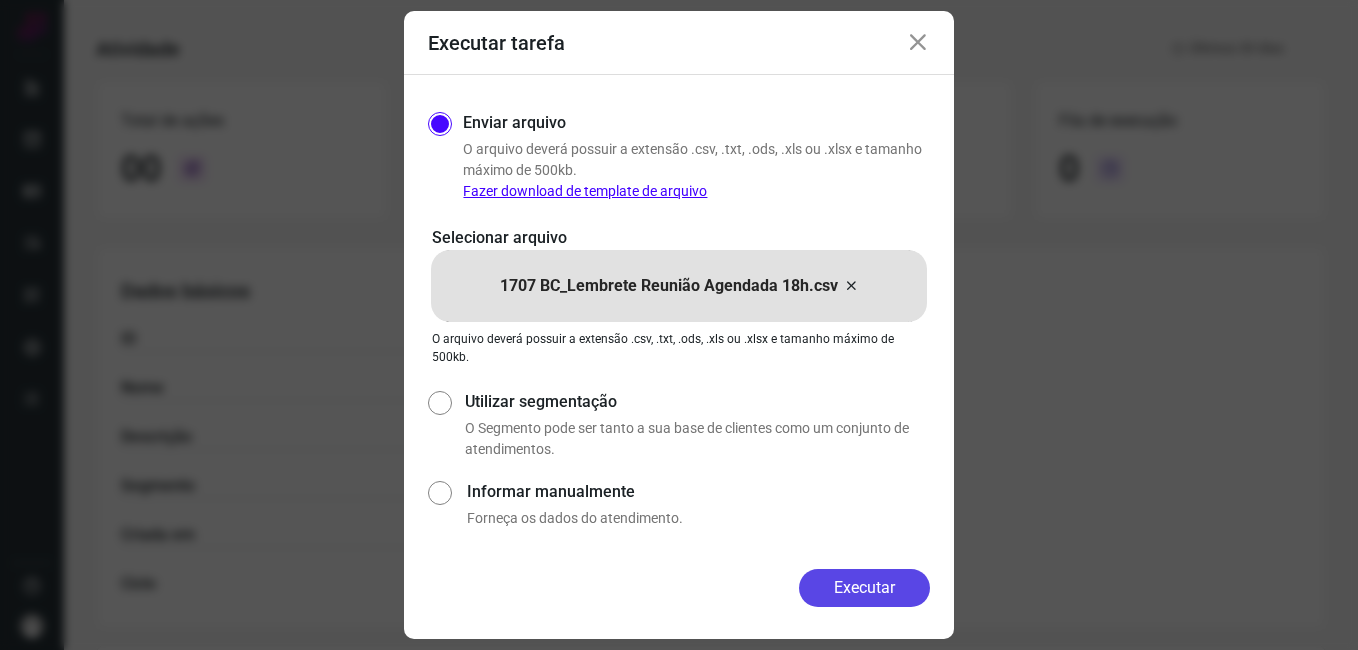 click on "Executar" at bounding box center [864, 588] 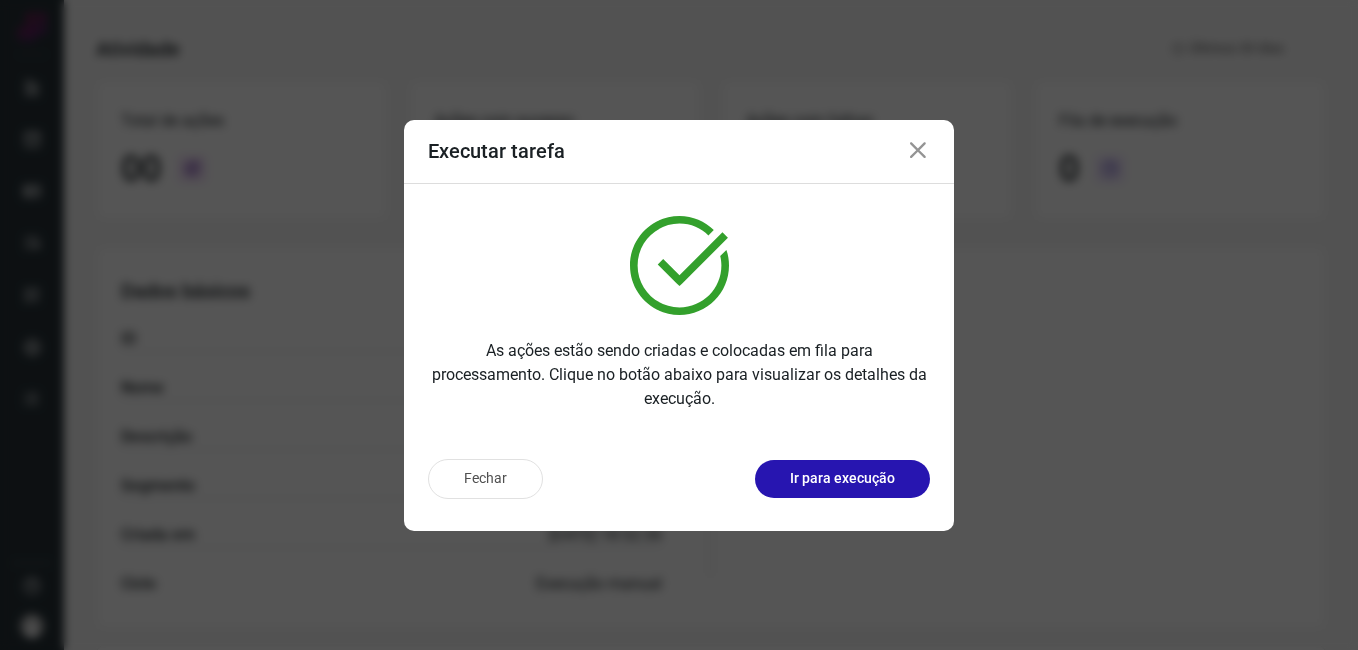 click on "Fechar" at bounding box center (485, 479) 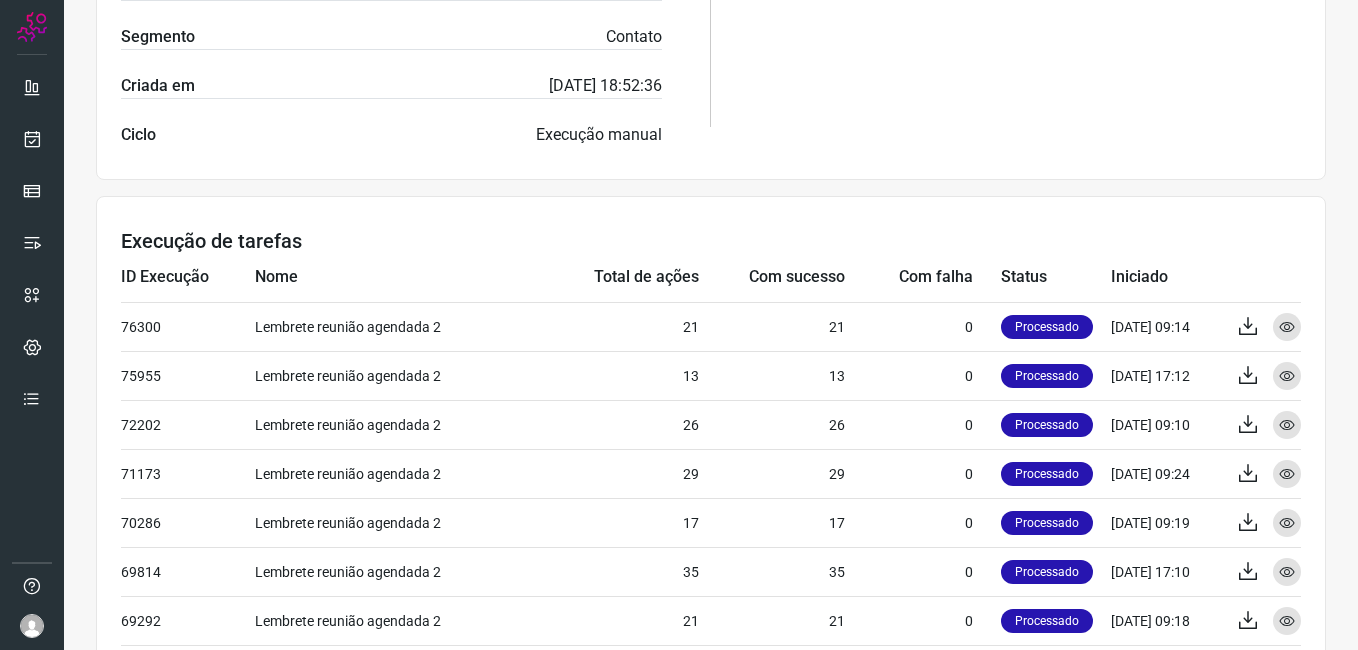 scroll, scrollTop: 631, scrollLeft: 0, axis: vertical 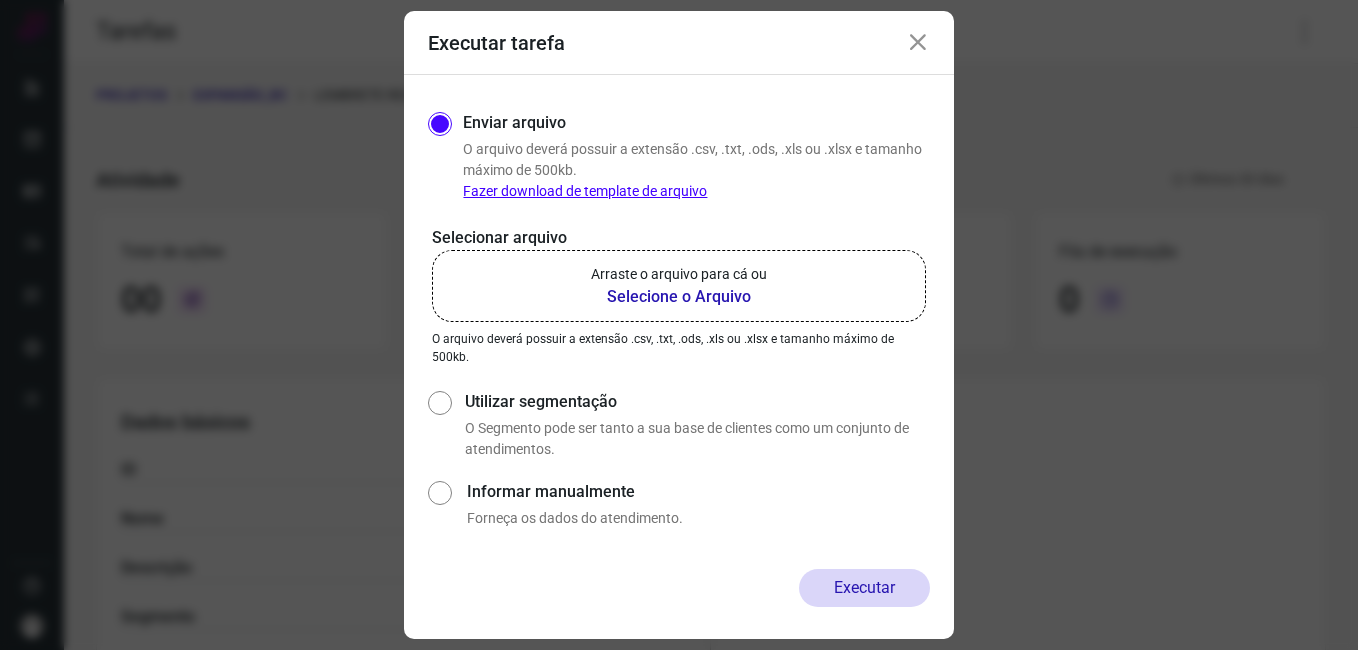 click at bounding box center [918, 43] 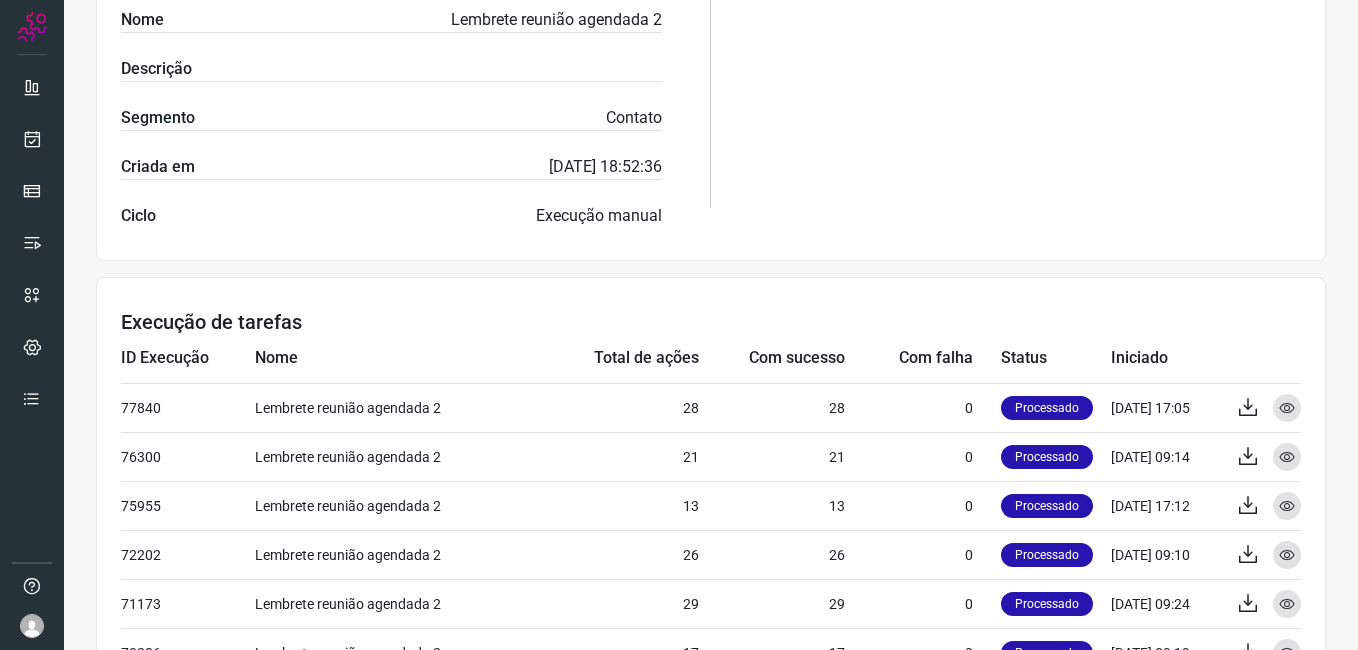 scroll, scrollTop: 500, scrollLeft: 0, axis: vertical 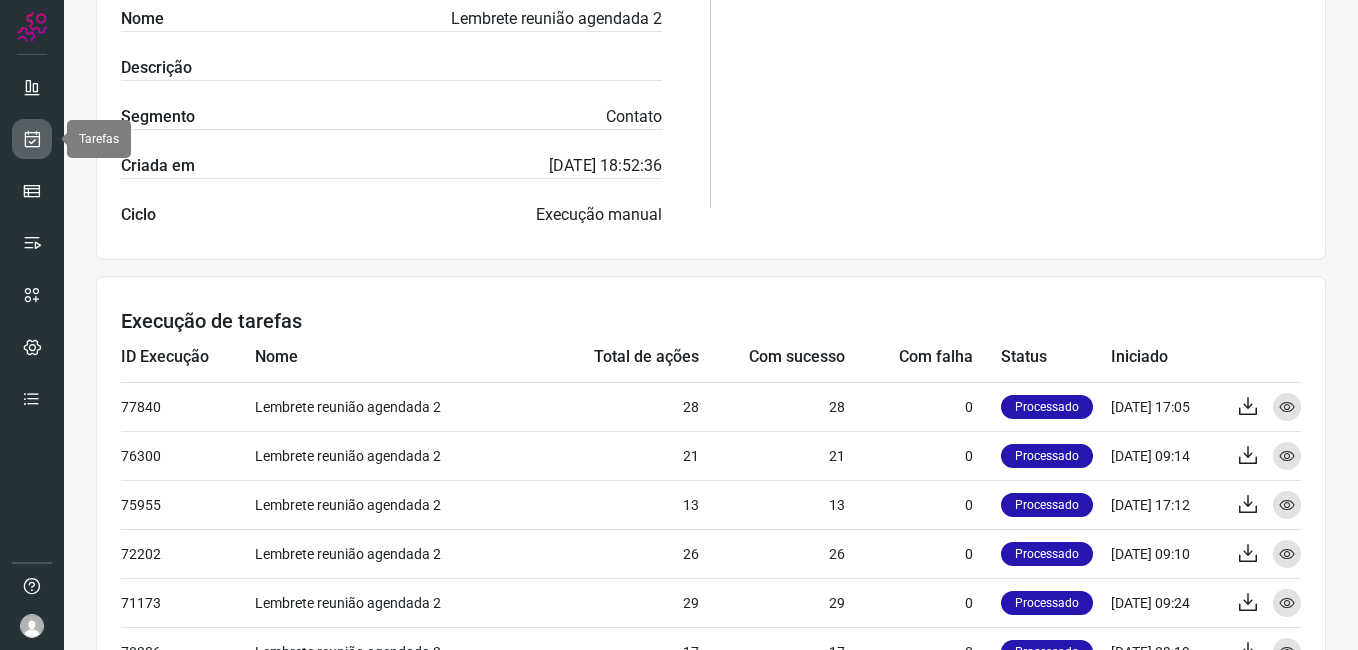 click at bounding box center (32, 139) 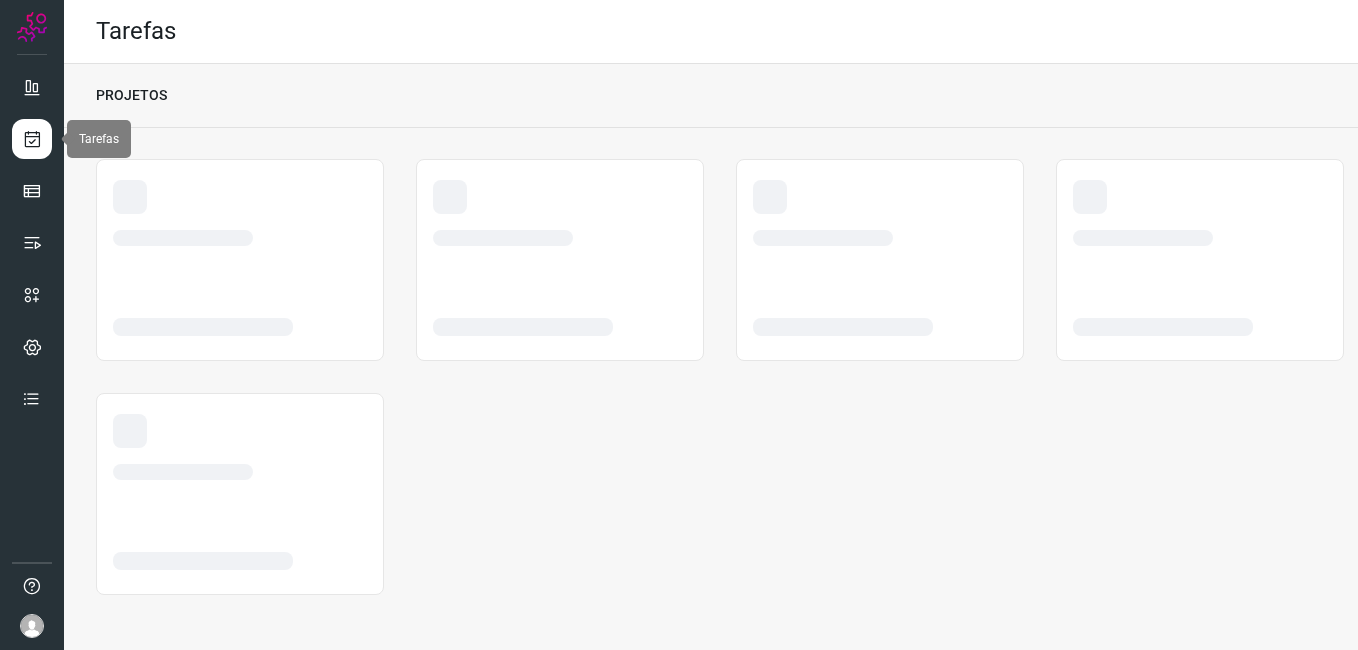 scroll, scrollTop: 0, scrollLeft: 0, axis: both 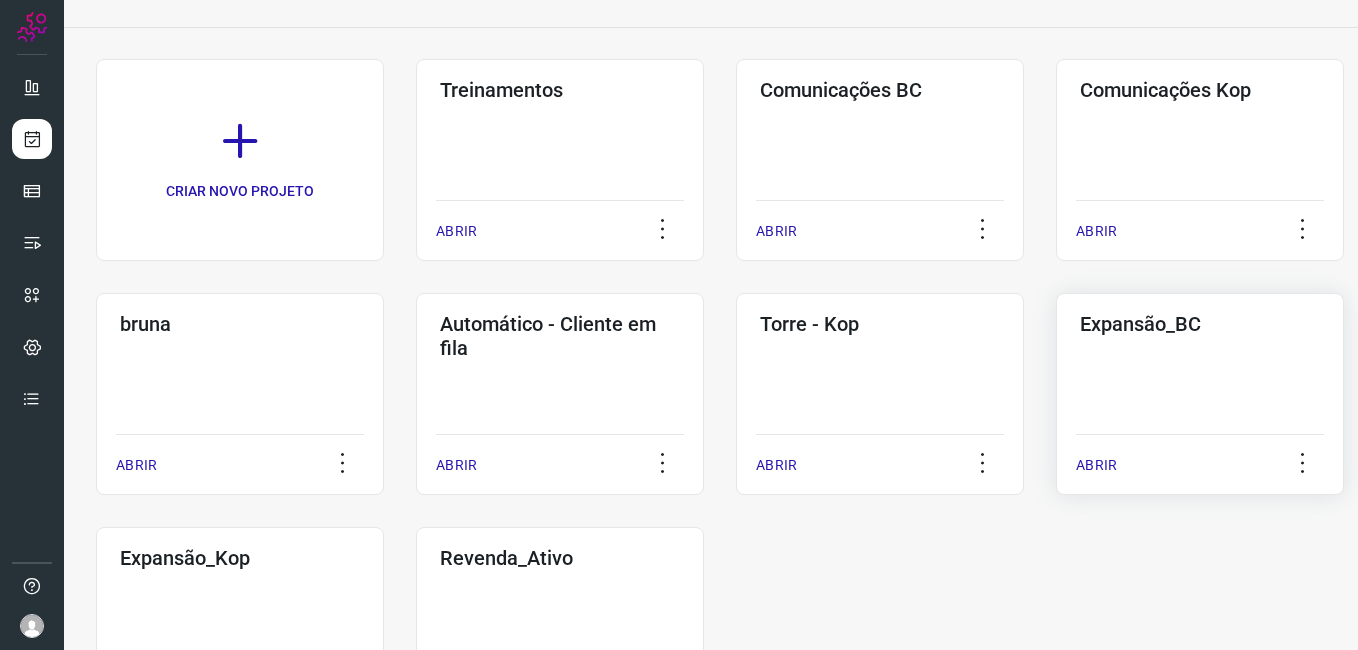 click on "Expansão_BC  ABRIR" 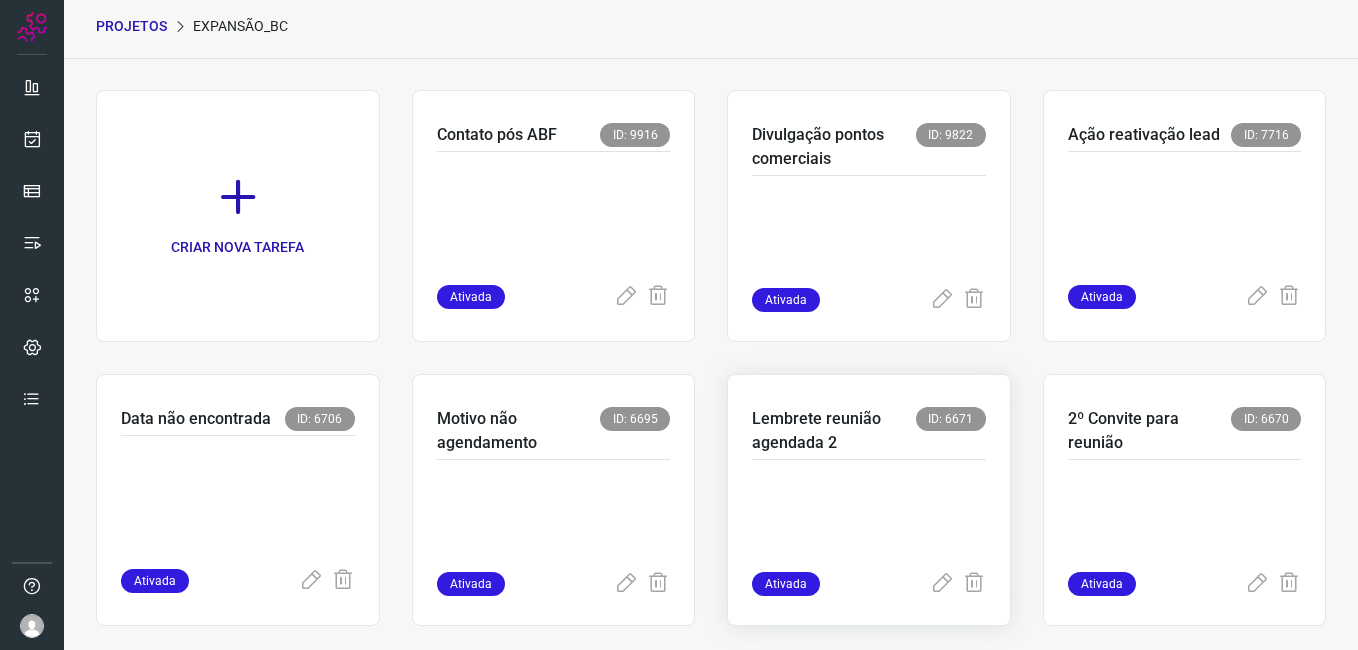 scroll, scrollTop: 100, scrollLeft: 0, axis: vertical 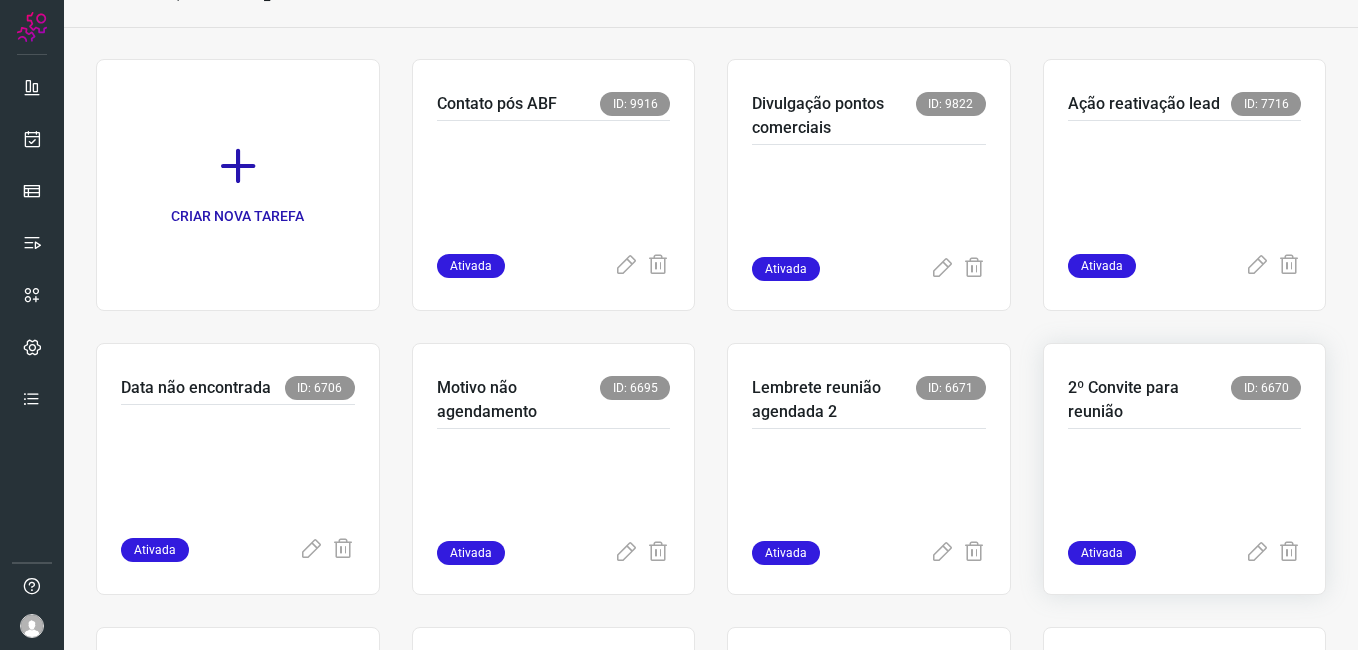 click at bounding box center [1185, 491] 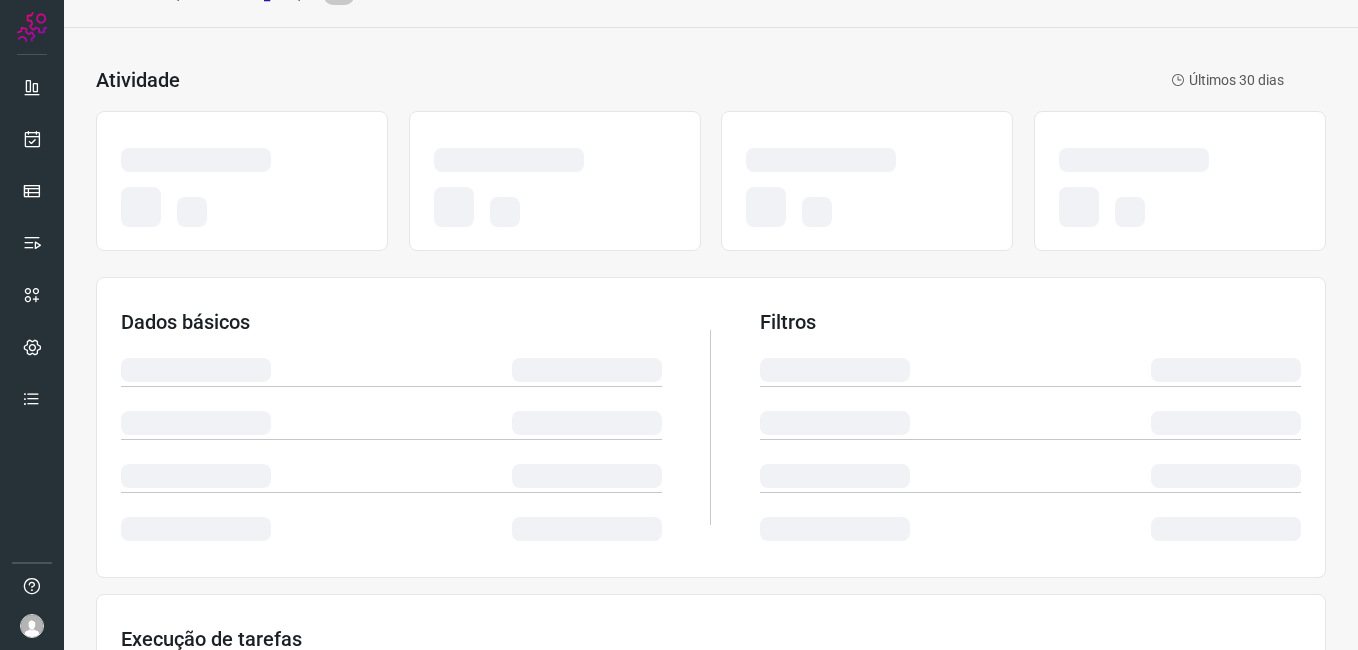 scroll, scrollTop: 0, scrollLeft: 0, axis: both 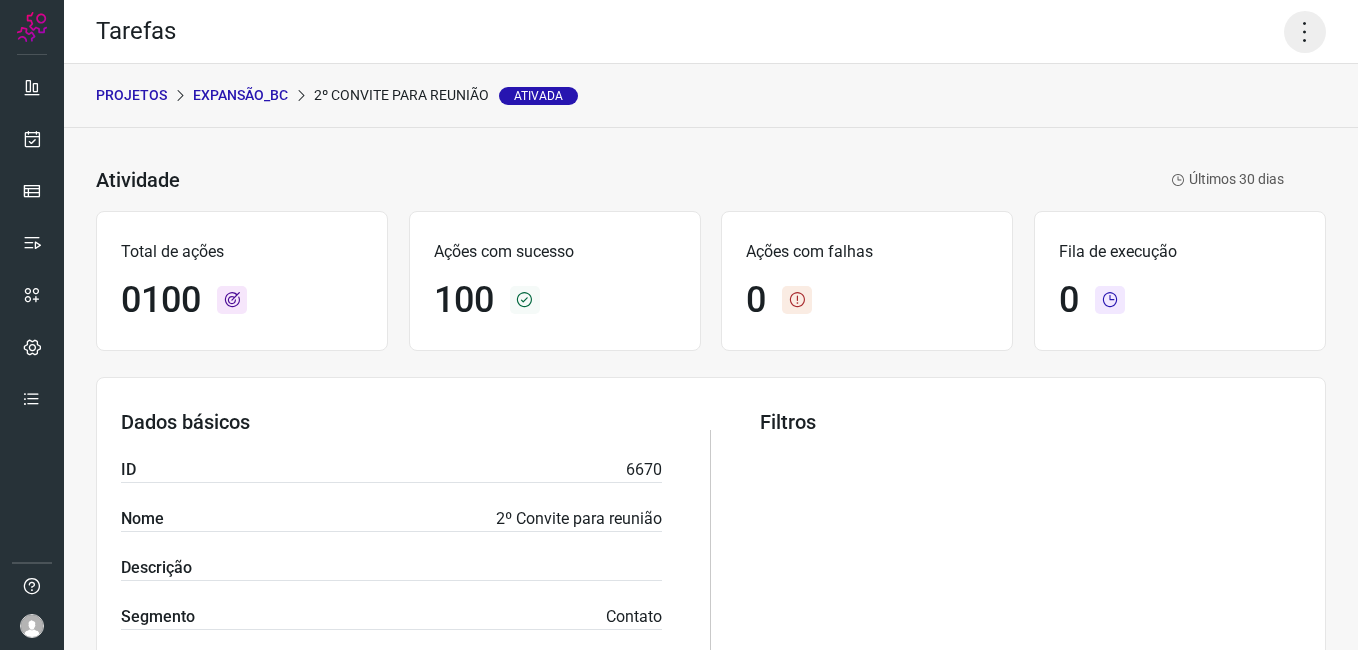 click 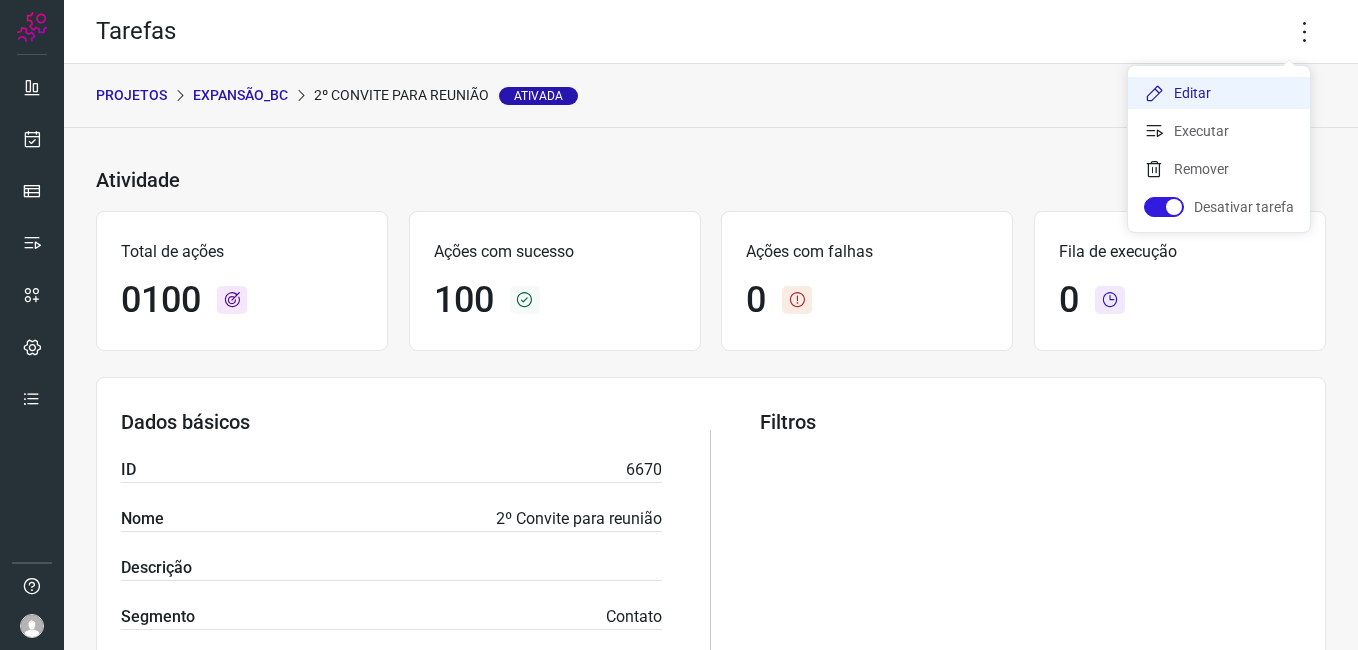 click on "Editar" 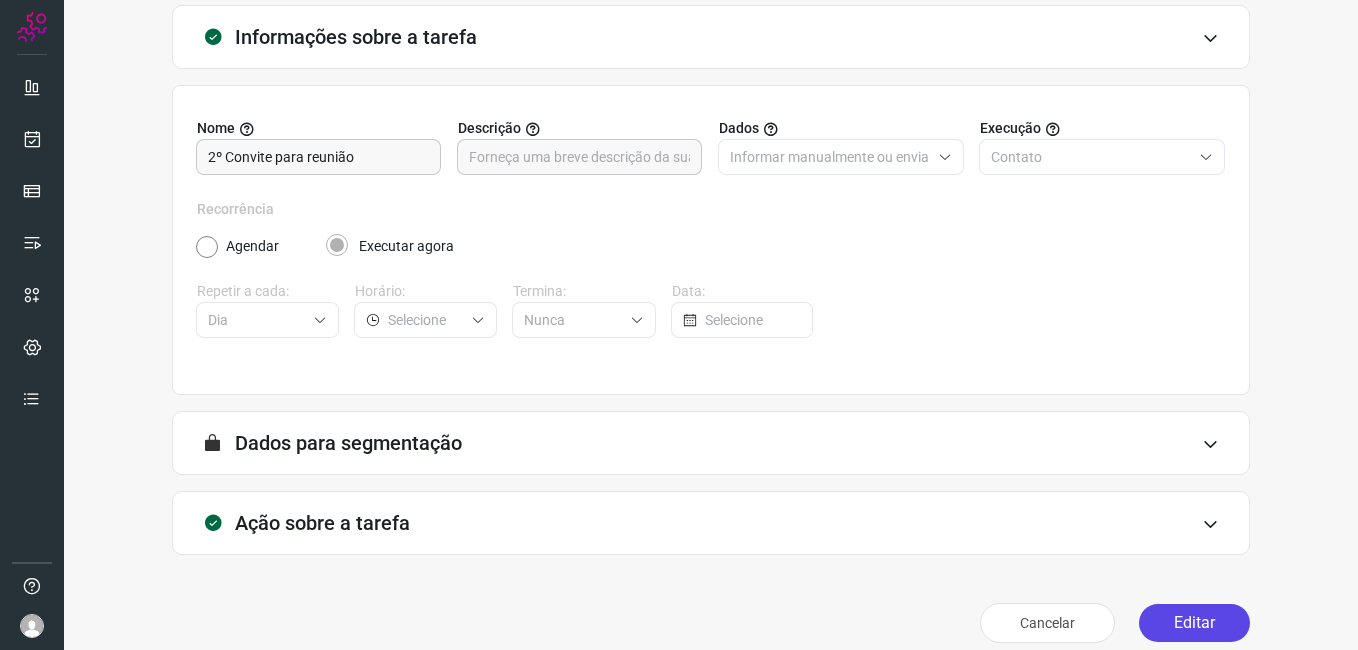scroll, scrollTop: 131, scrollLeft: 0, axis: vertical 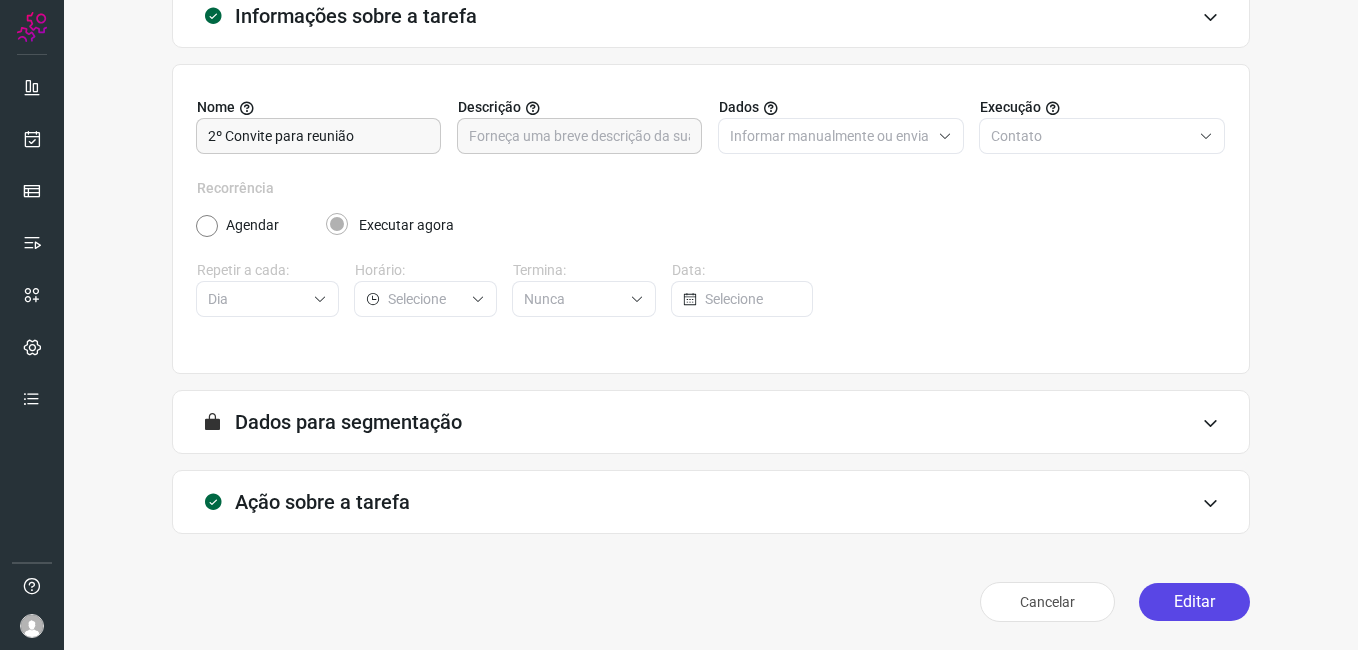 click on "Editar" at bounding box center [1194, 602] 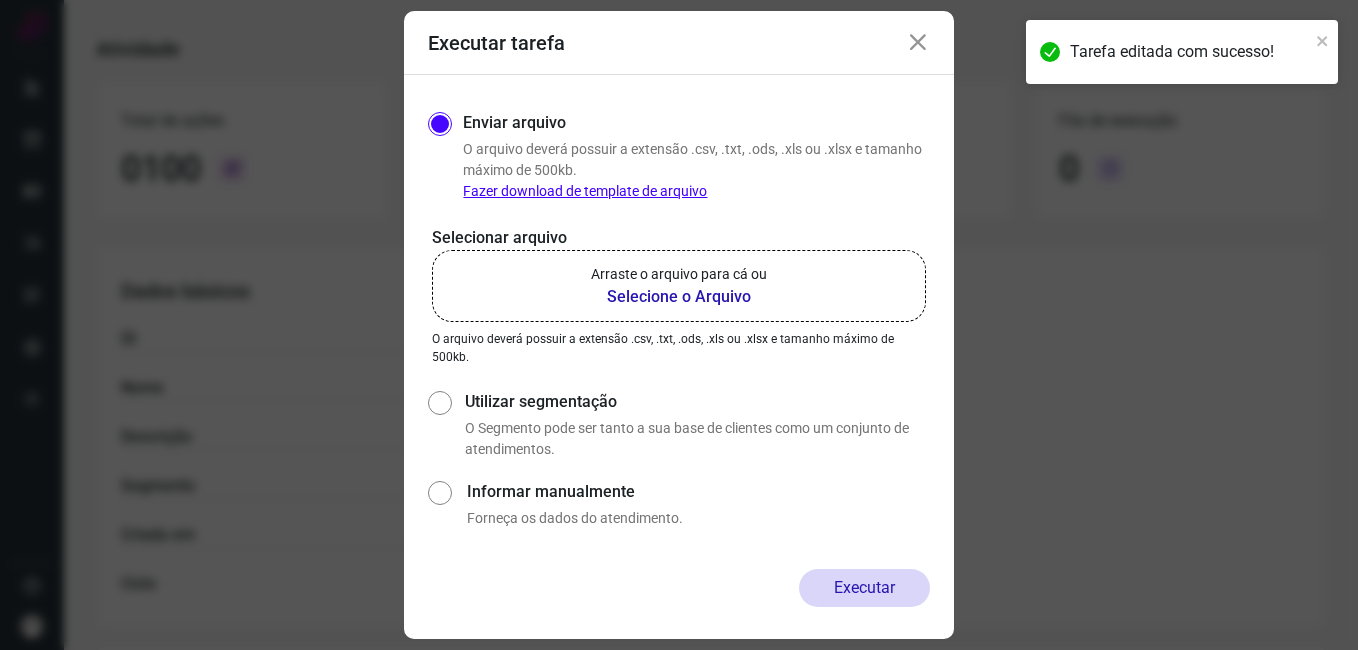 click on "Selecione o Arquivo" at bounding box center (679, 297) 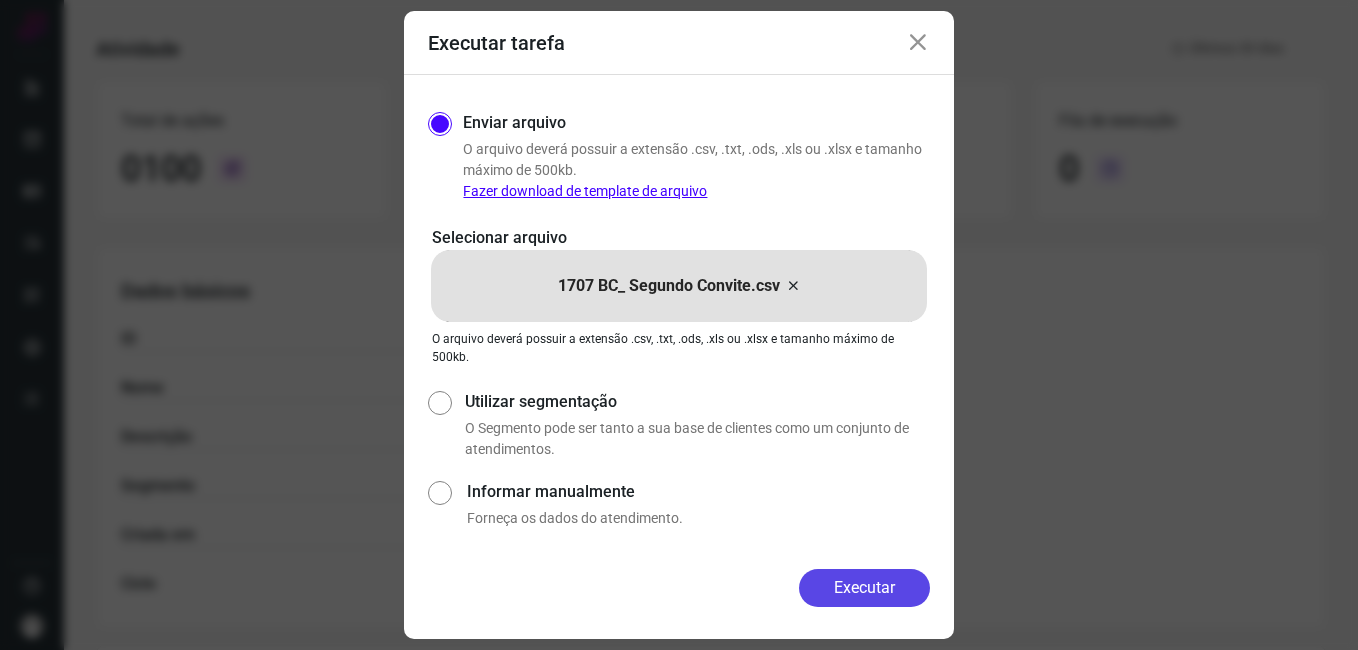 click on "Executar" at bounding box center (864, 588) 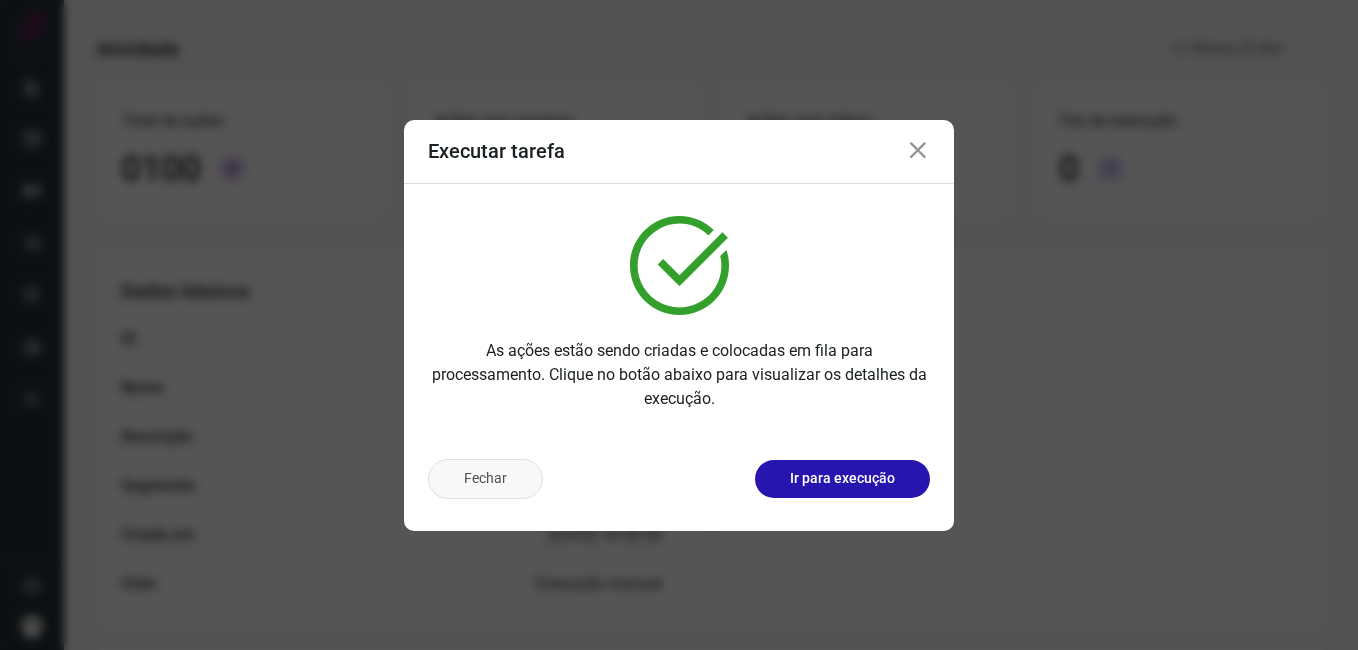 click on "Fechar" at bounding box center (485, 479) 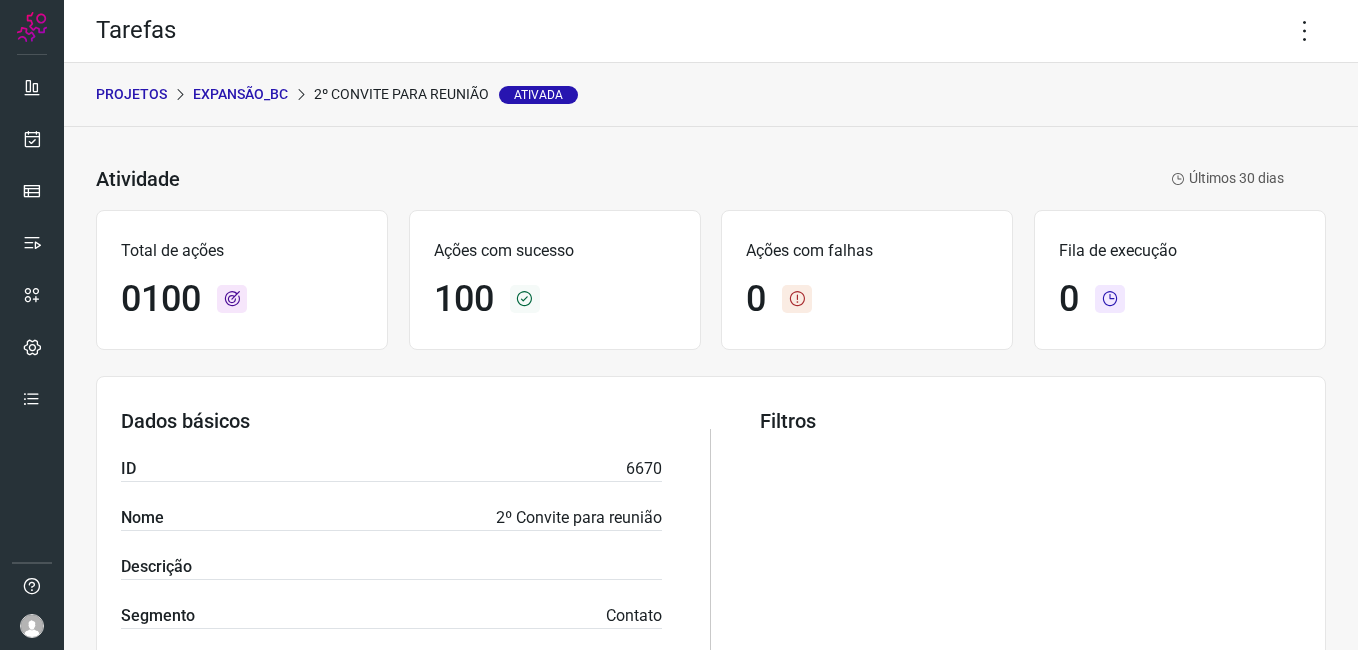 scroll, scrollTop: 0, scrollLeft: 0, axis: both 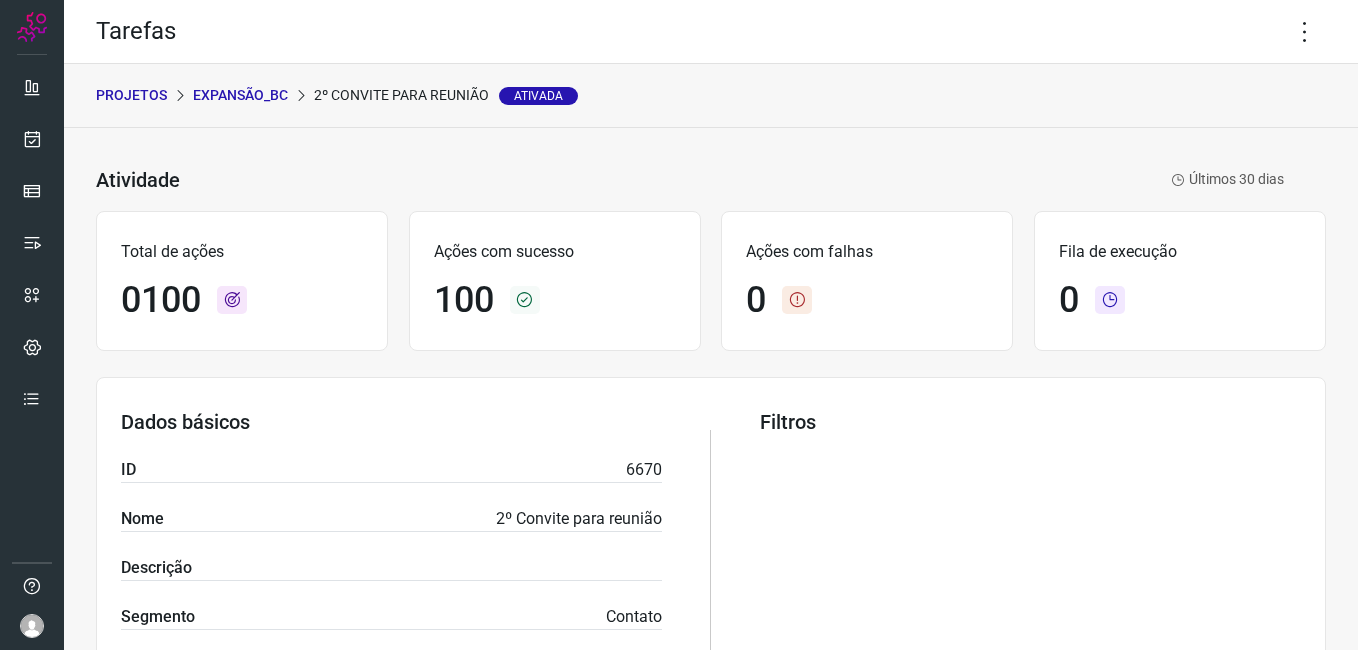 click on "Expansão_BC" at bounding box center [240, 95] 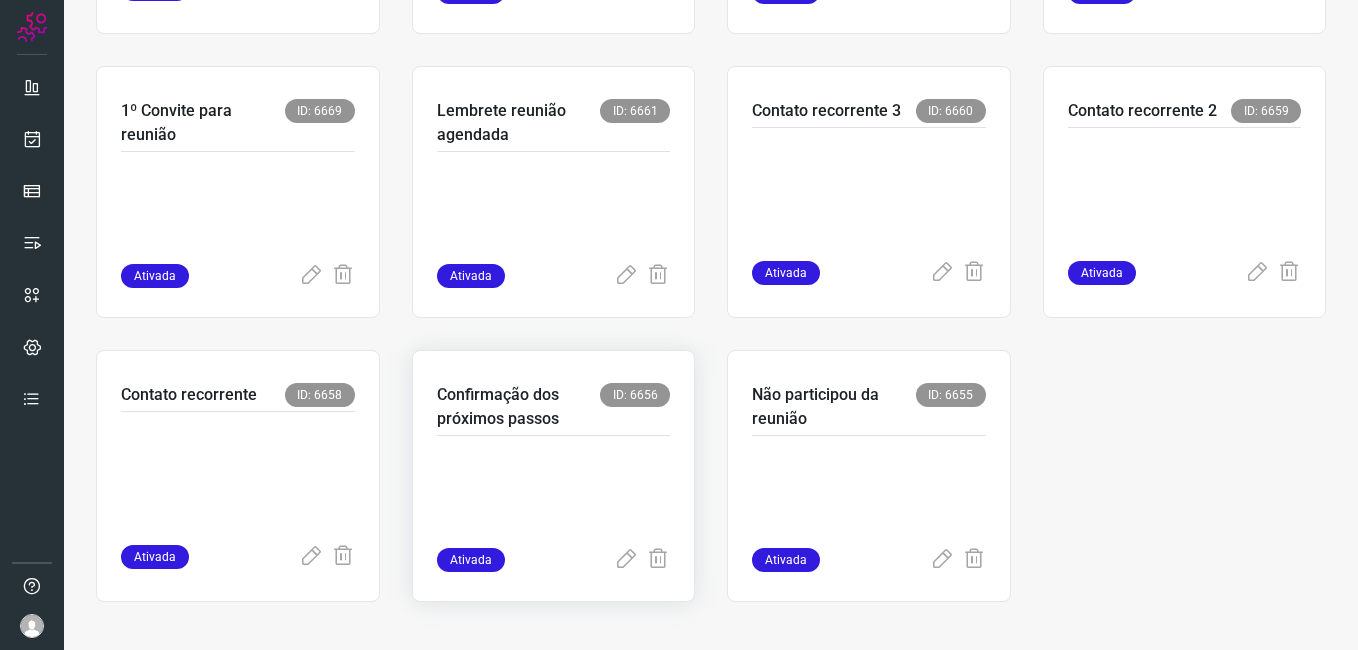 scroll, scrollTop: 663, scrollLeft: 0, axis: vertical 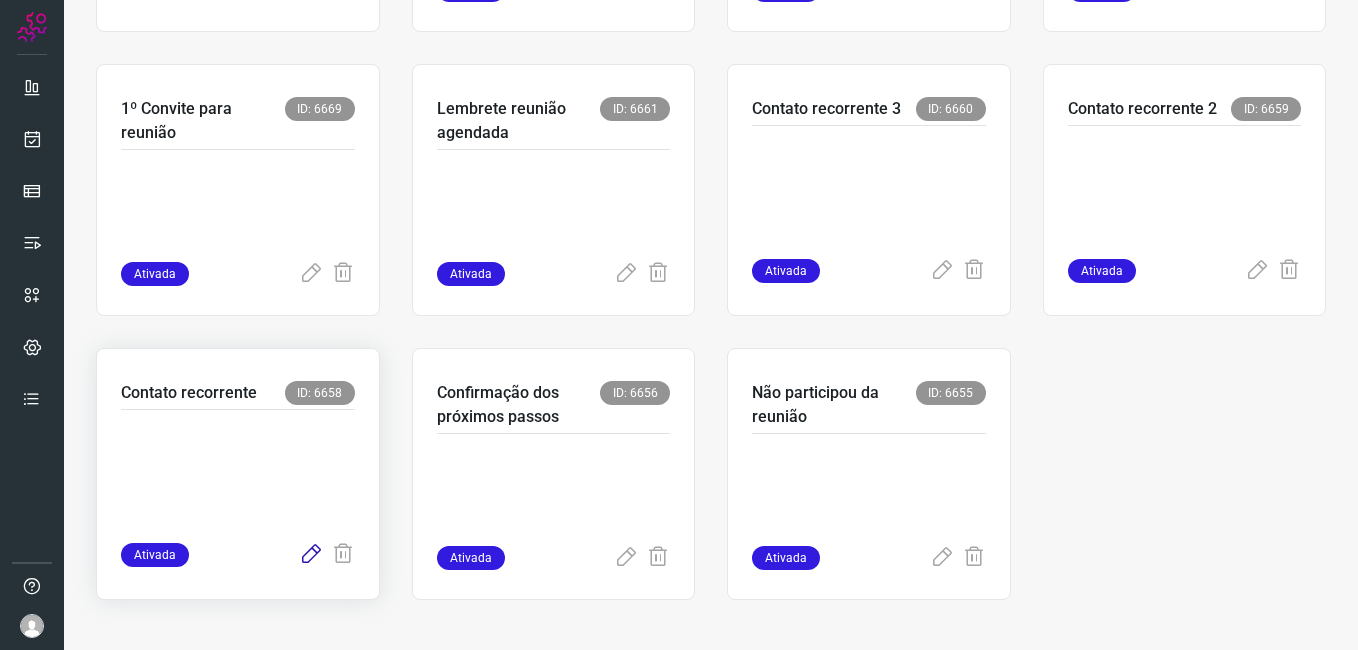 click at bounding box center (311, 555) 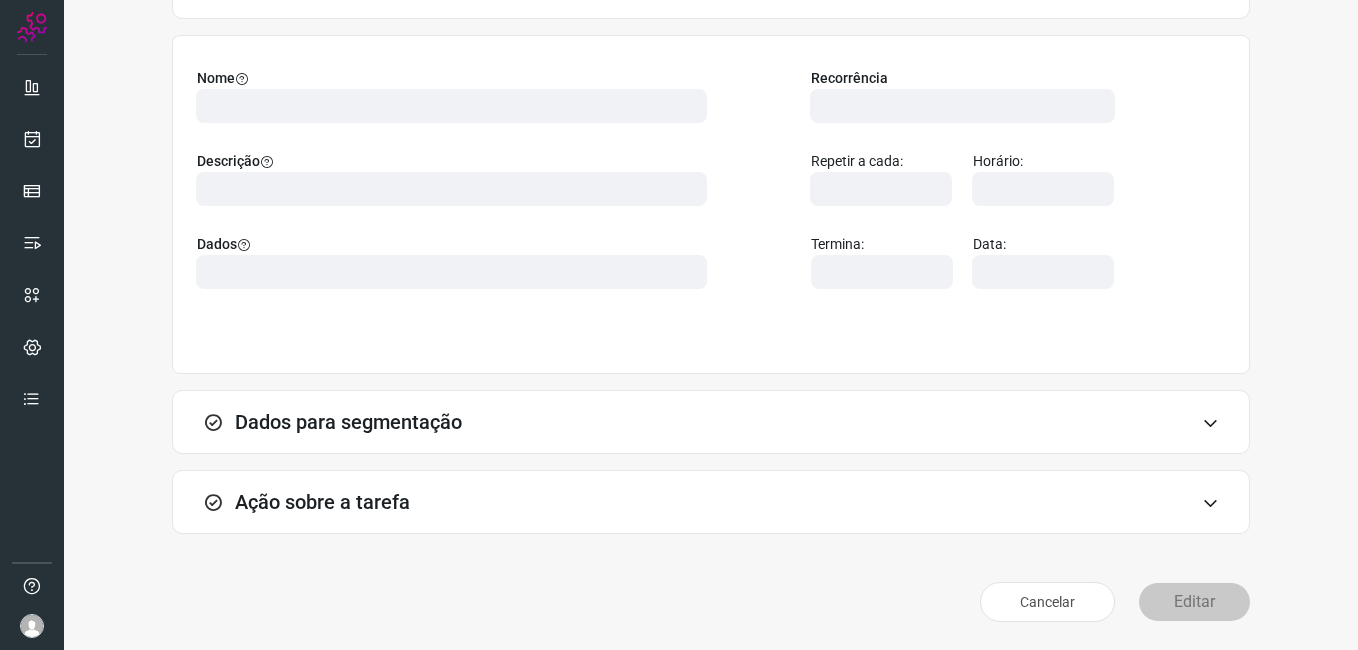 scroll, scrollTop: 131, scrollLeft: 0, axis: vertical 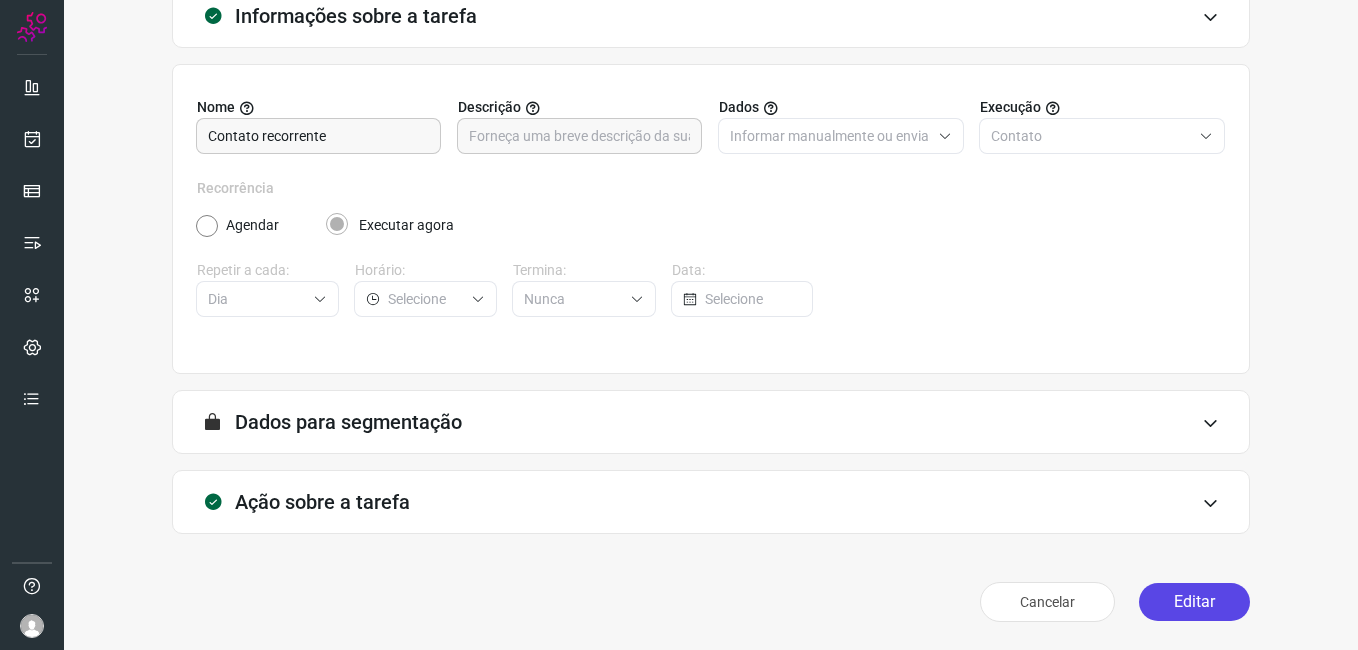 click on "Editar" at bounding box center [1194, 602] 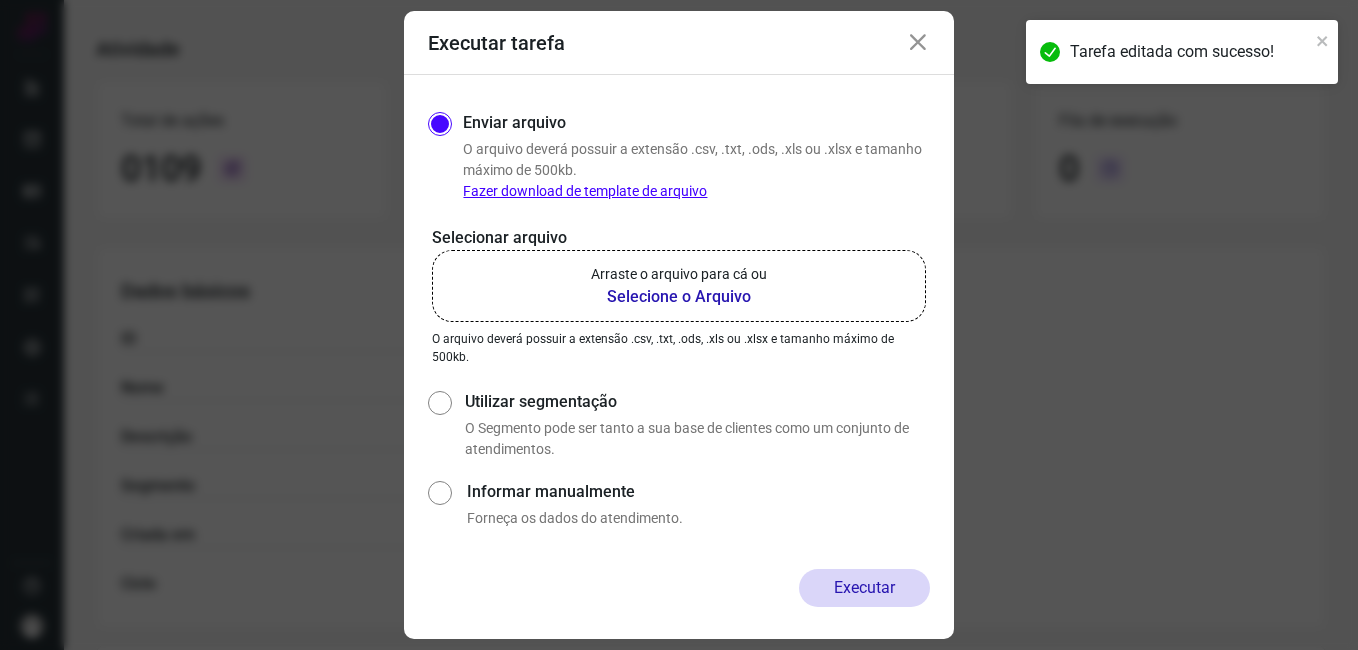 click on "Selecione o Arquivo" at bounding box center [679, 297] 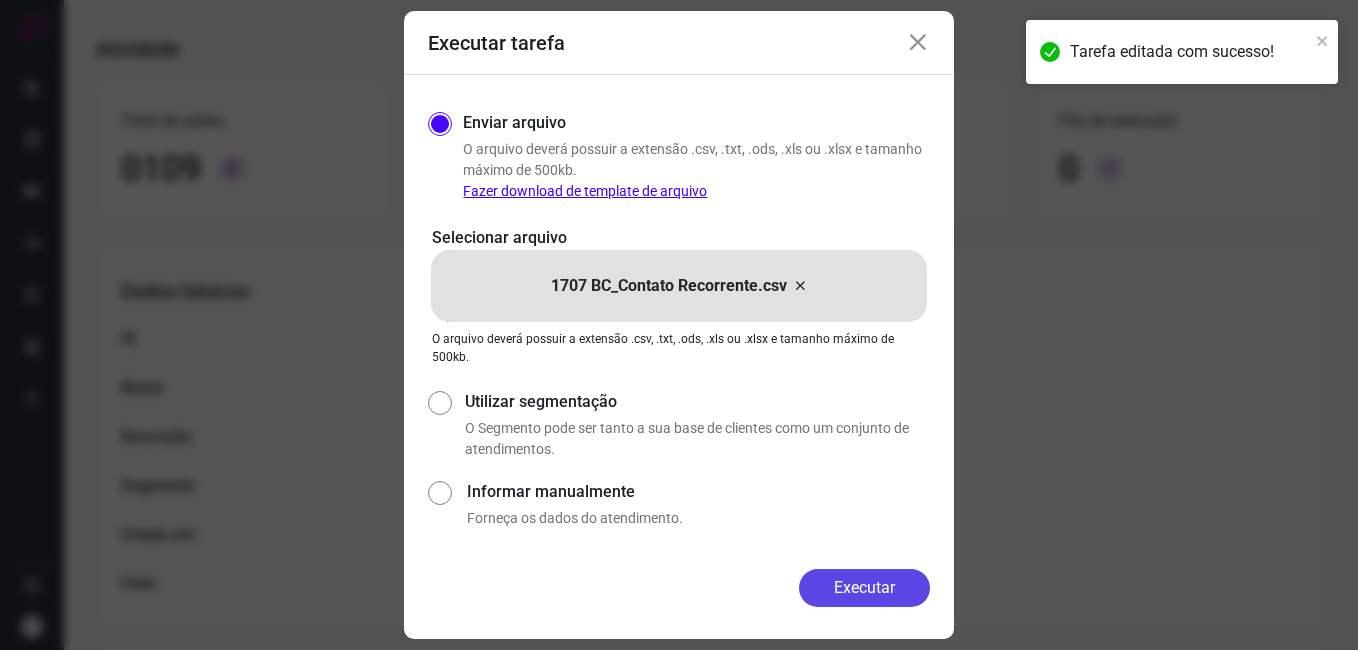 click on "Executar" at bounding box center (864, 588) 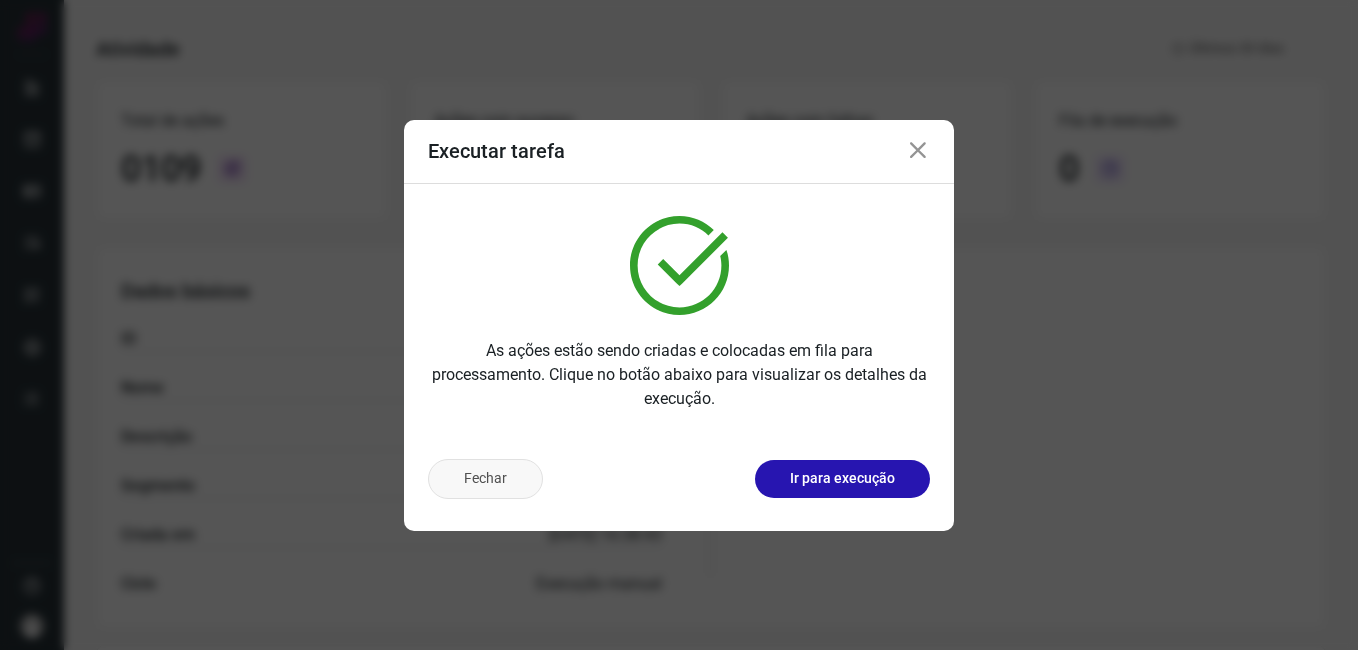 click on "Fechar" at bounding box center (485, 479) 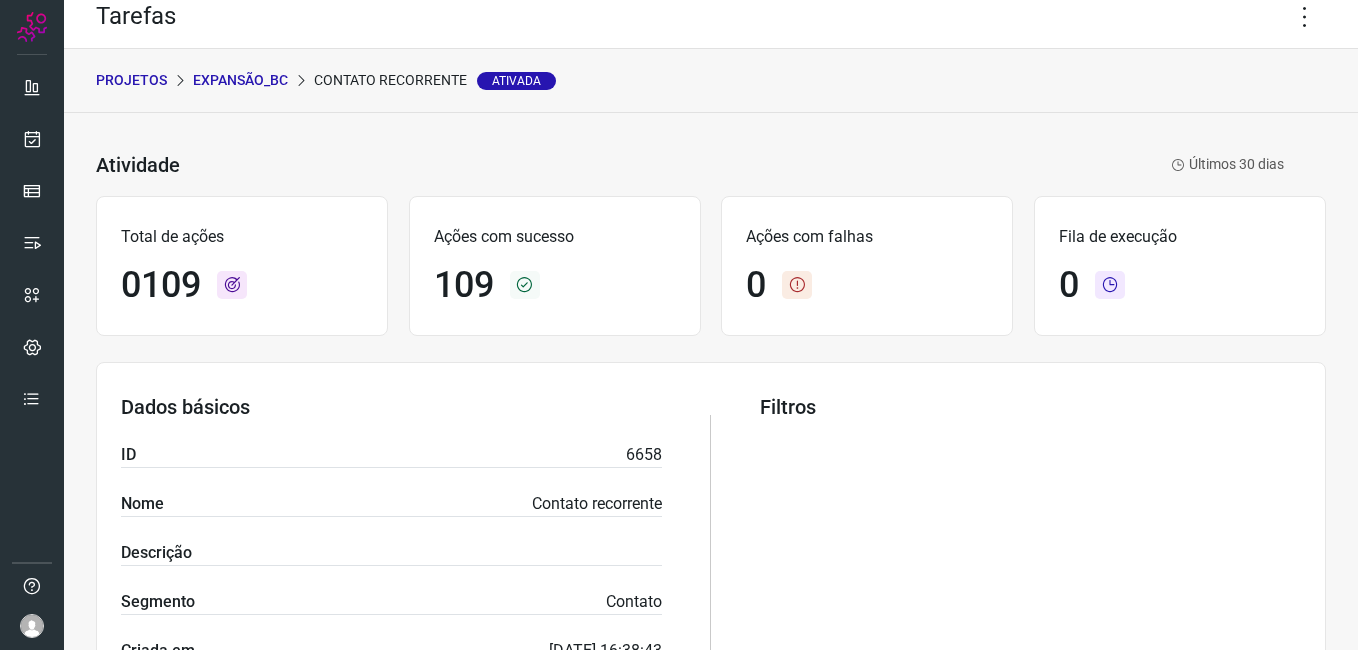 scroll, scrollTop: 0, scrollLeft: 0, axis: both 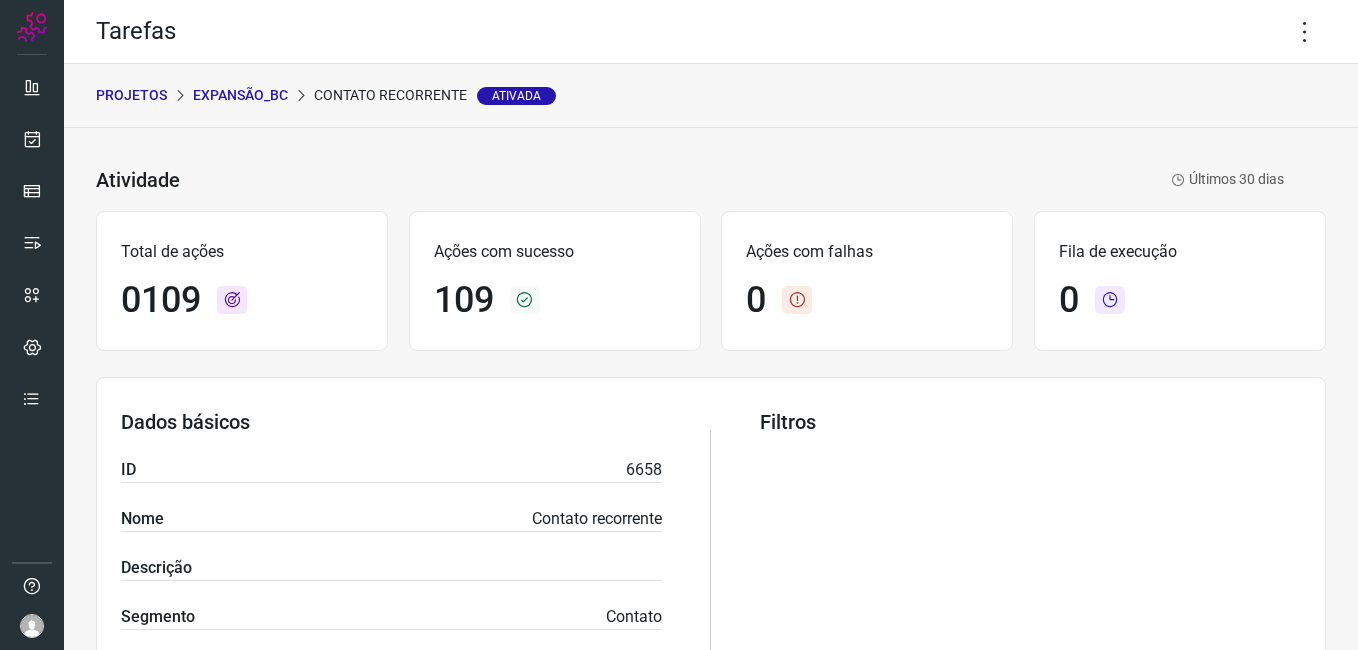 click on "Expansão_BC" at bounding box center [240, 95] 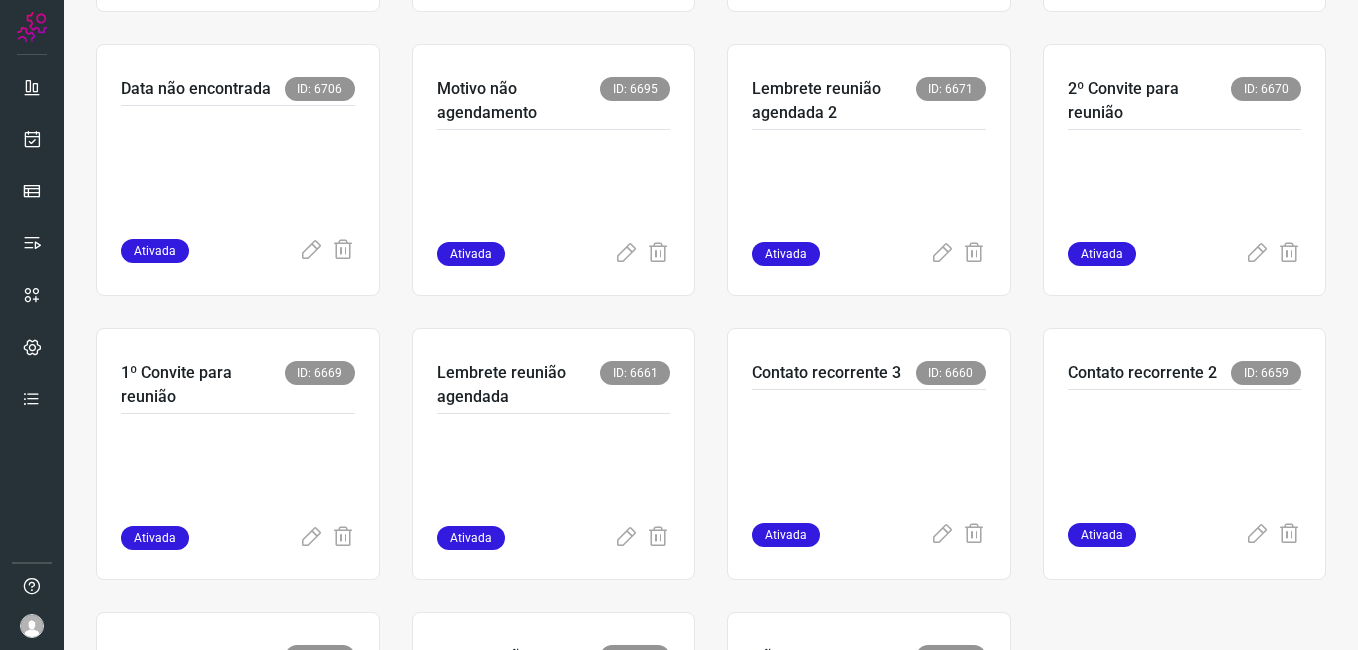 scroll, scrollTop: 400, scrollLeft: 0, axis: vertical 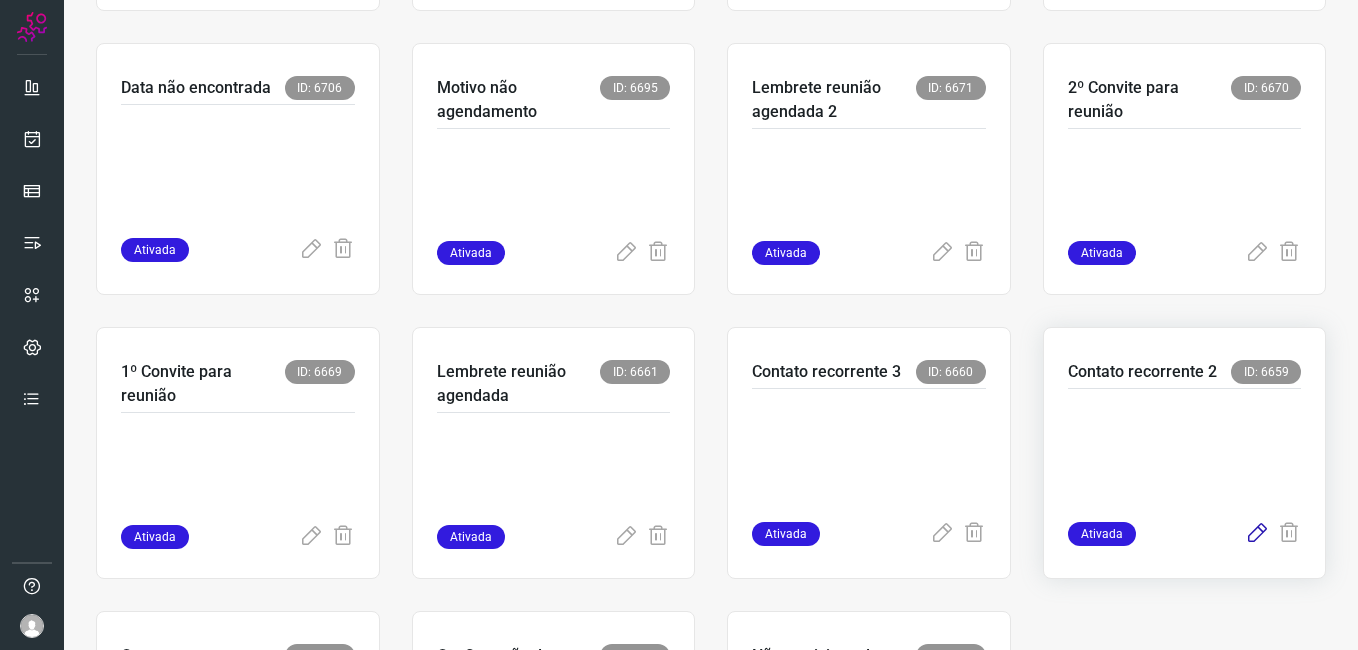 click at bounding box center [1257, 534] 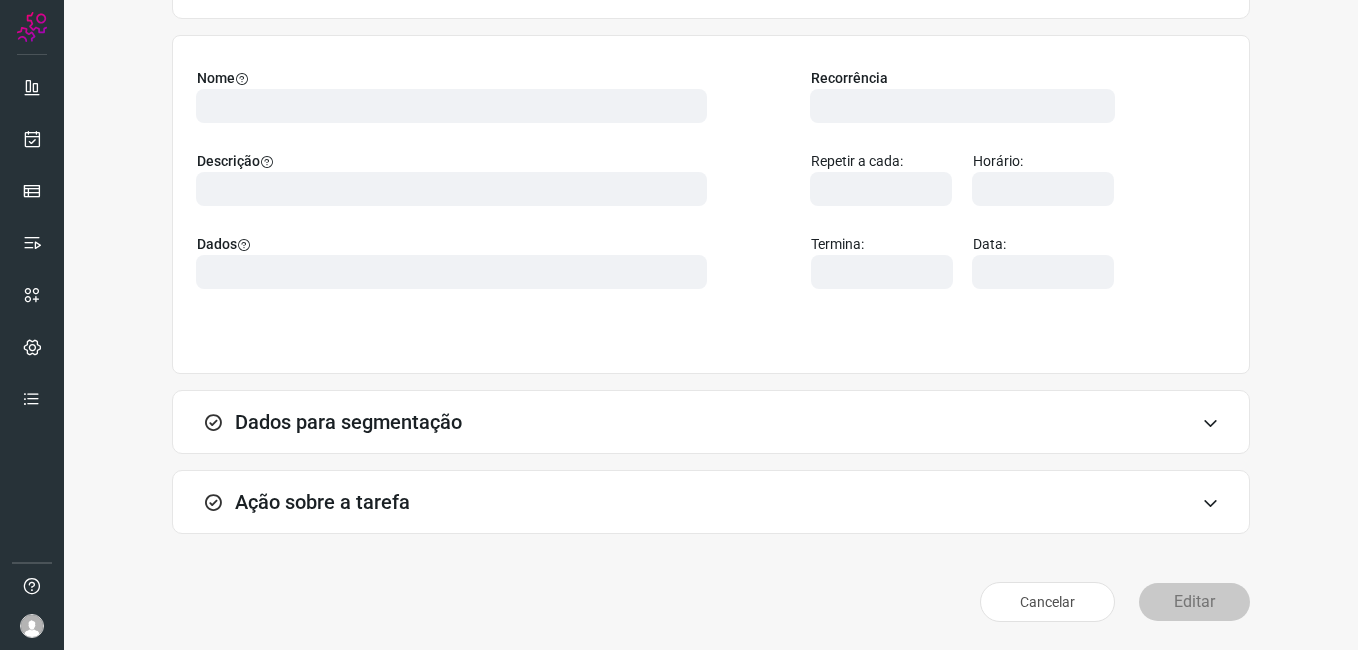 scroll, scrollTop: 131, scrollLeft: 0, axis: vertical 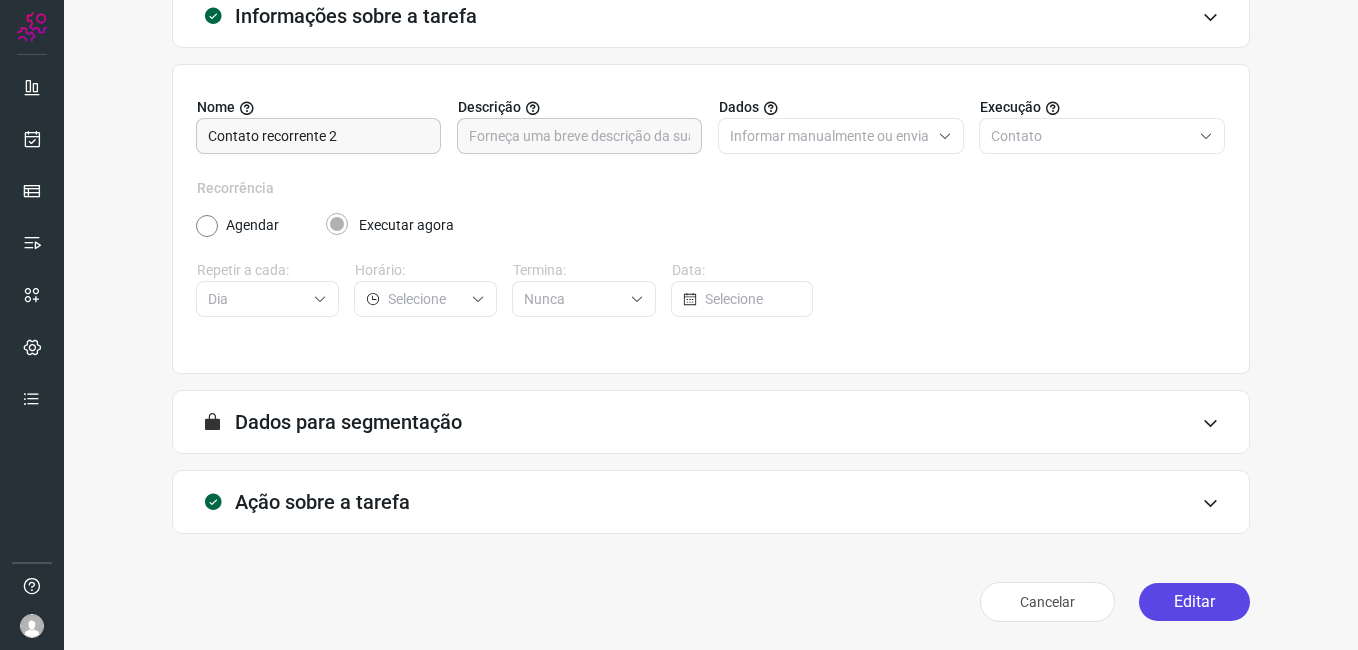 click on "Editar" at bounding box center (1194, 602) 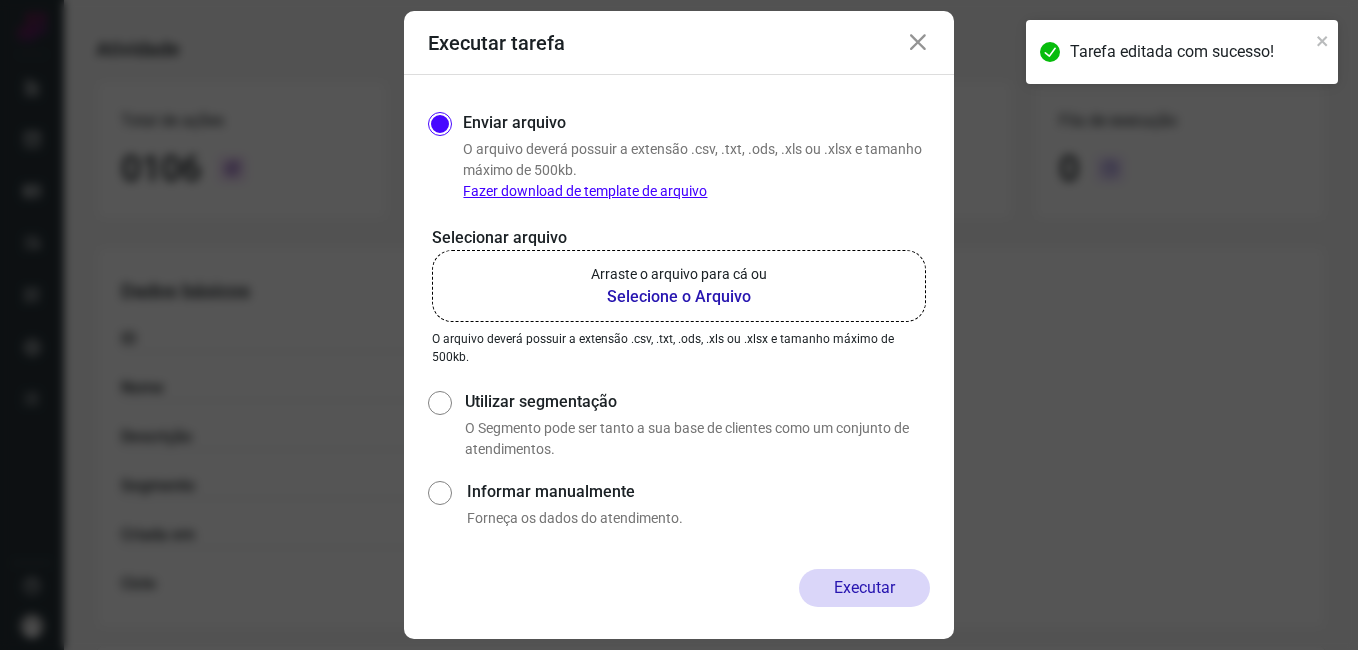 click on "Selecione o Arquivo" at bounding box center (679, 297) 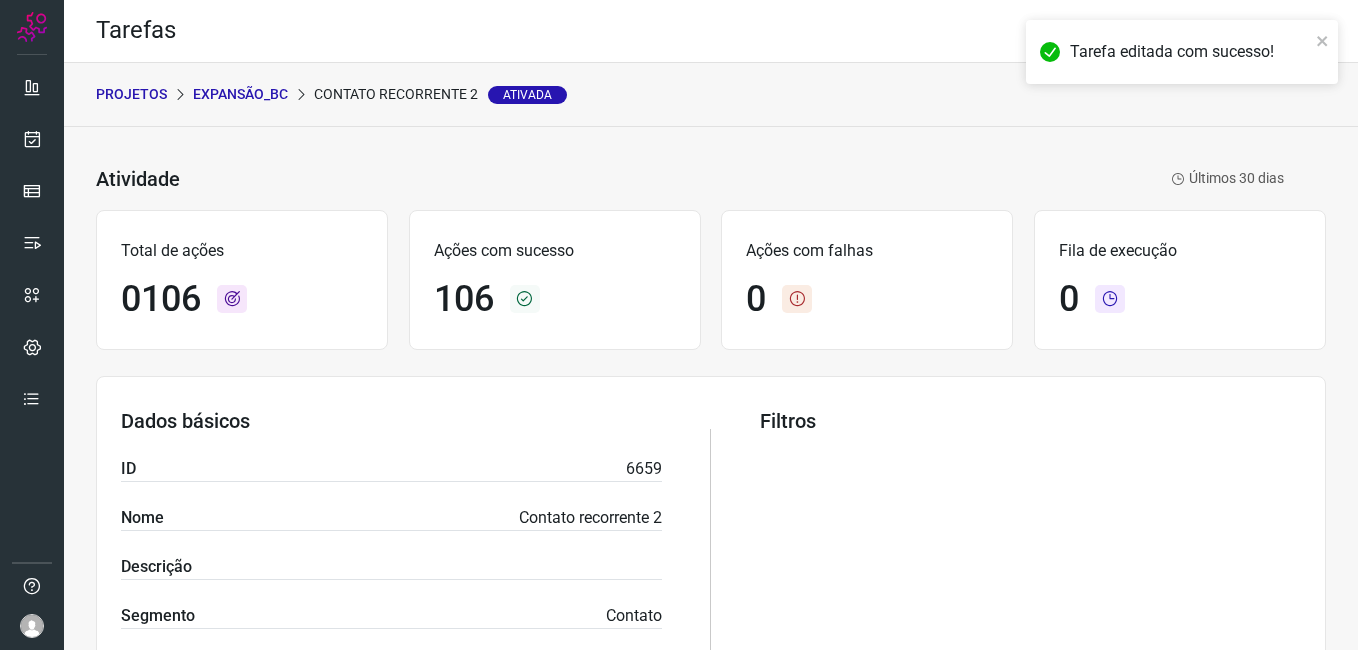 scroll, scrollTop: 0, scrollLeft: 0, axis: both 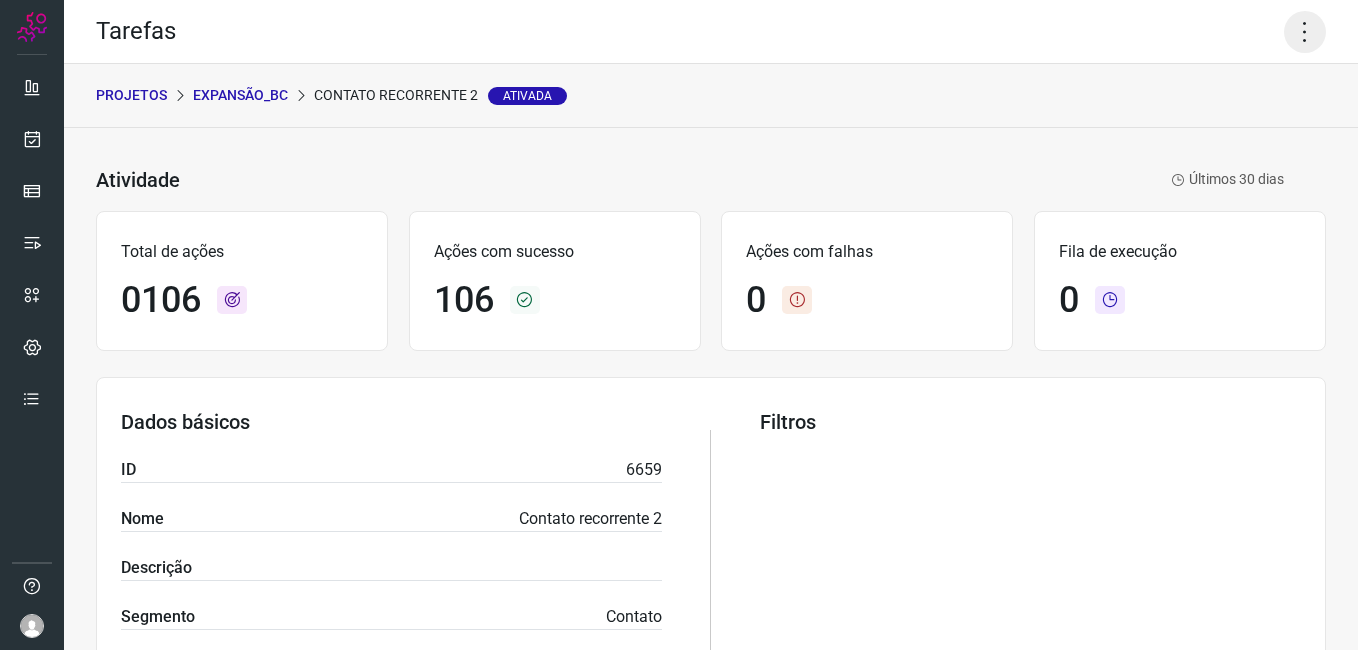 click 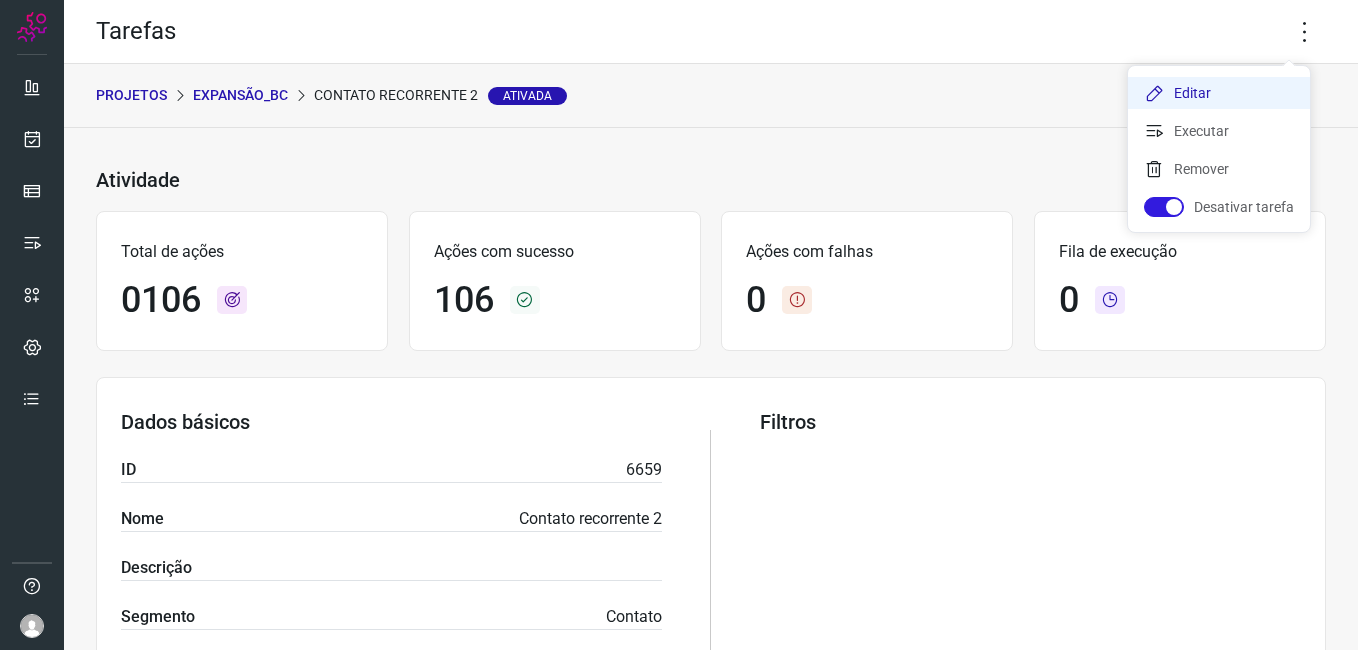 click on "Editar" 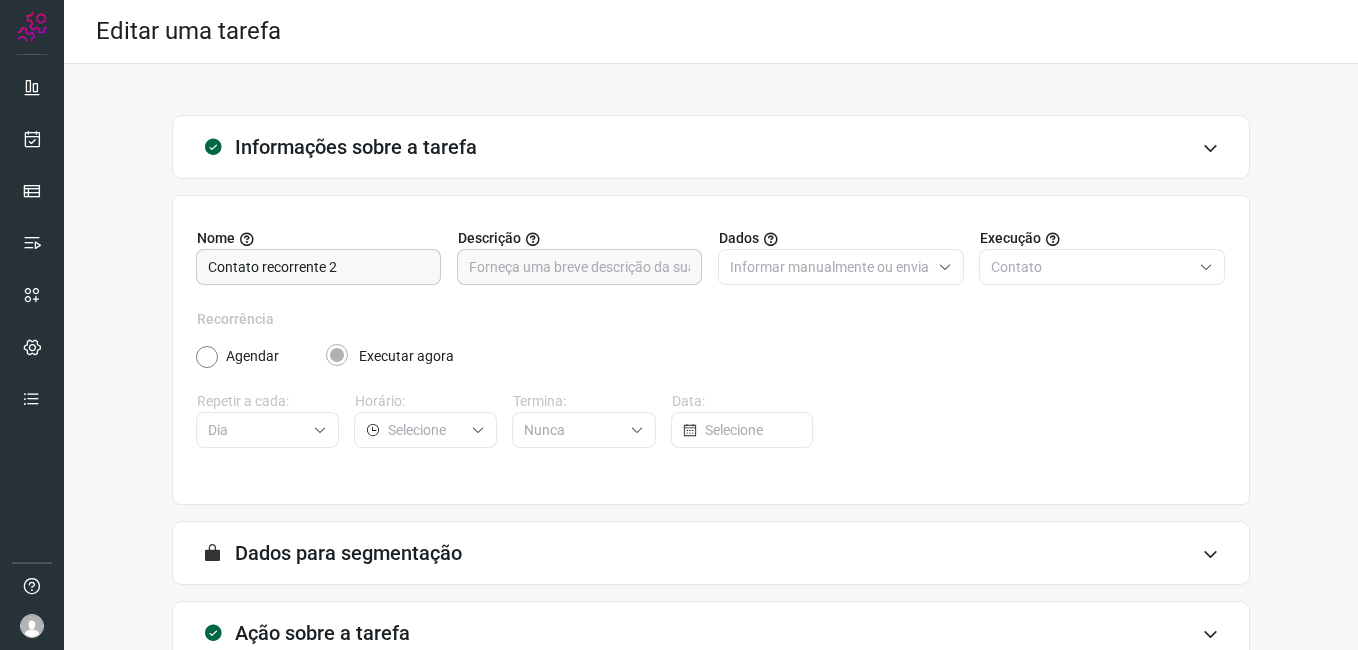 scroll, scrollTop: 100, scrollLeft: 0, axis: vertical 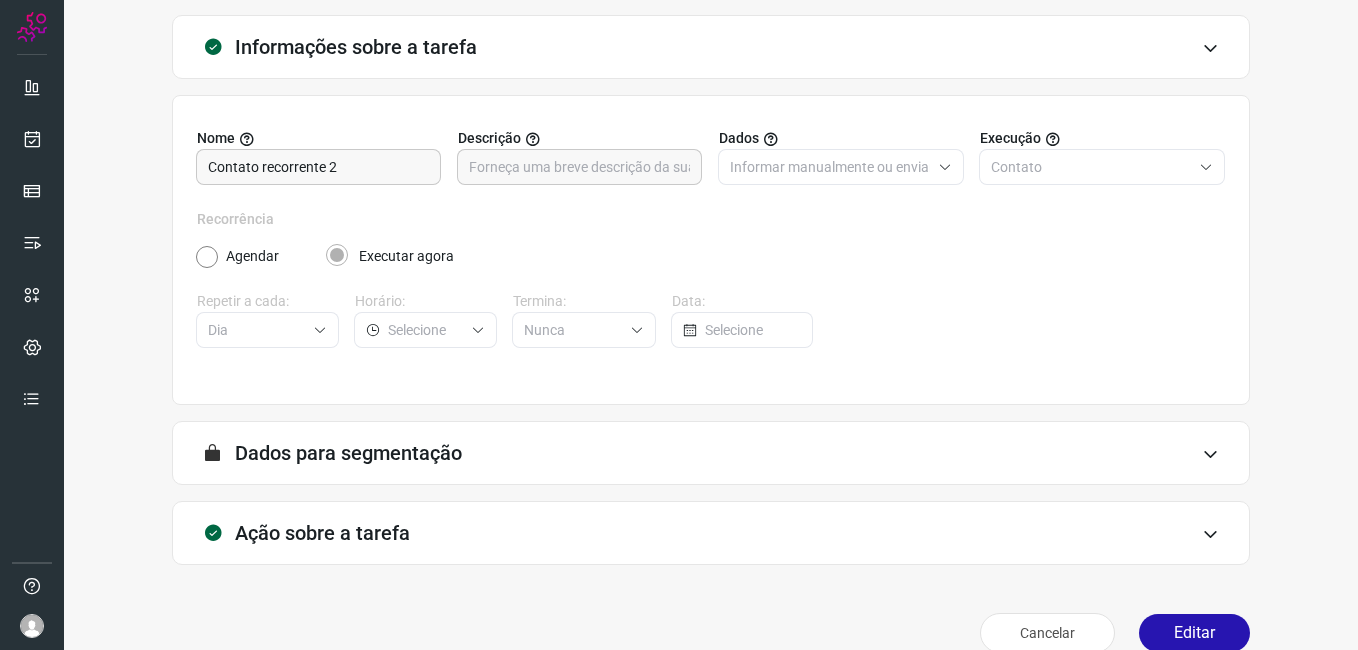 drag, startPoint x: 1155, startPoint y: 623, endPoint x: 1069, endPoint y: 556, distance: 109.01835 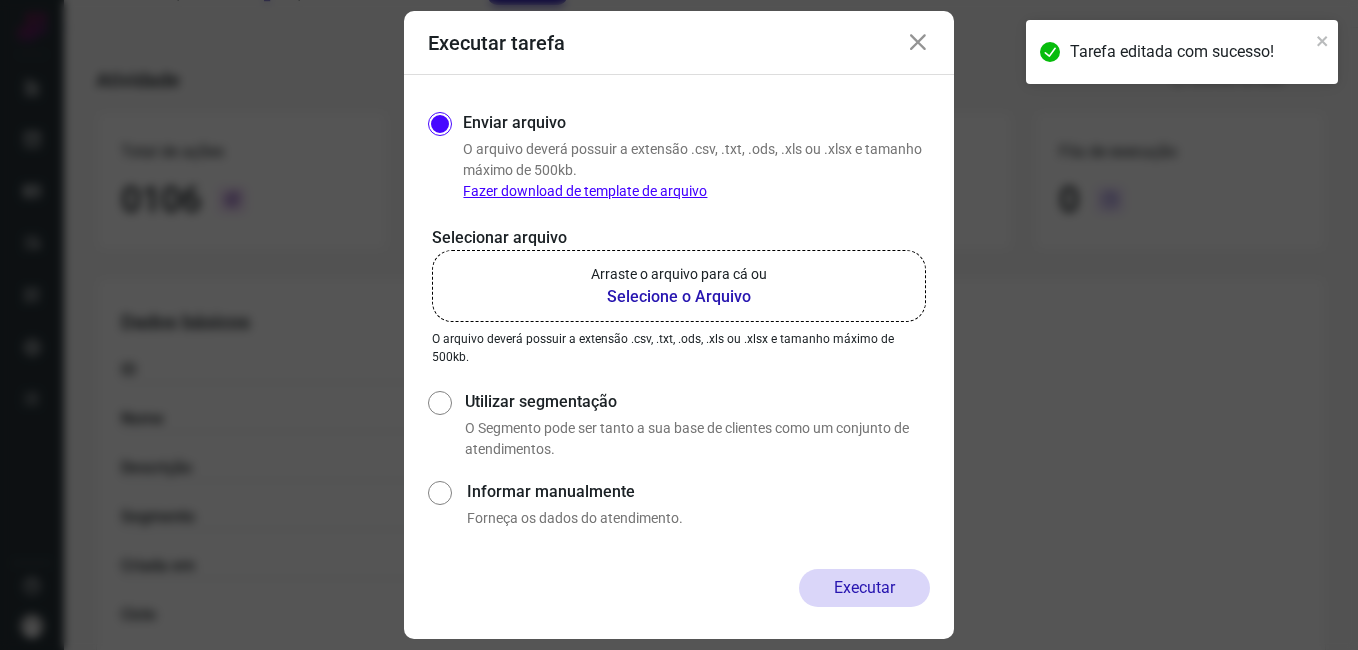 click on "Selecione o Arquivo" at bounding box center [679, 297] 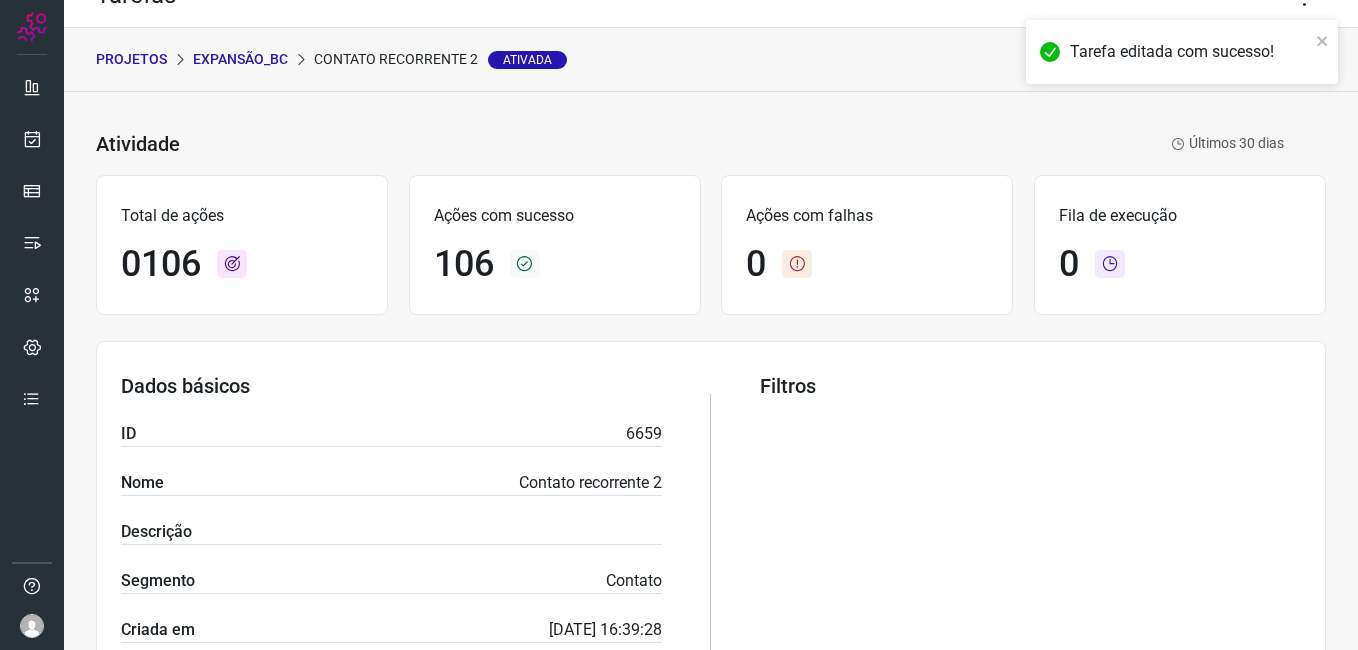 scroll, scrollTop: 0, scrollLeft: 0, axis: both 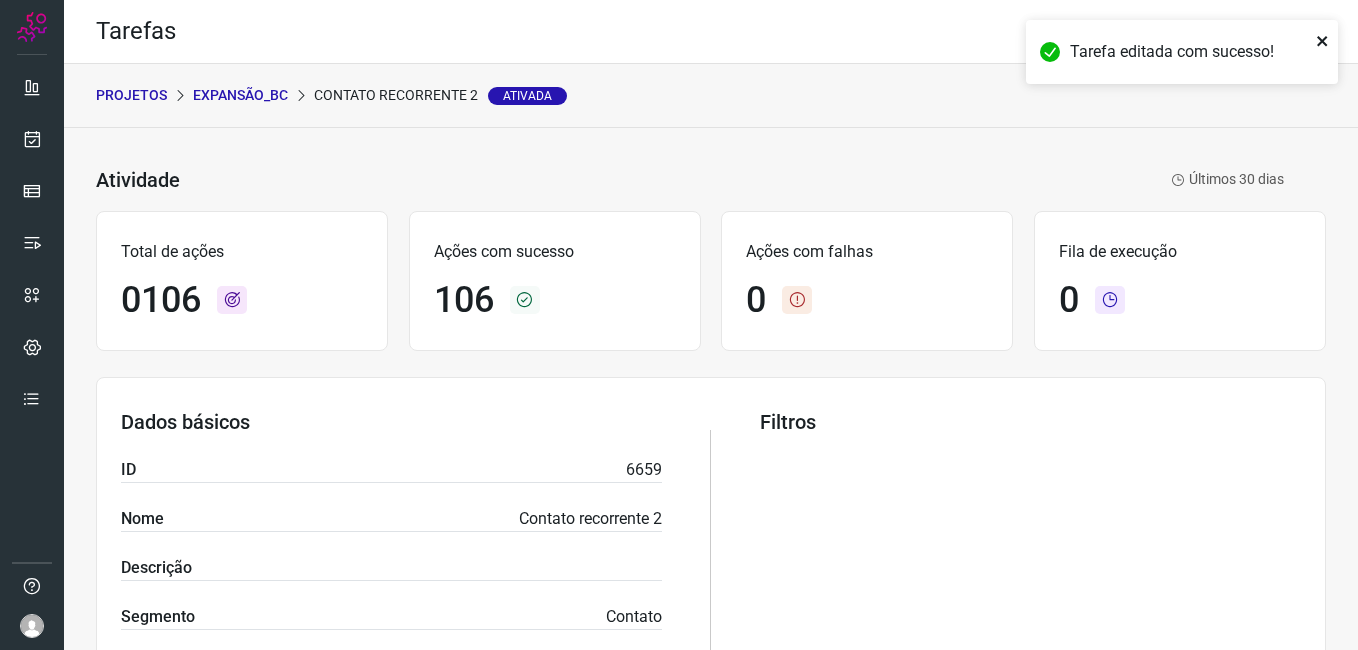 click 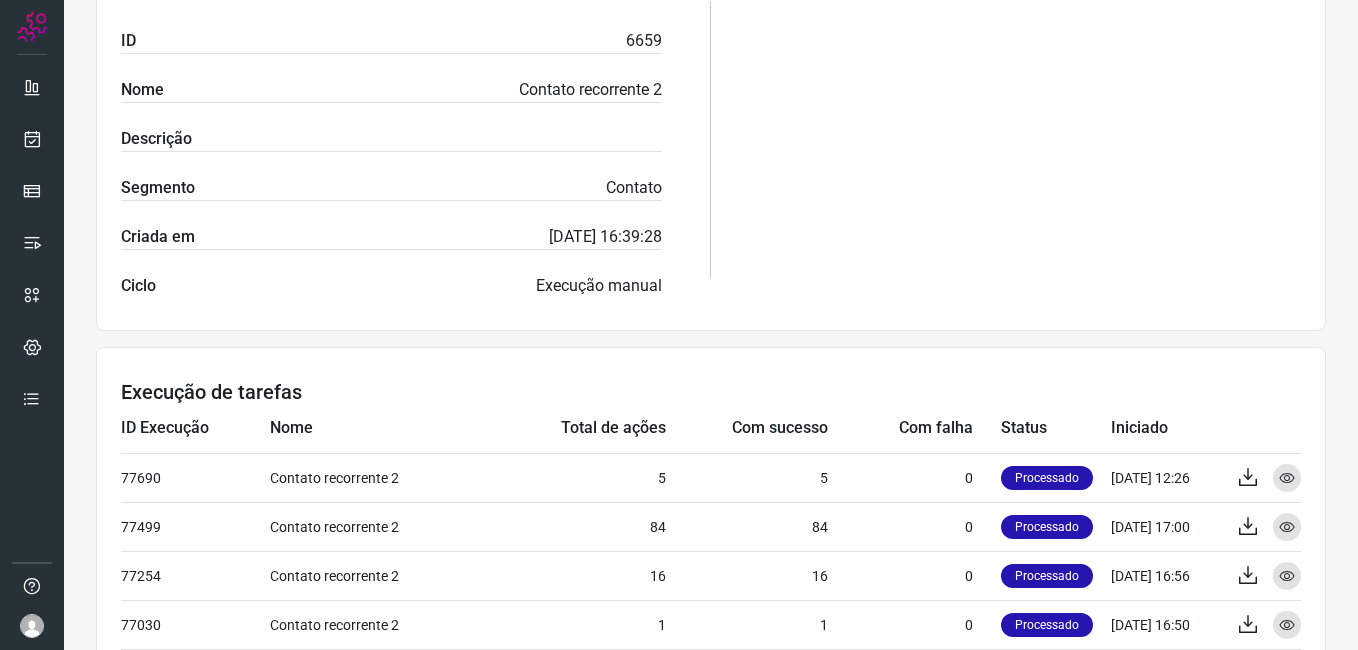 scroll, scrollTop: 500, scrollLeft: 0, axis: vertical 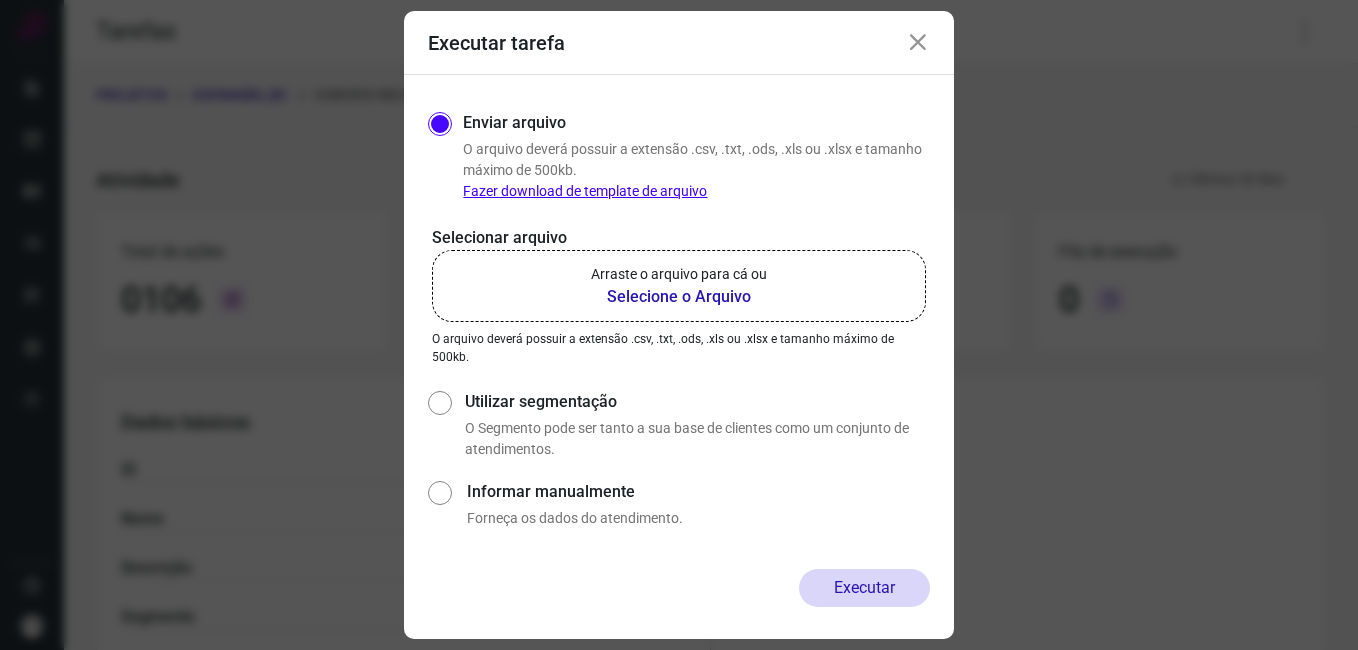 click at bounding box center [918, 43] 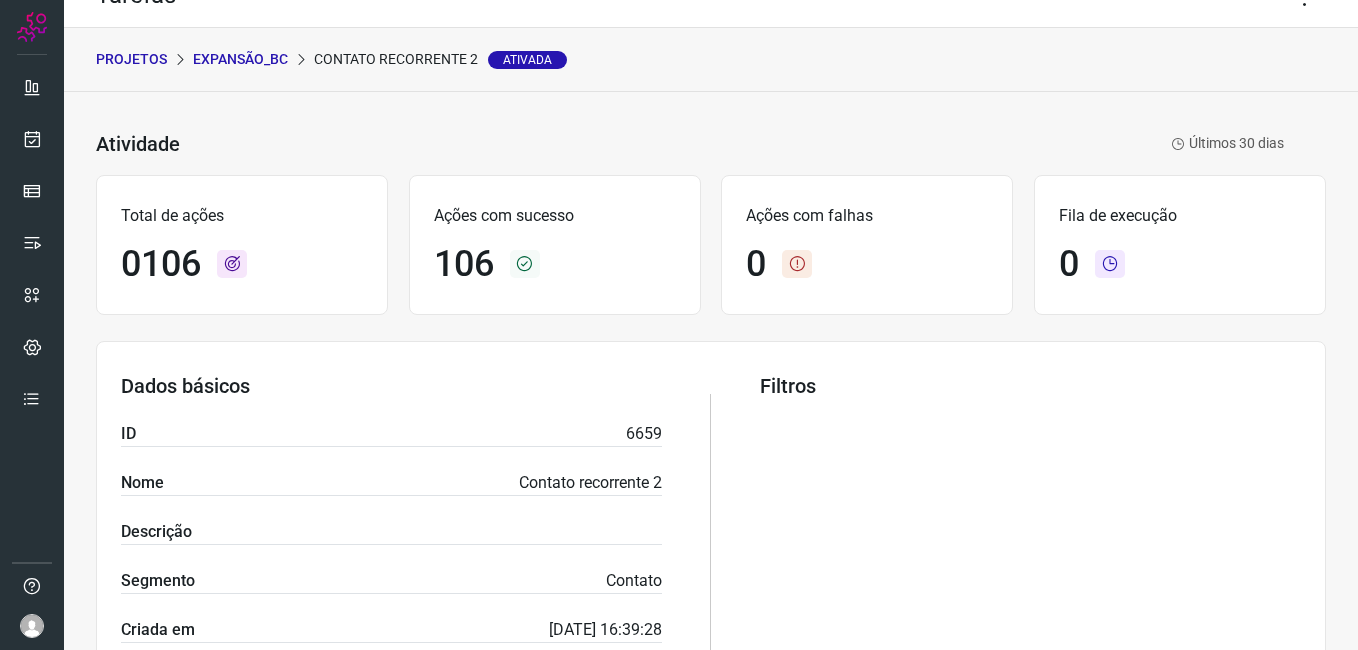 scroll, scrollTop: 0, scrollLeft: 0, axis: both 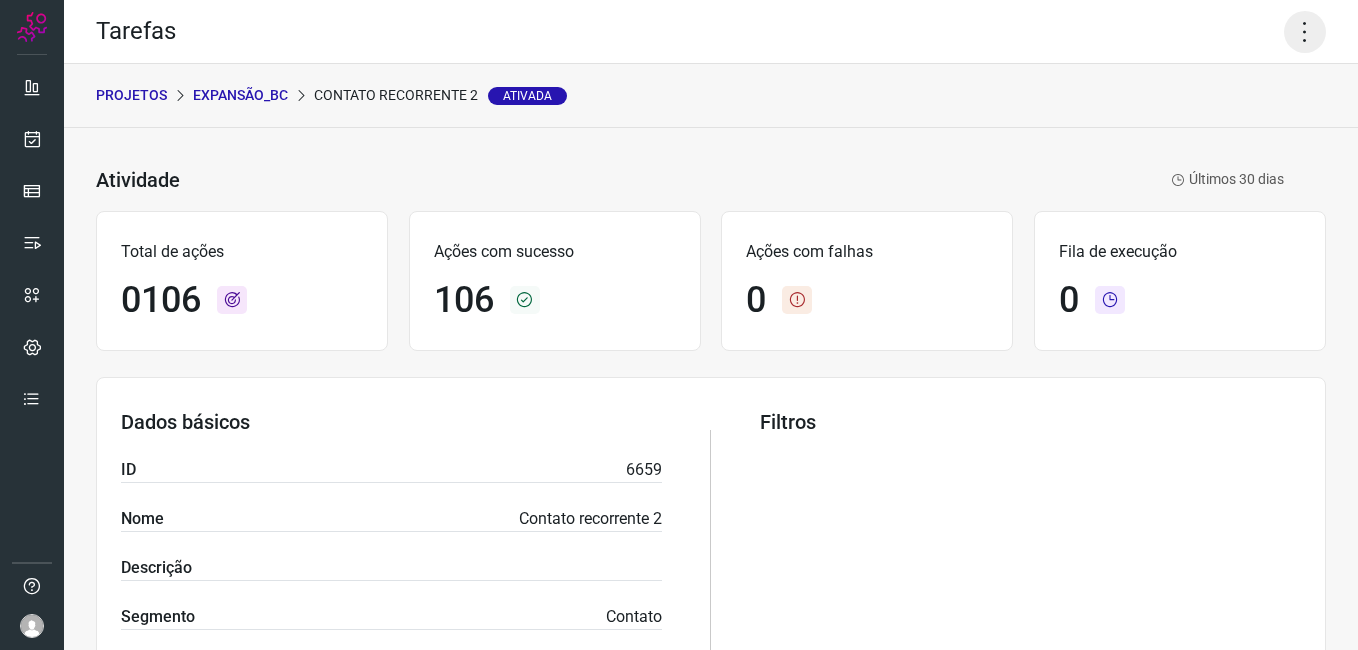 click 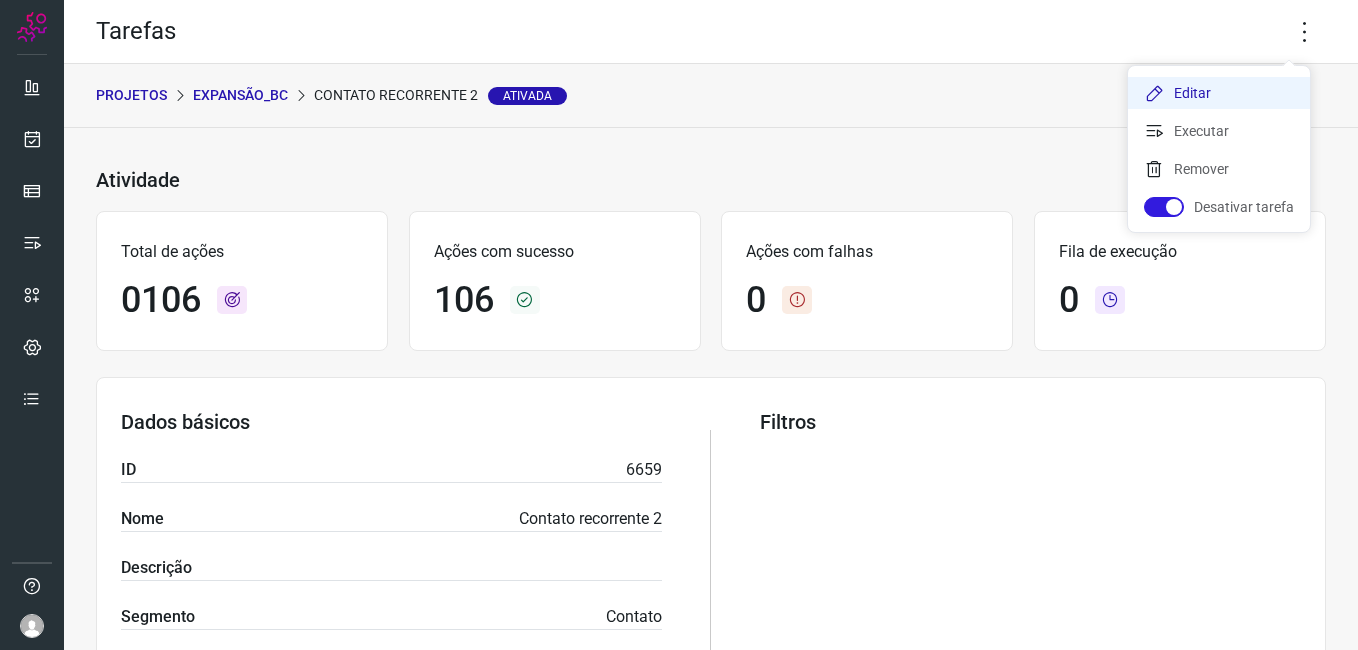 click on "Editar" 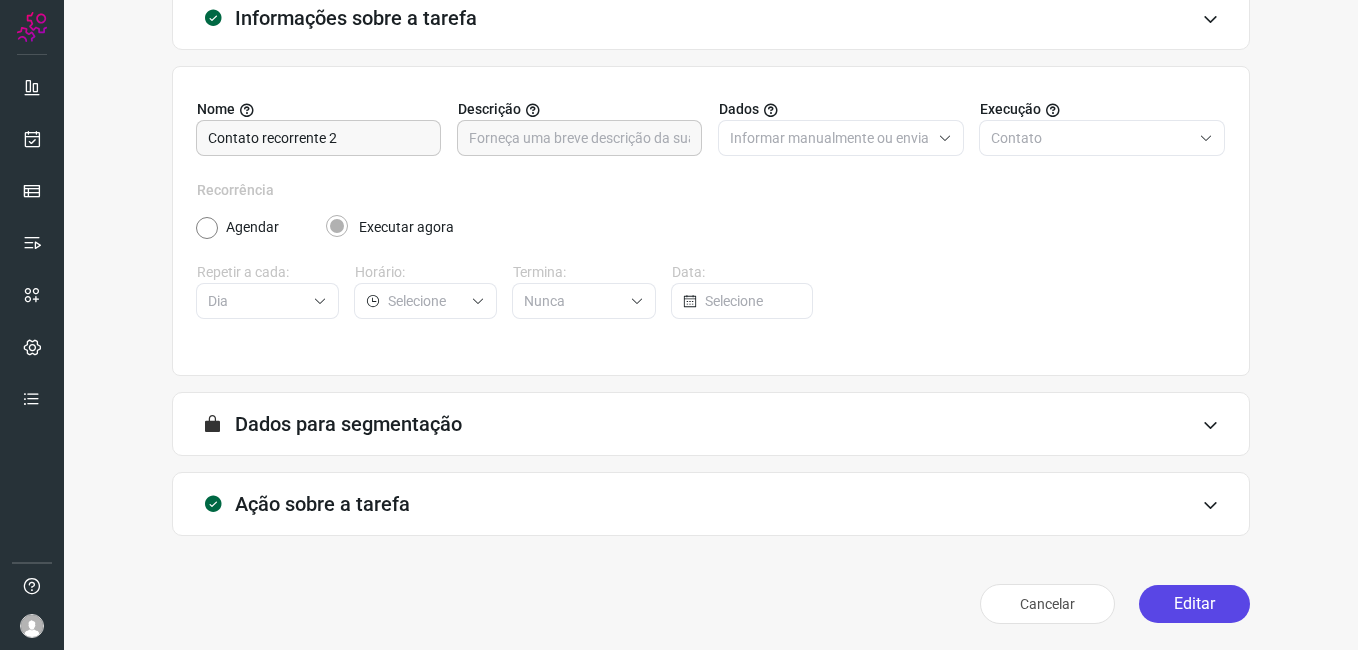 scroll, scrollTop: 131, scrollLeft: 0, axis: vertical 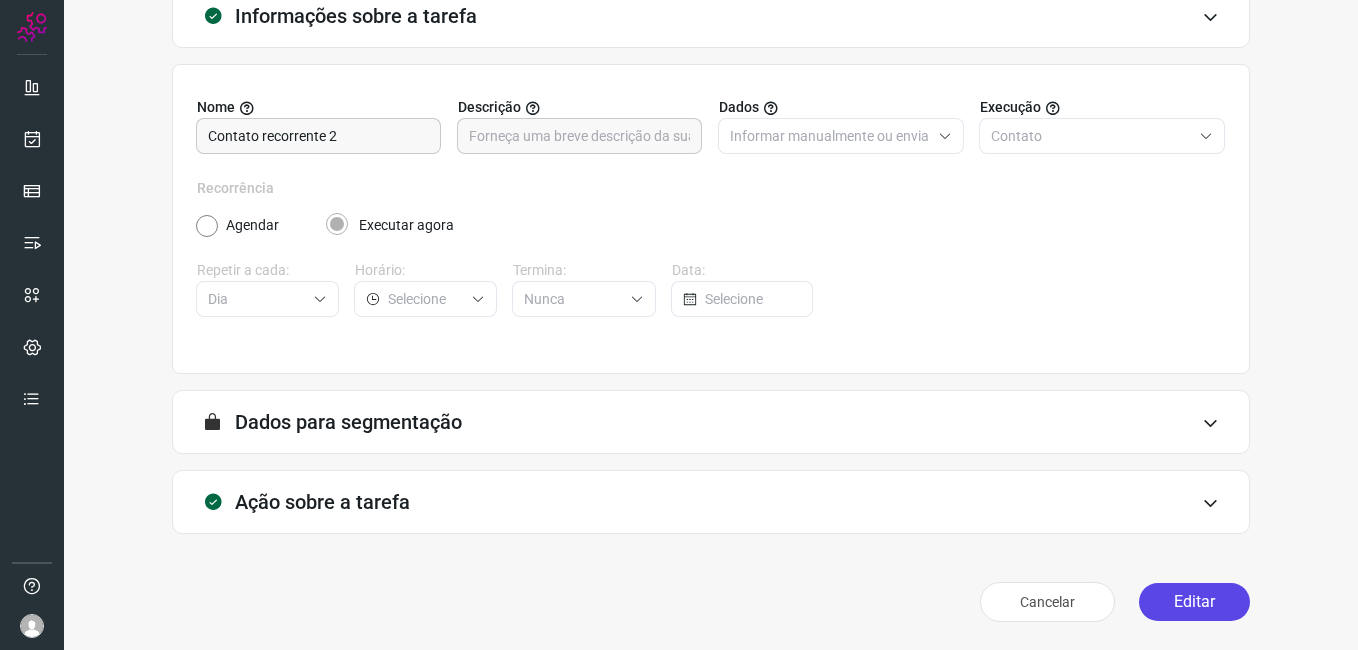click on "Editar" at bounding box center (1194, 602) 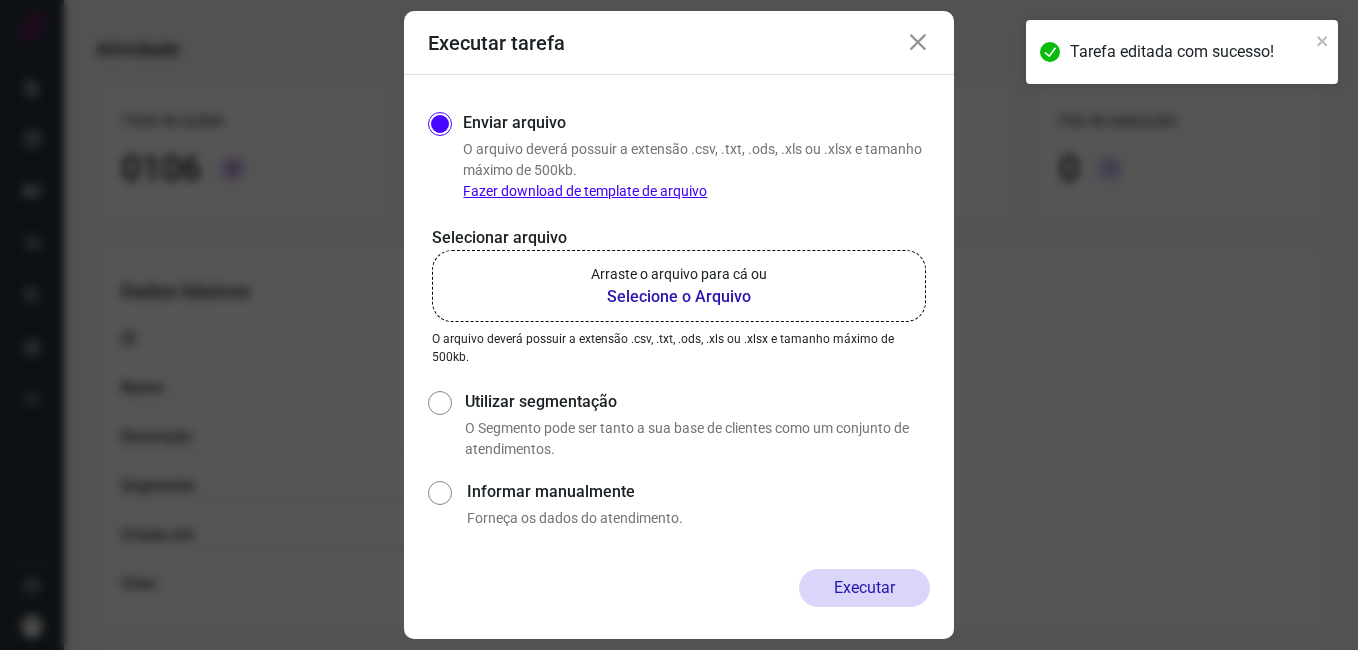 click on "Selecione o Arquivo" at bounding box center (679, 297) 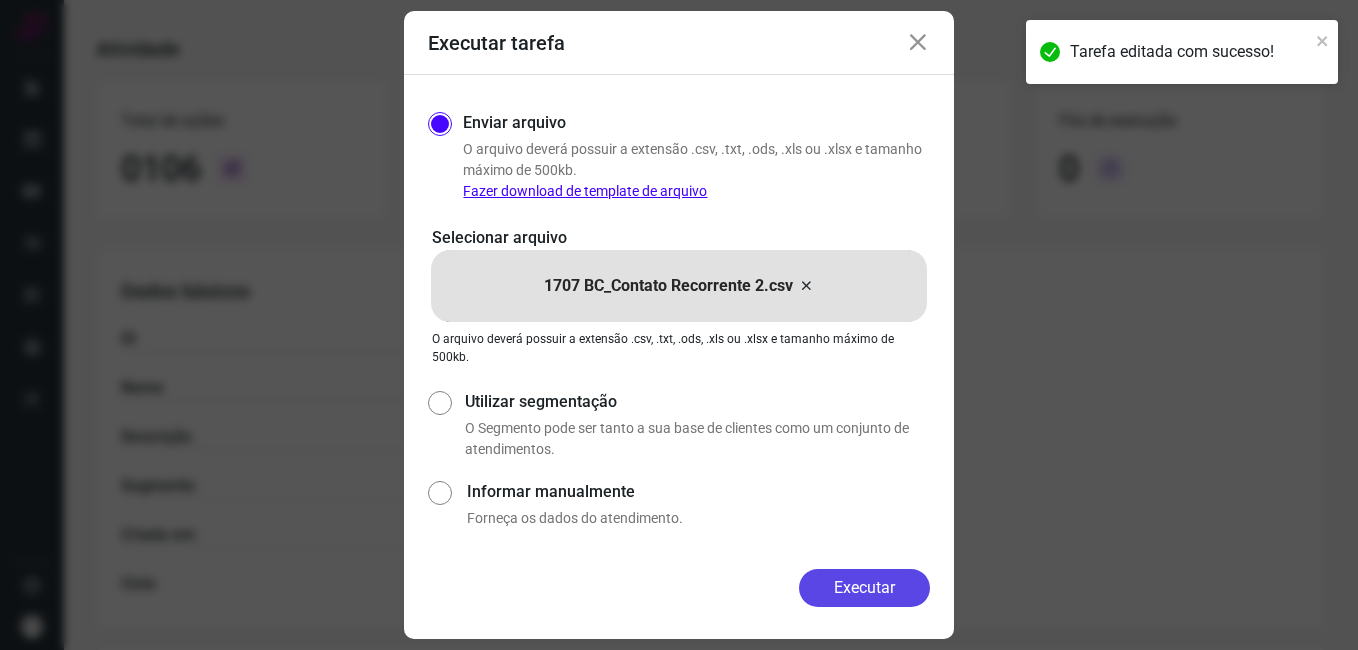 click on "Executar" at bounding box center [864, 588] 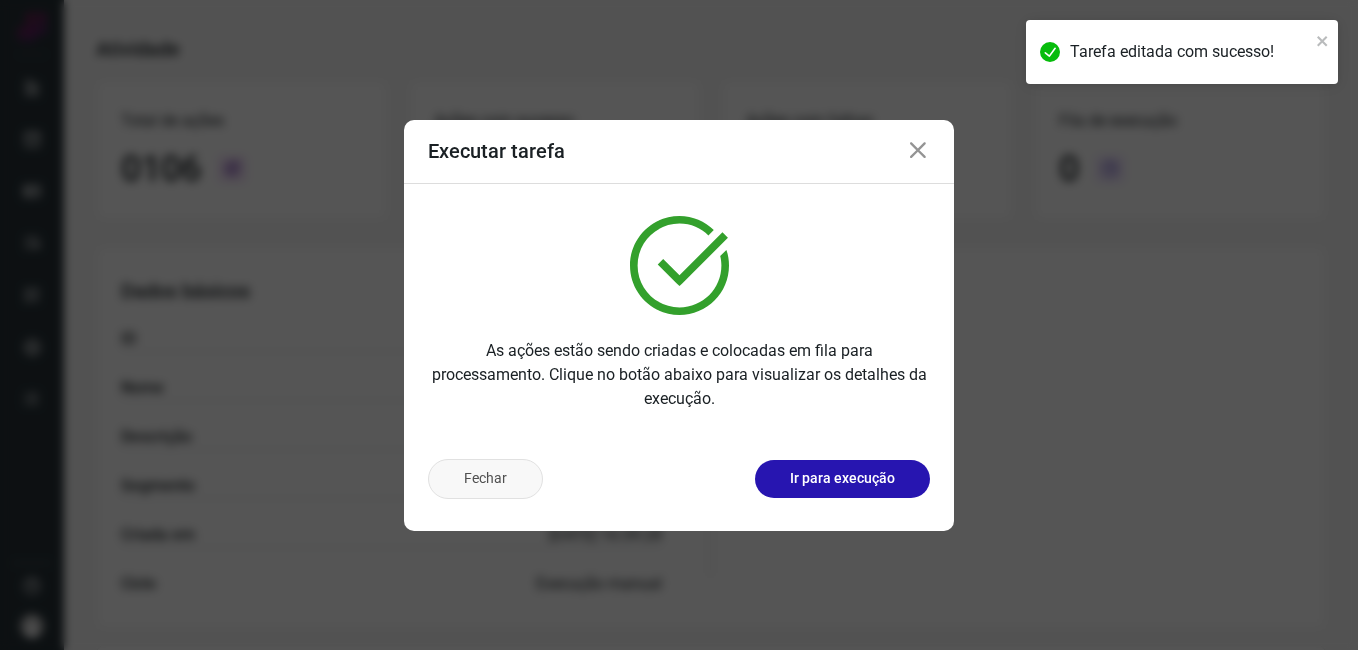 click on "Fechar" at bounding box center (485, 479) 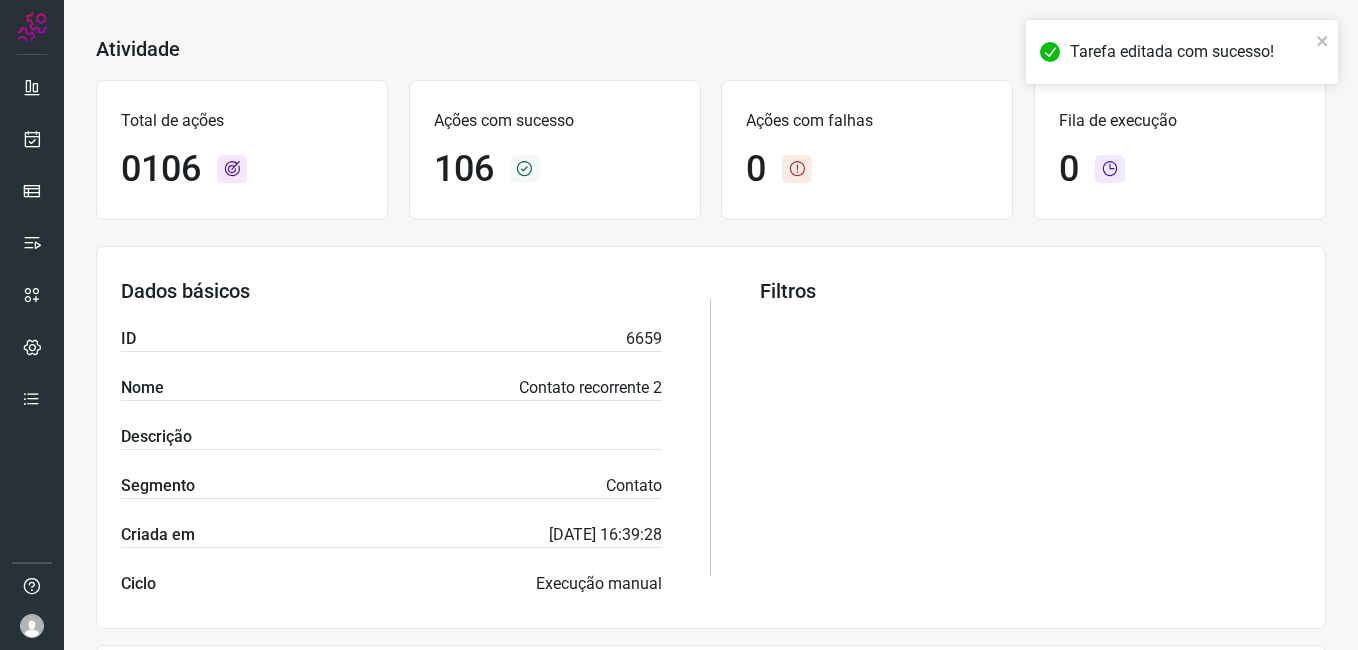 scroll, scrollTop: 0, scrollLeft: 0, axis: both 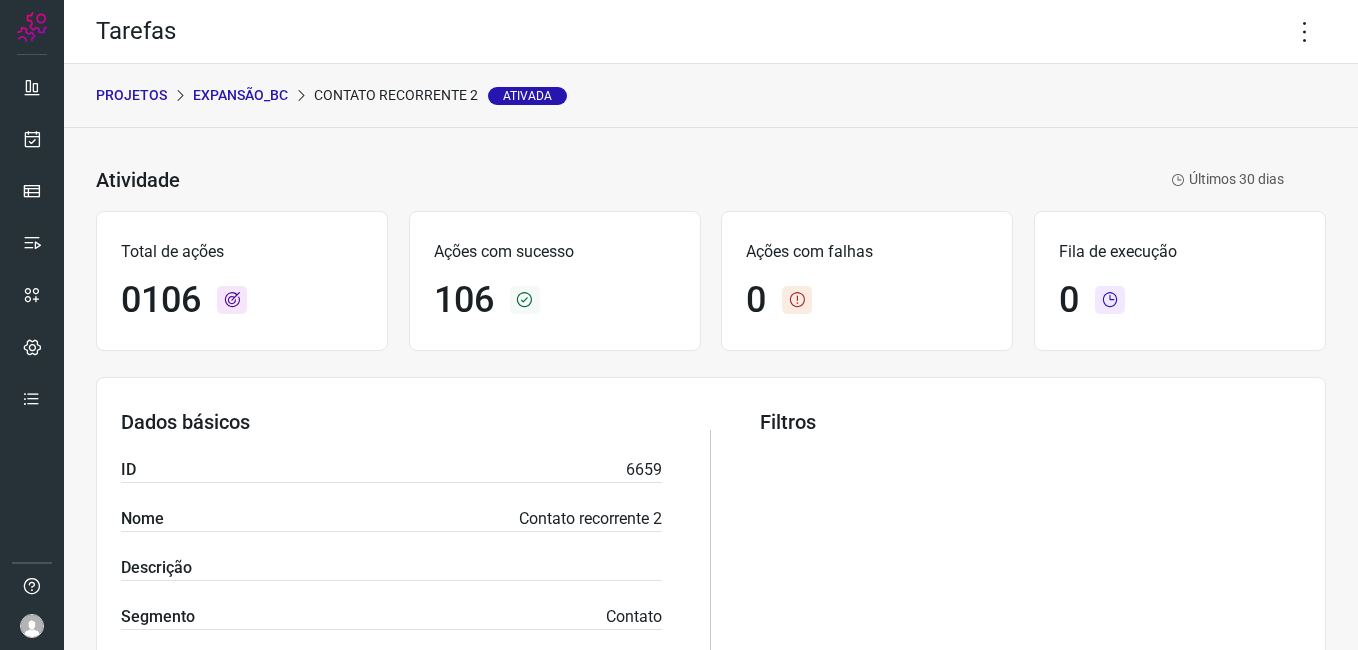 click on "Expansão_BC" at bounding box center [240, 95] 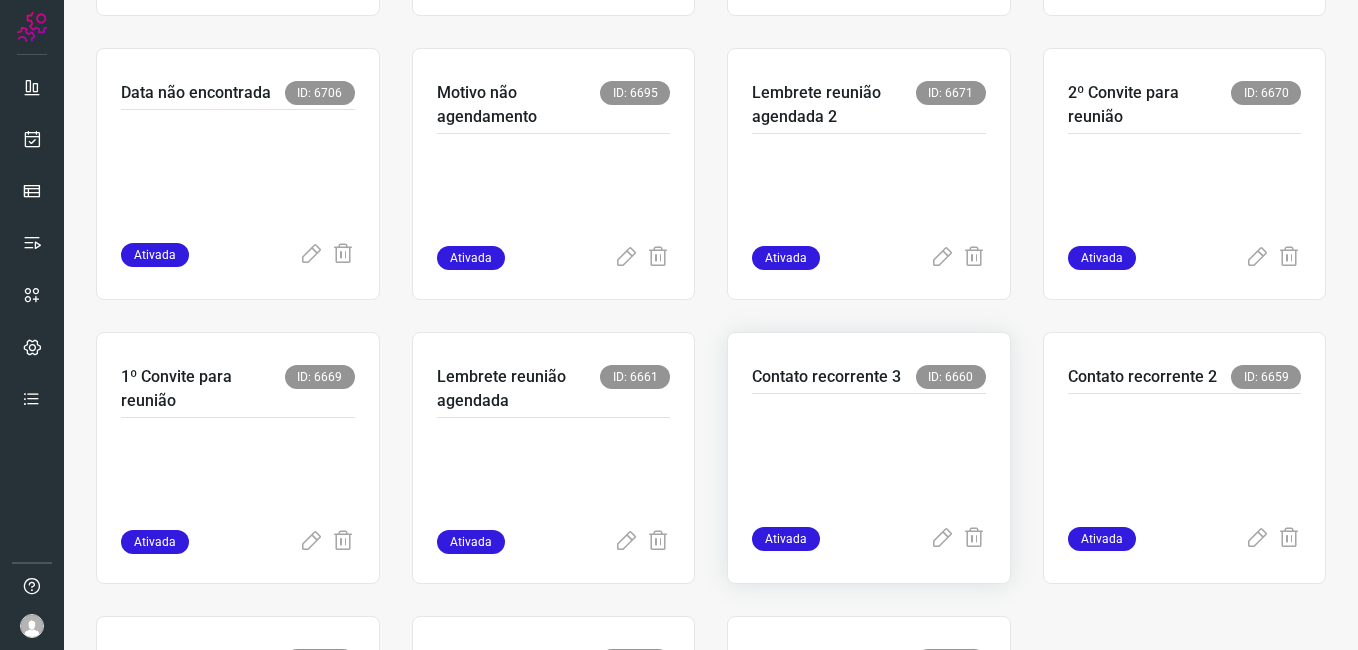 click at bounding box center [869, 456] 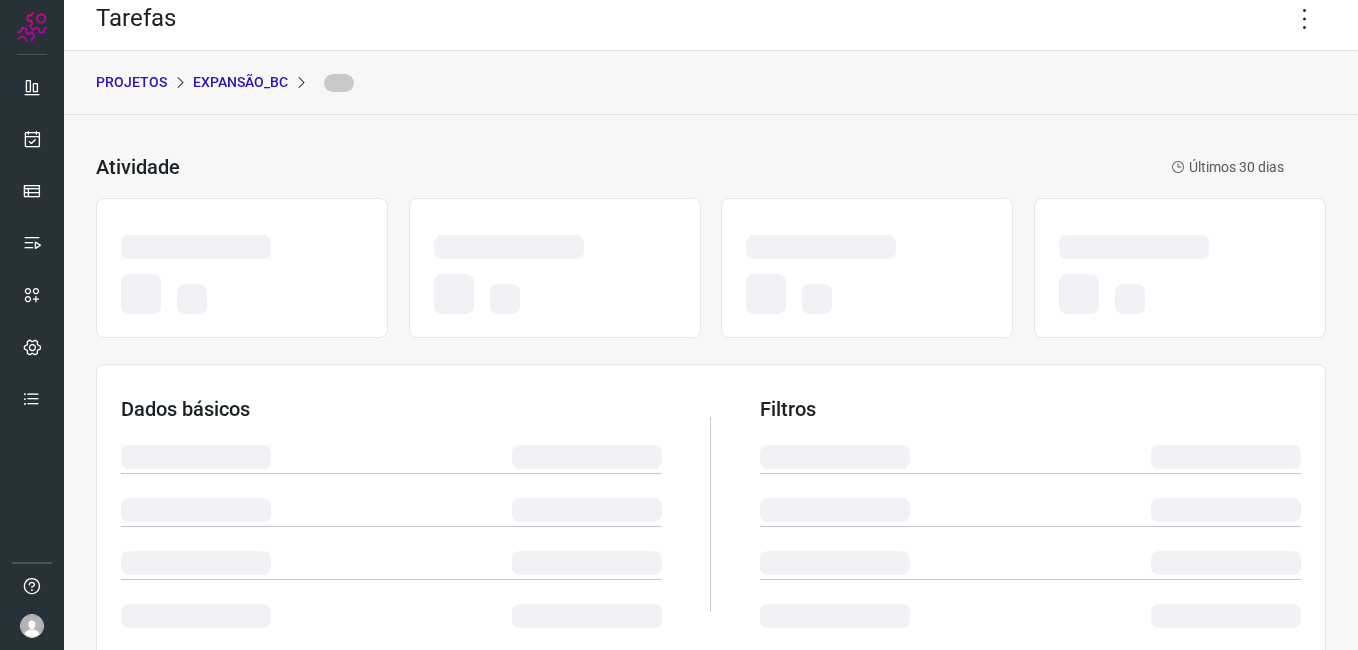 scroll, scrollTop: 0, scrollLeft: 0, axis: both 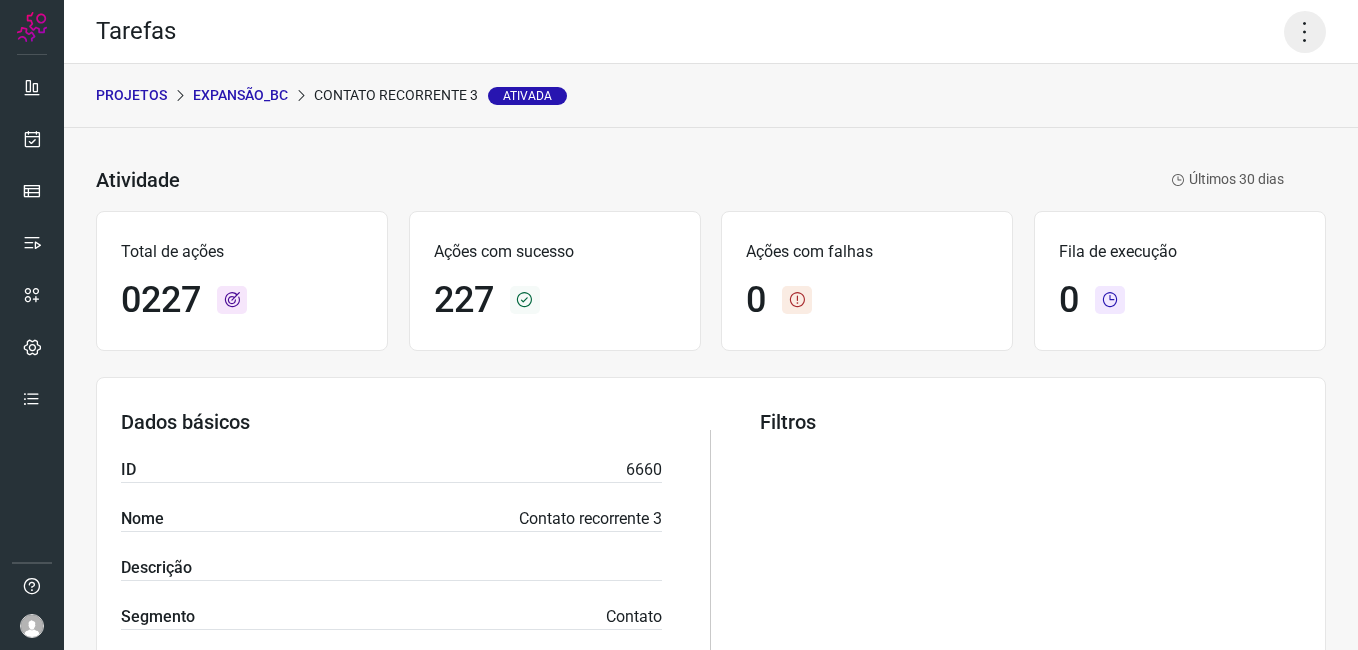 click 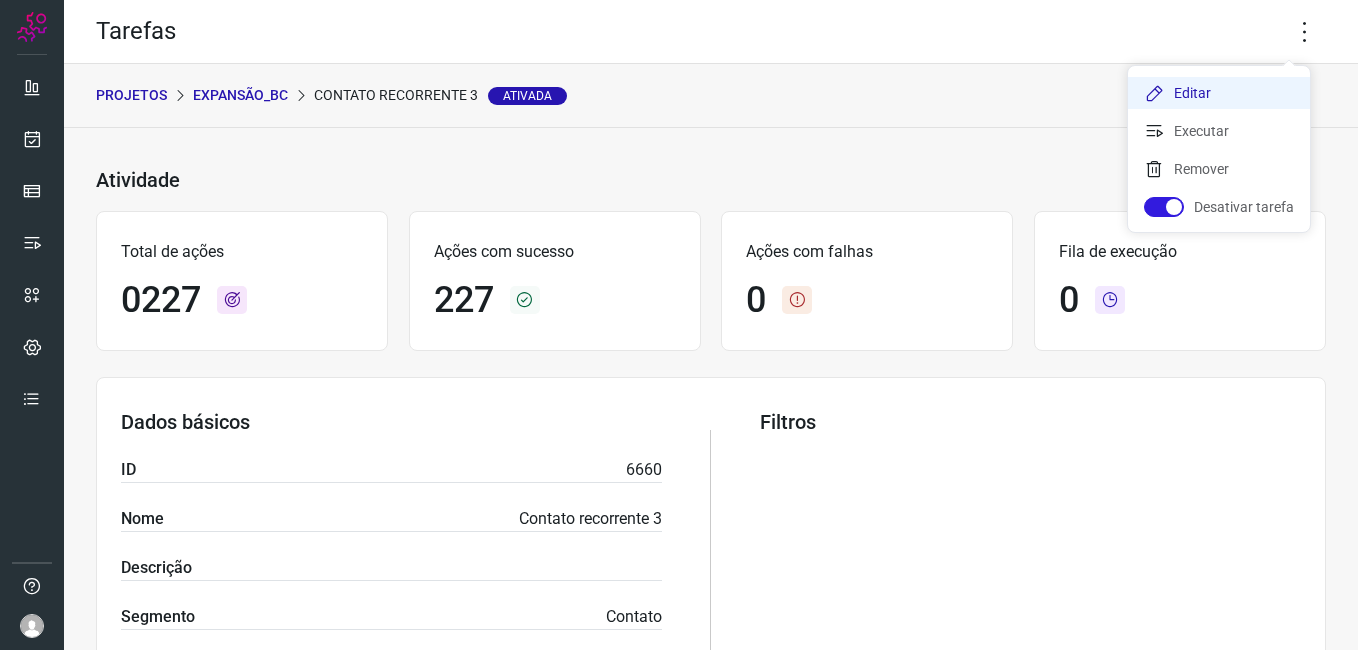 click on "Editar" 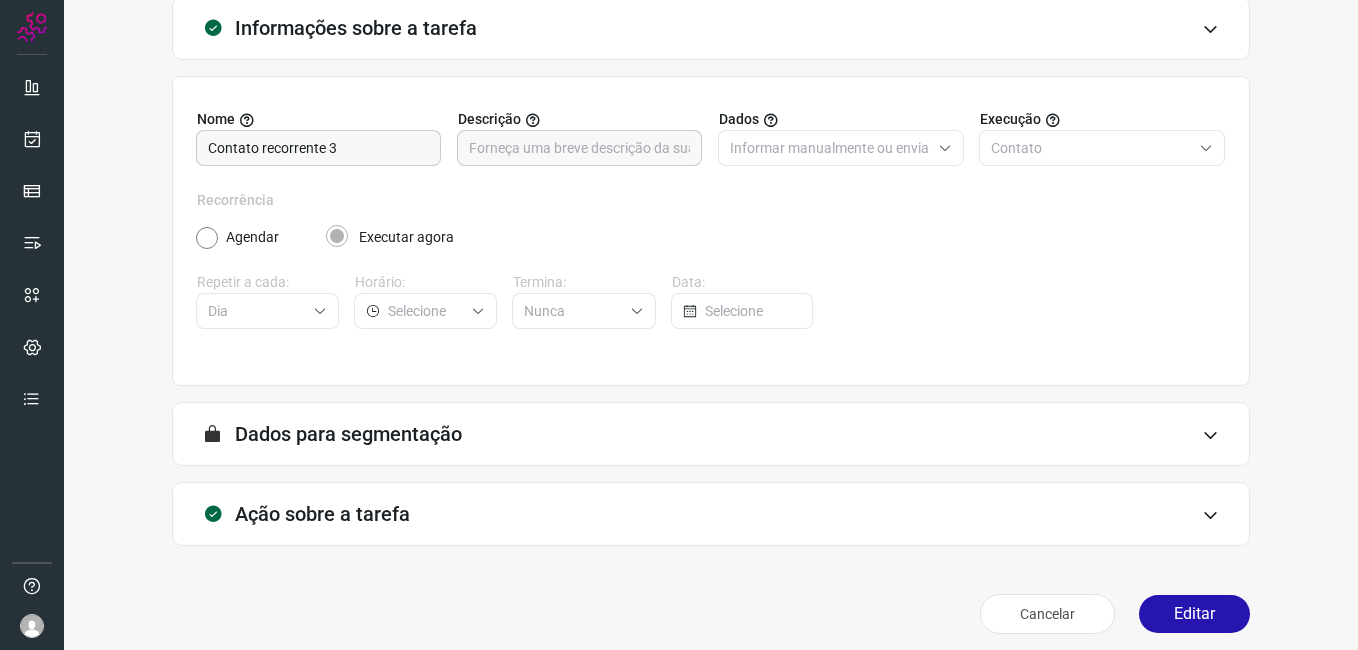 scroll, scrollTop: 131, scrollLeft: 0, axis: vertical 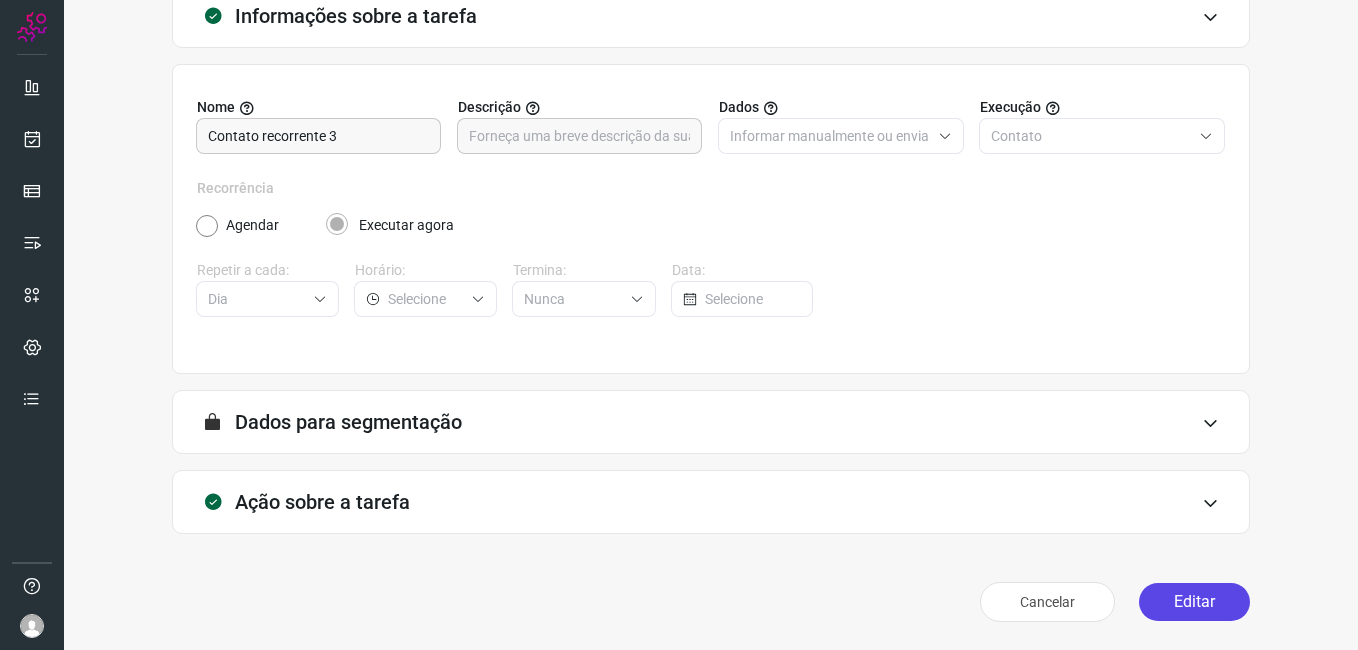 click on "Editar" at bounding box center [1194, 602] 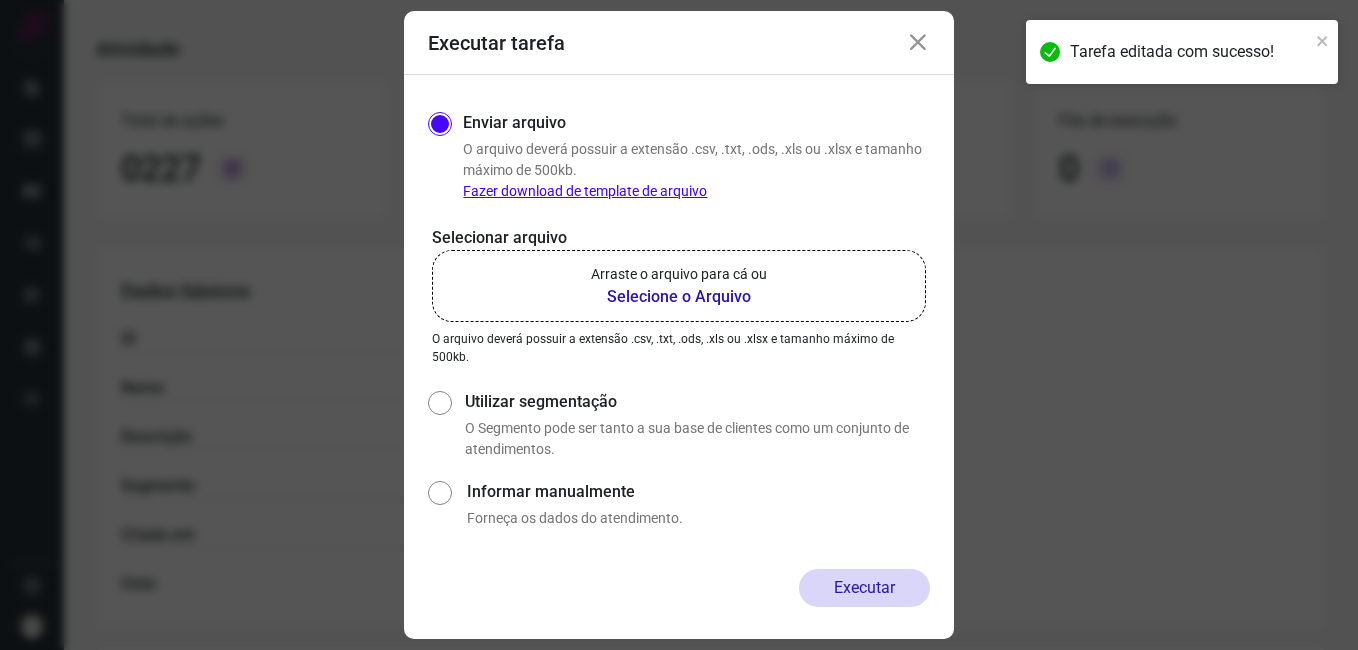 click on "Selecione o Arquivo" at bounding box center (679, 297) 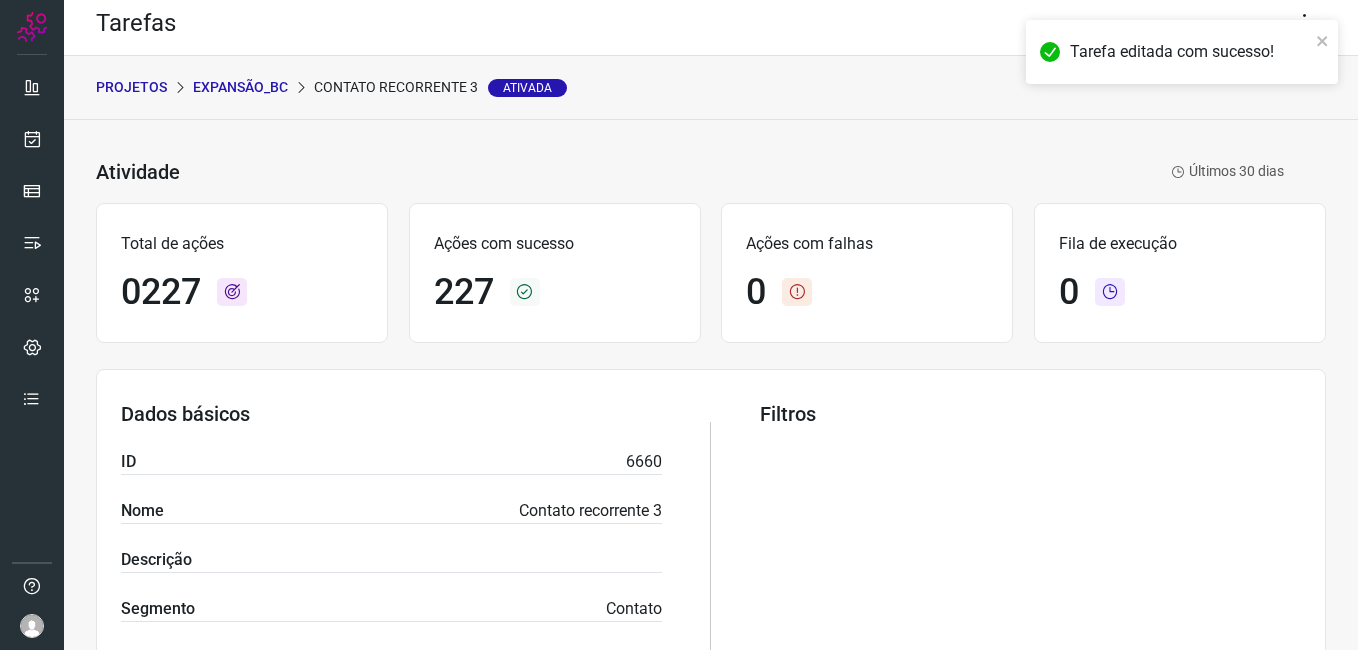 scroll, scrollTop: 0, scrollLeft: 0, axis: both 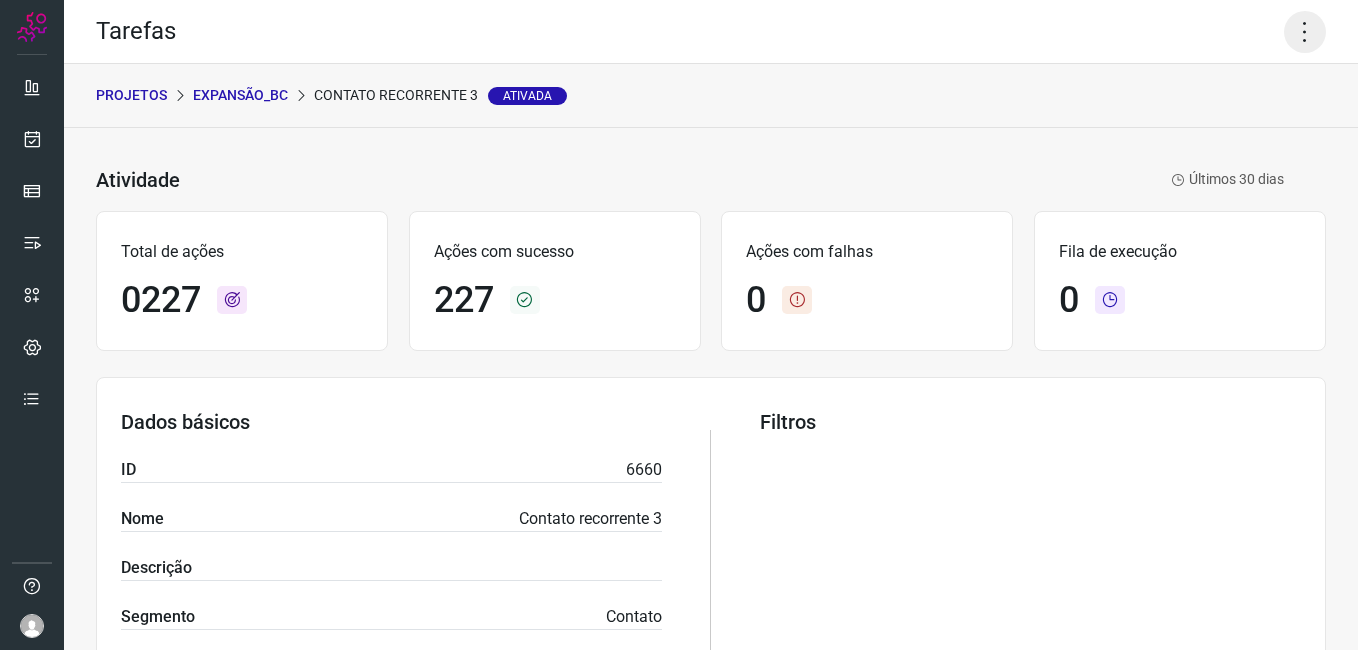 click 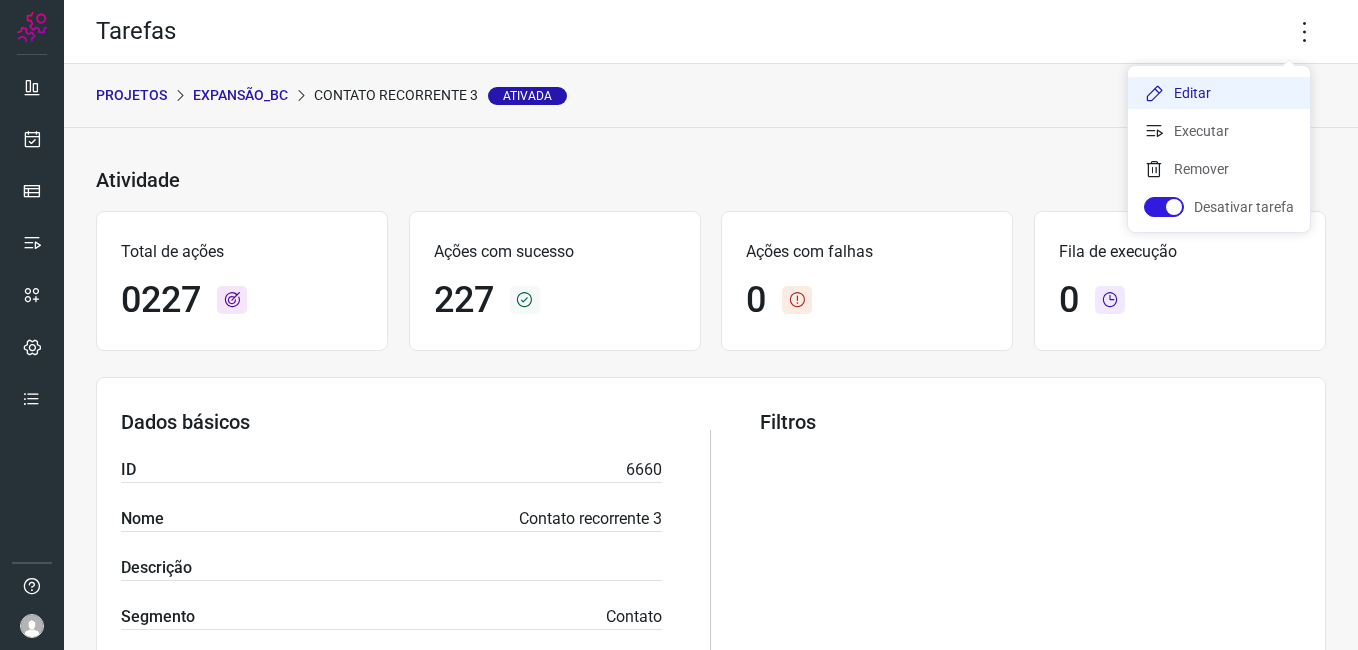 click on "Editar" 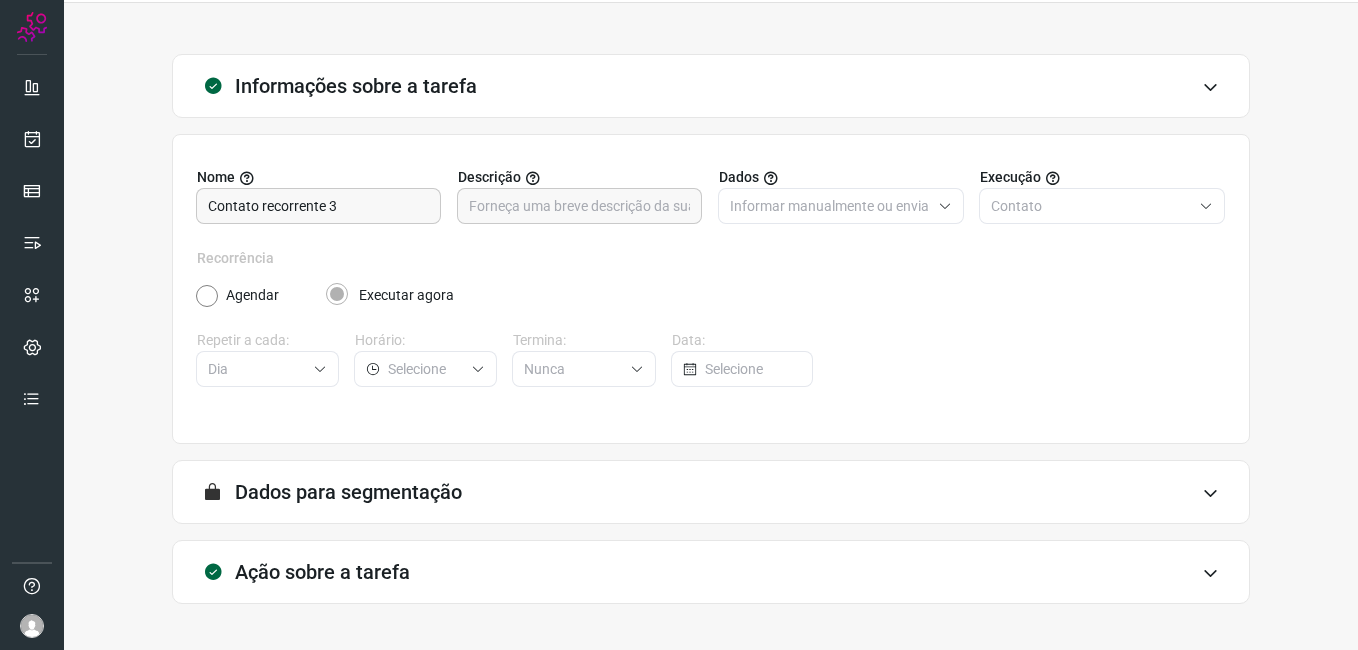 scroll, scrollTop: 131, scrollLeft: 0, axis: vertical 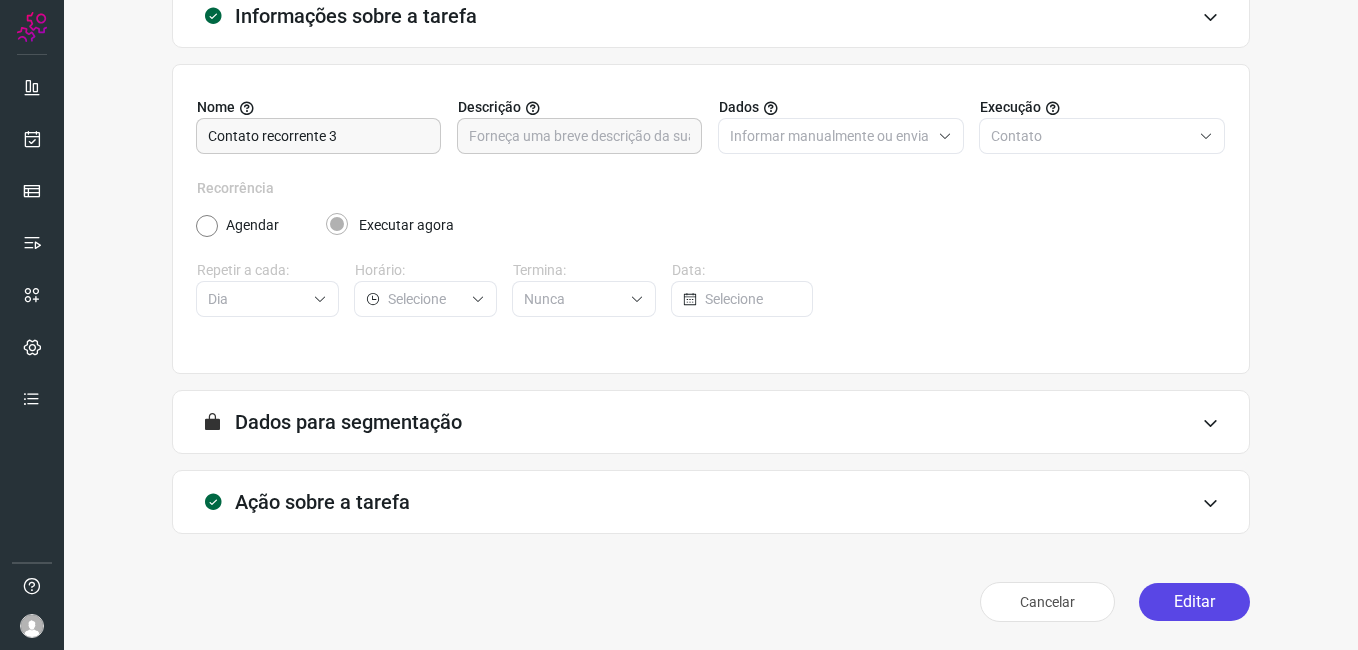 click on "Editar" at bounding box center [1194, 602] 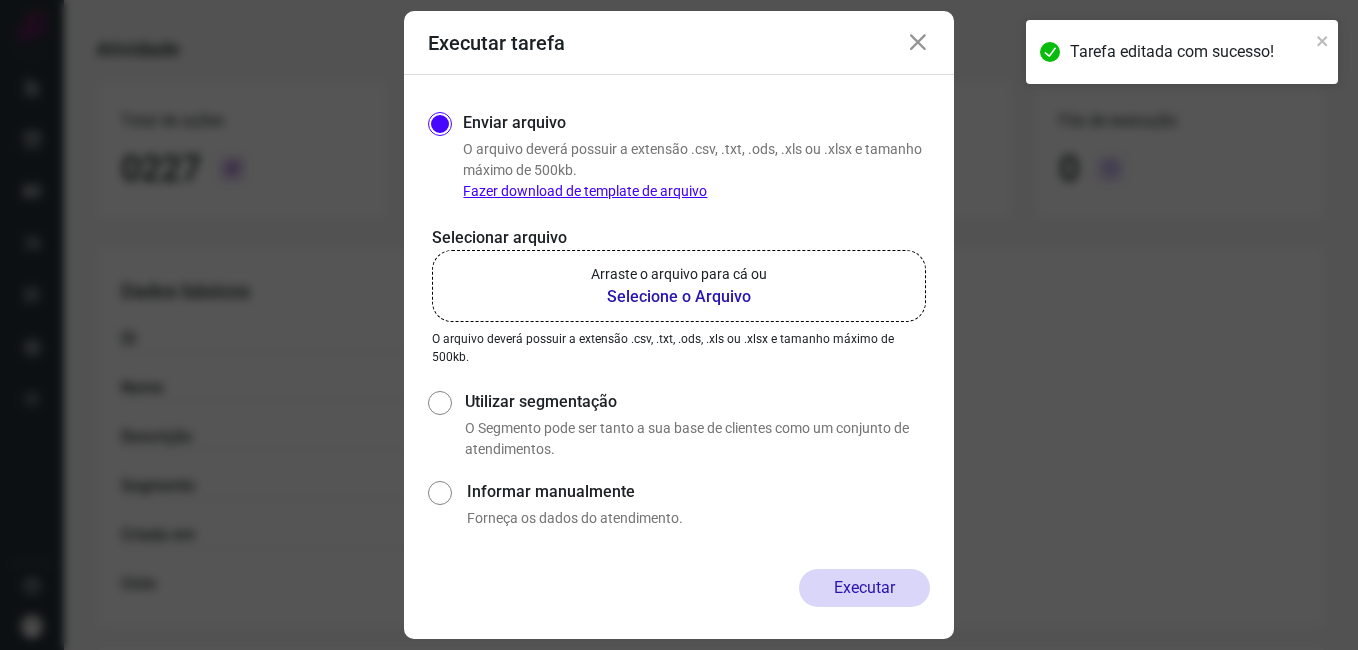 click on "Selecione o Arquivo" at bounding box center [679, 297] 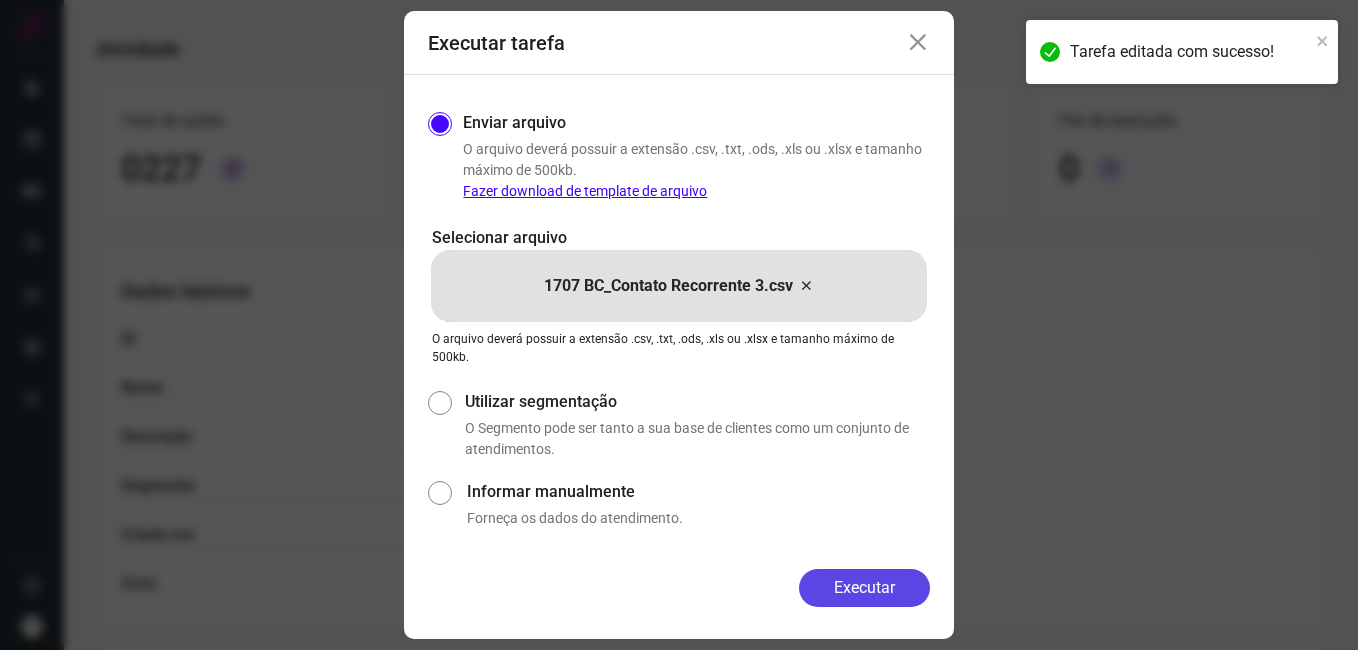 click on "Executar" at bounding box center [864, 588] 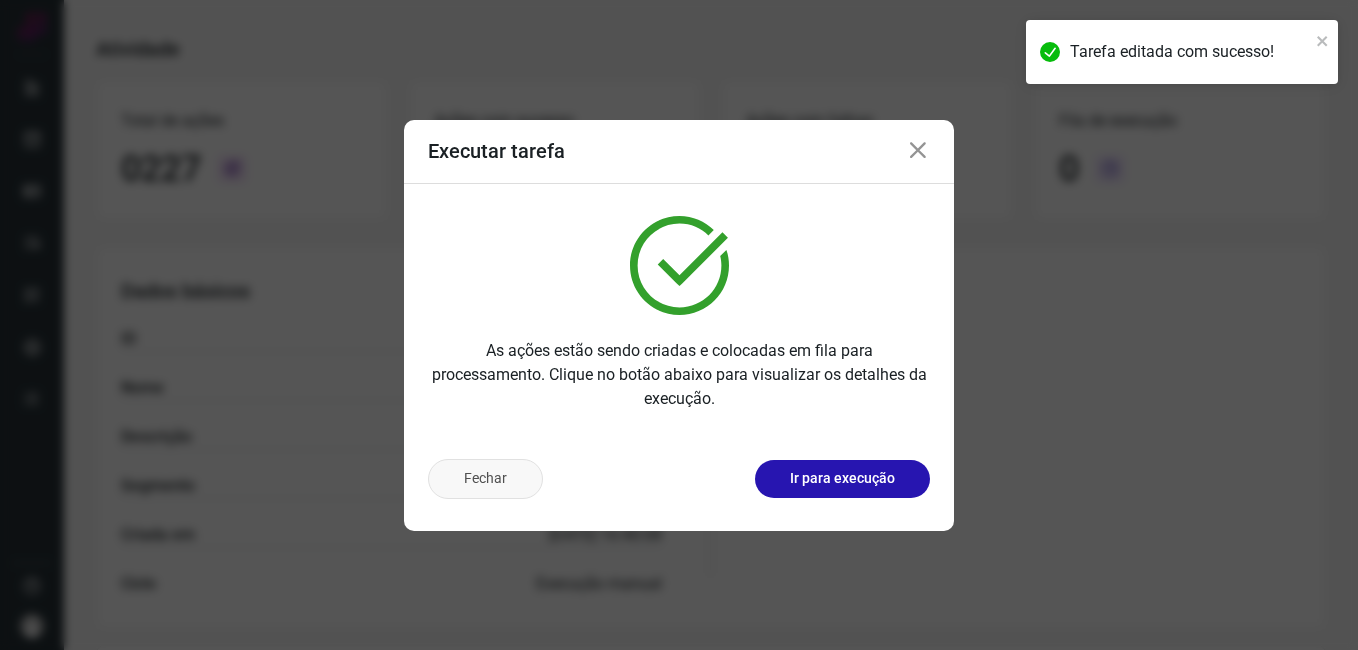 click on "Fechar" at bounding box center [485, 479] 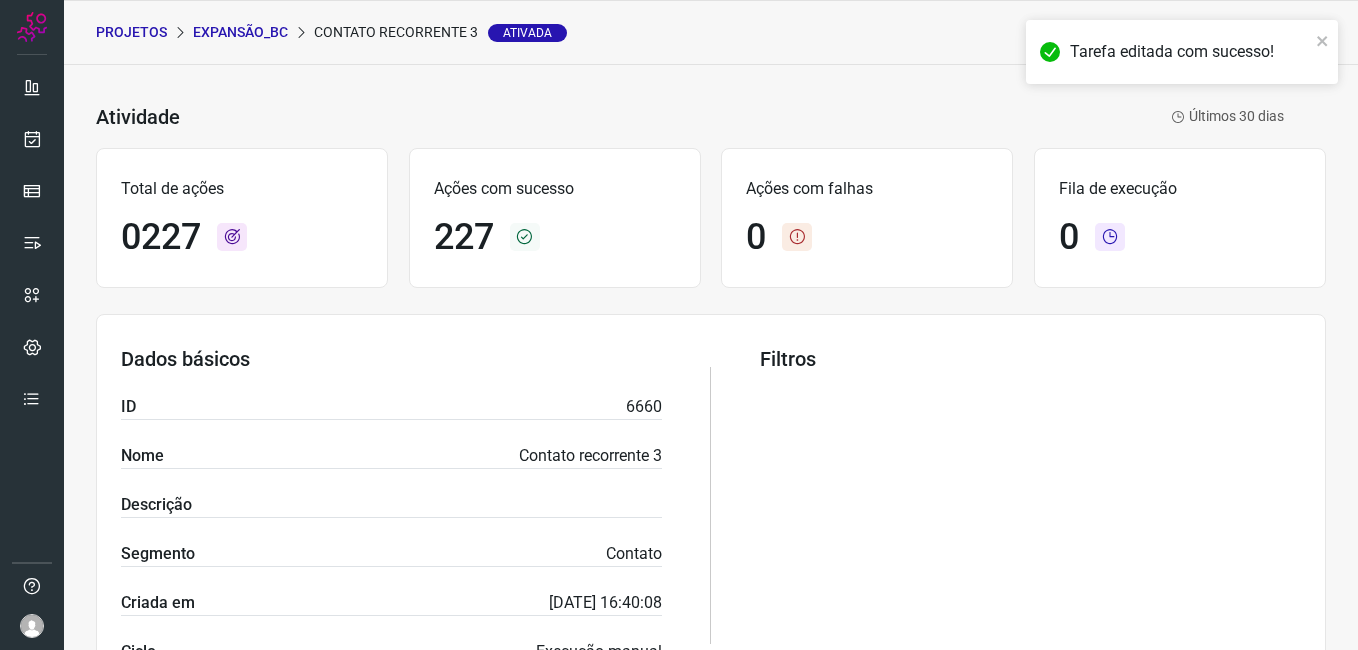 scroll, scrollTop: 0, scrollLeft: 0, axis: both 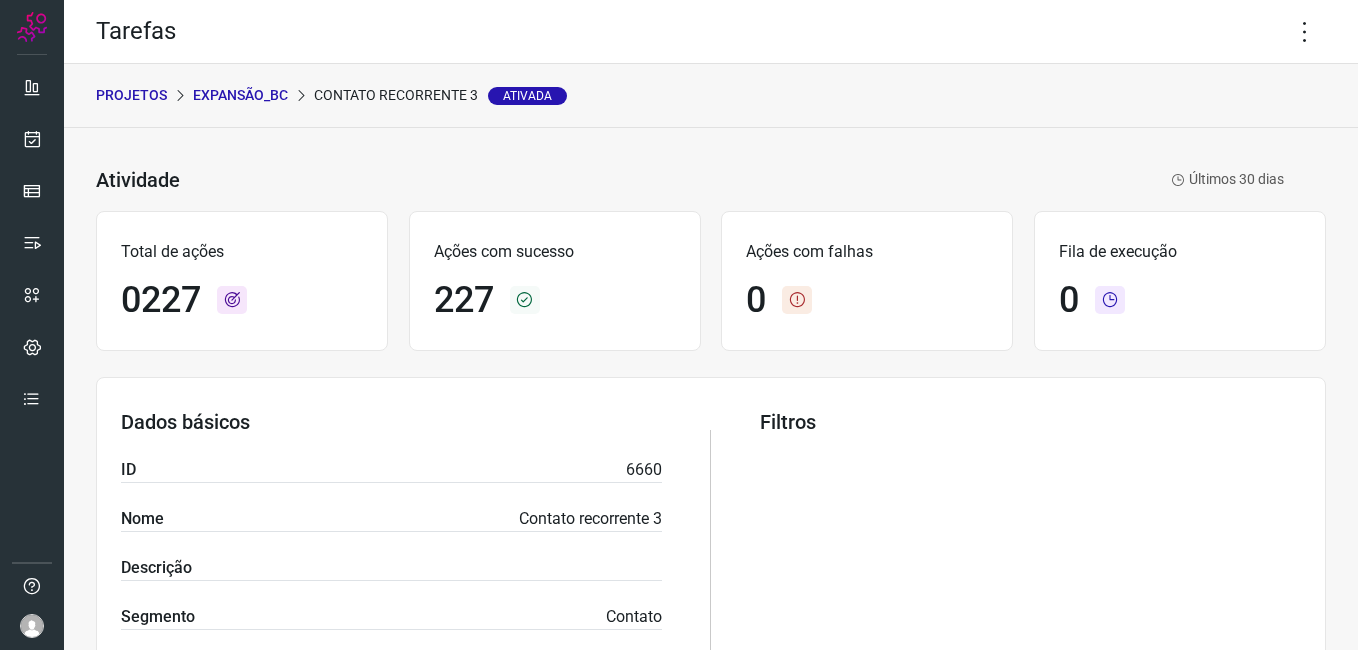 click on "Expansão_BC" at bounding box center [240, 95] 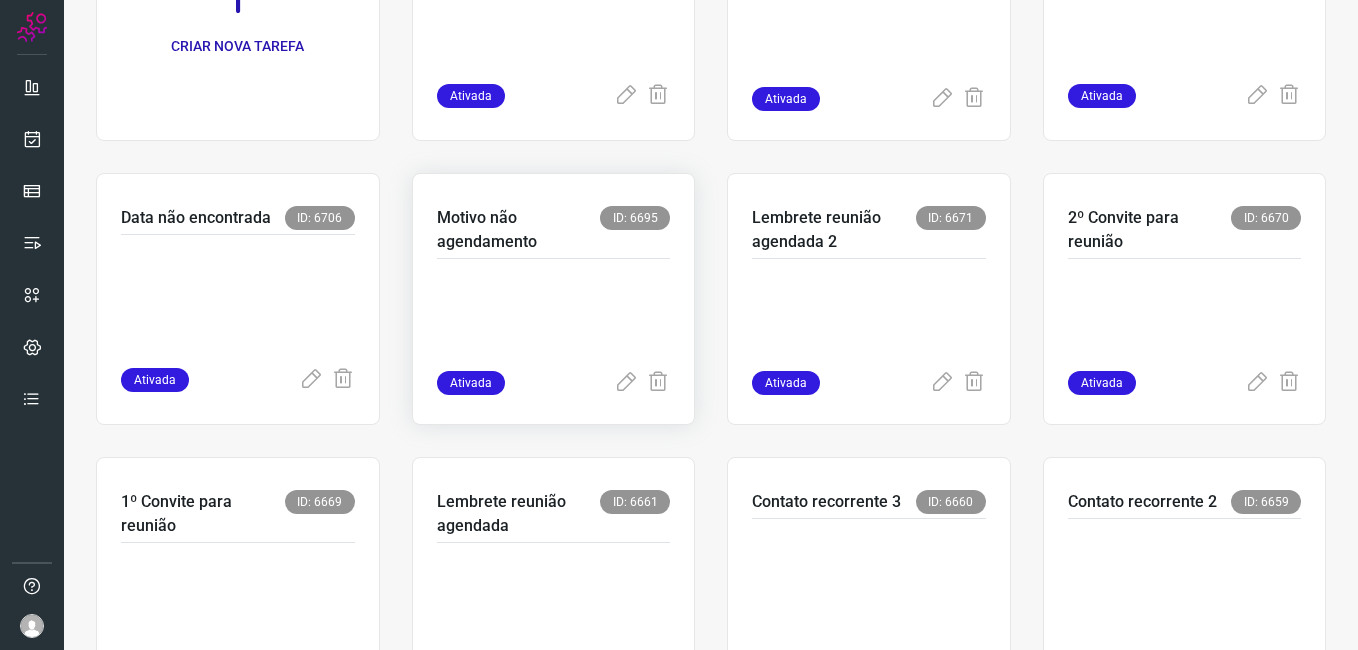 scroll, scrollTop: 300, scrollLeft: 0, axis: vertical 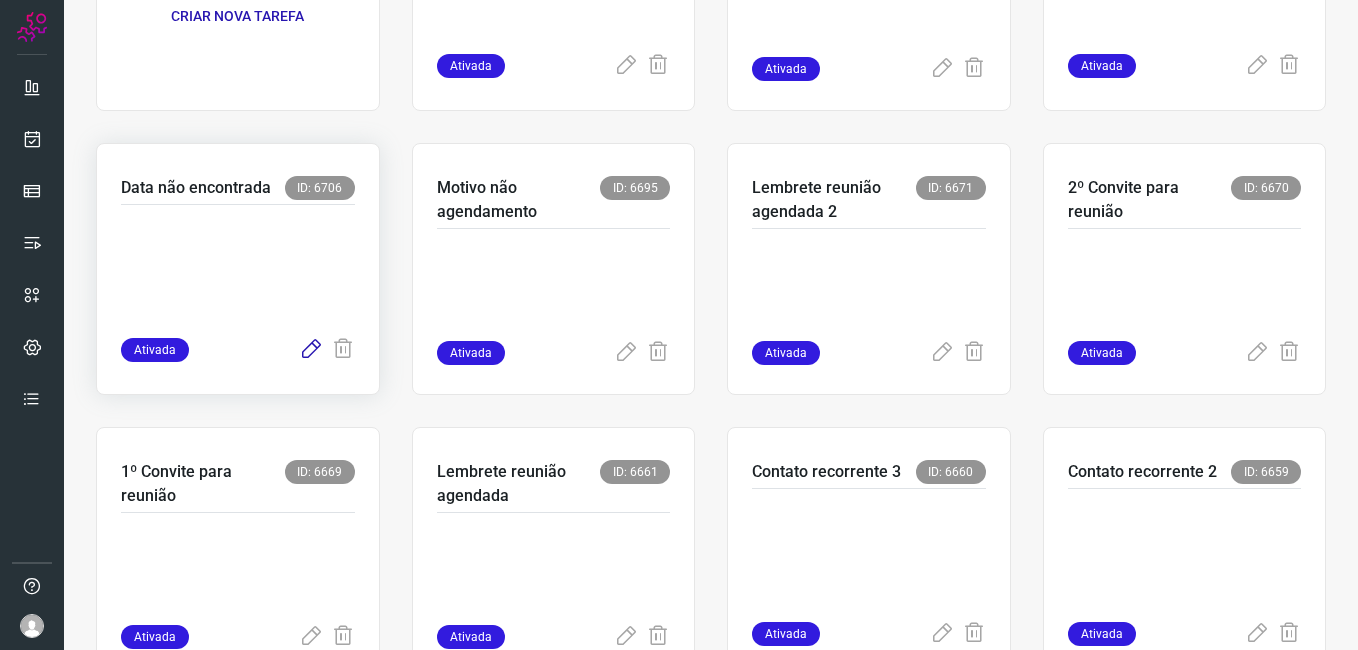 click at bounding box center (311, 350) 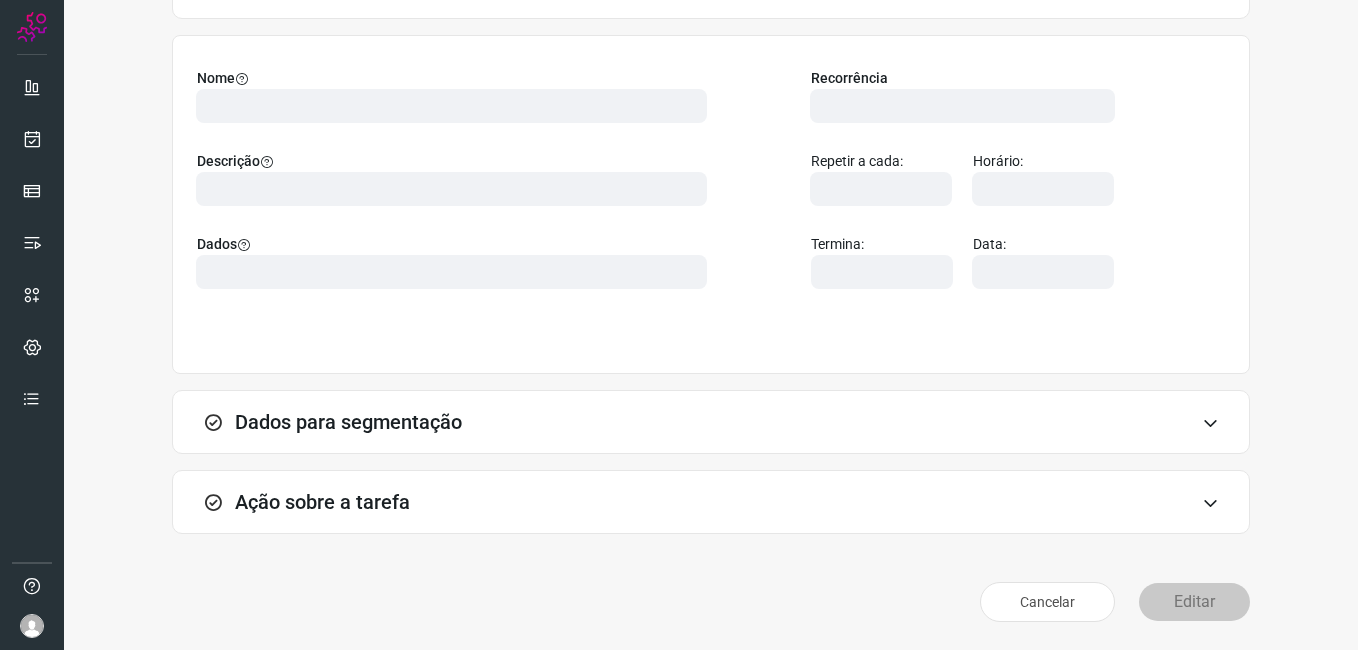 scroll, scrollTop: 131, scrollLeft: 0, axis: vertical 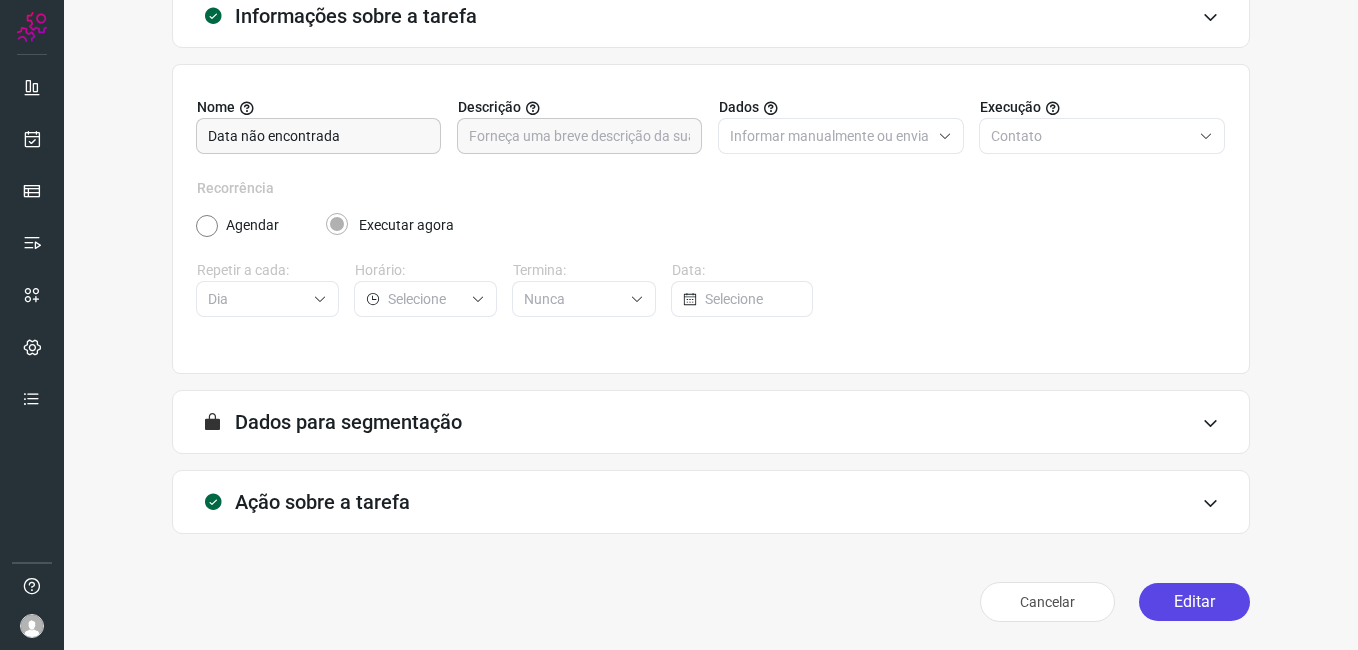 click on "Editar" at bounding box center (1194, 602) 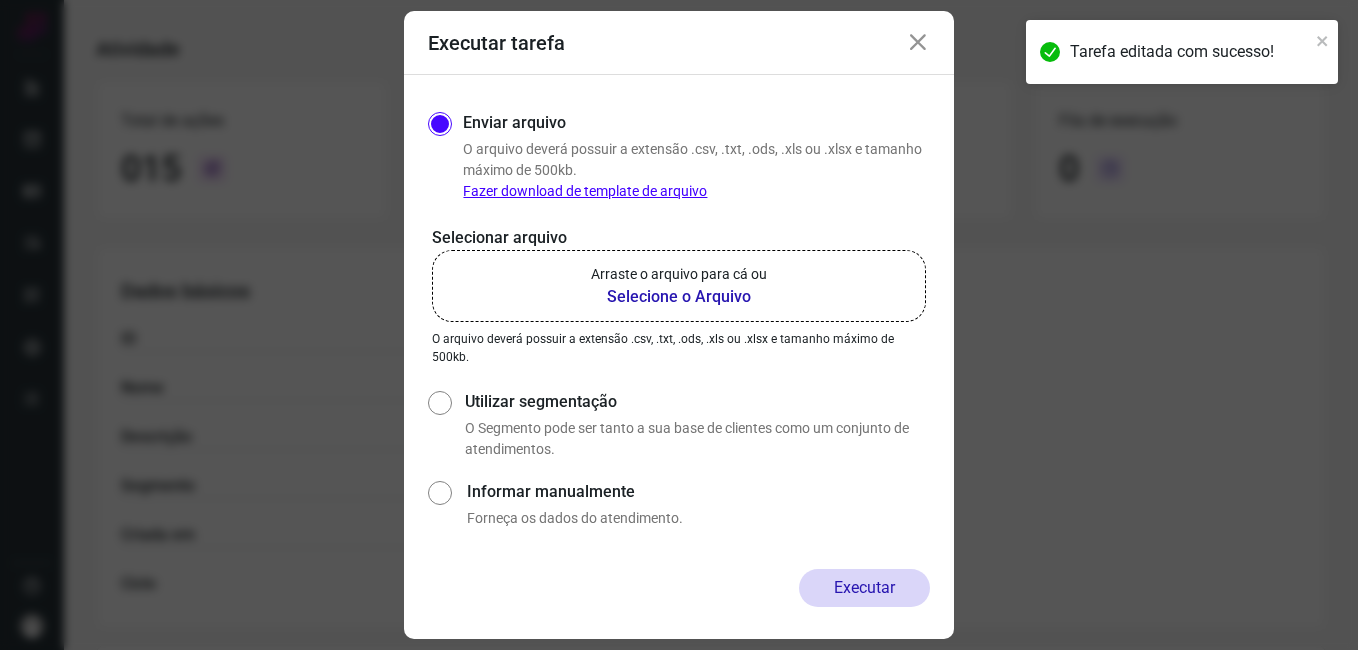 click on "Selecione o Arquivo" at bounding box center (679, 297) 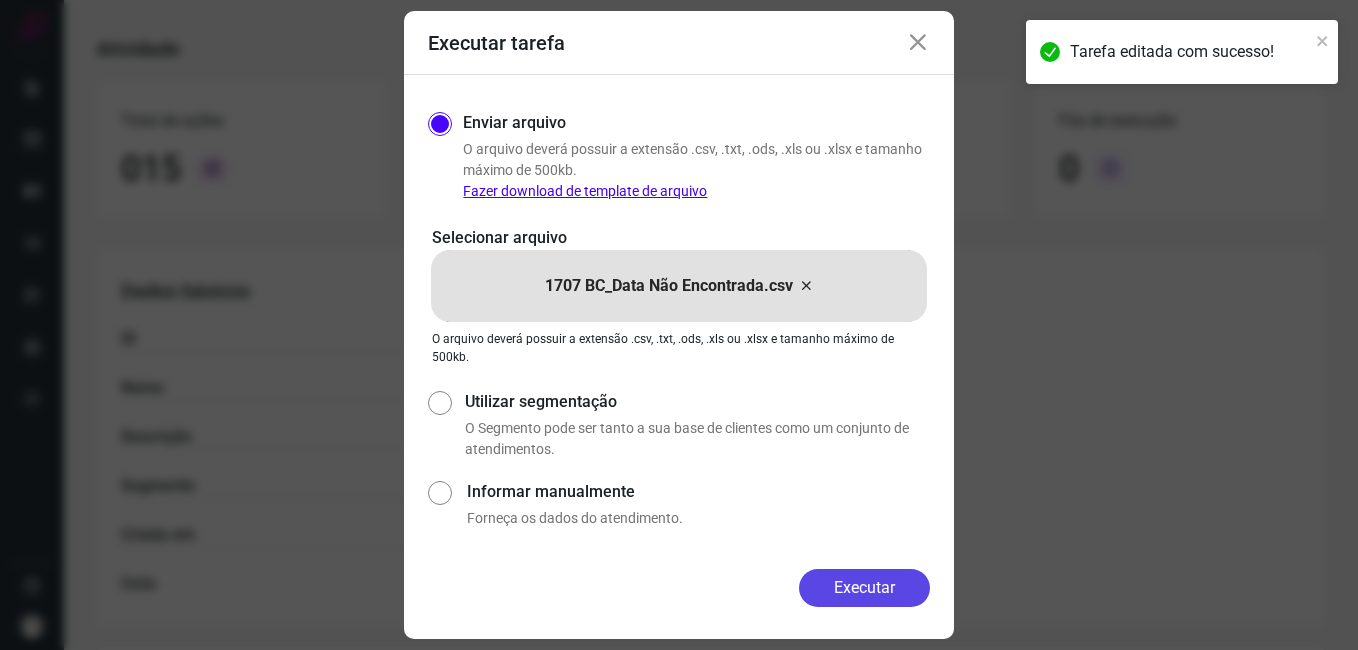 click on "Executar" at bounding box center [864, 588] 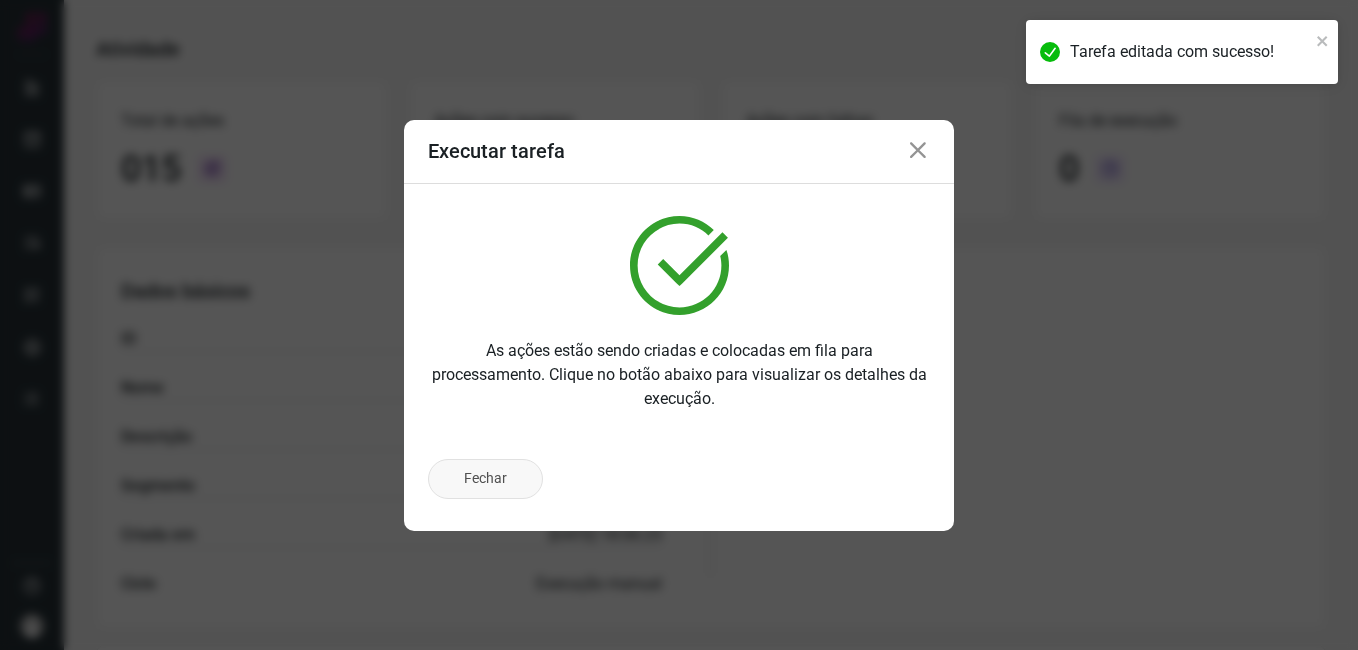 click on "Fechar" at bounding box center (485, 479) 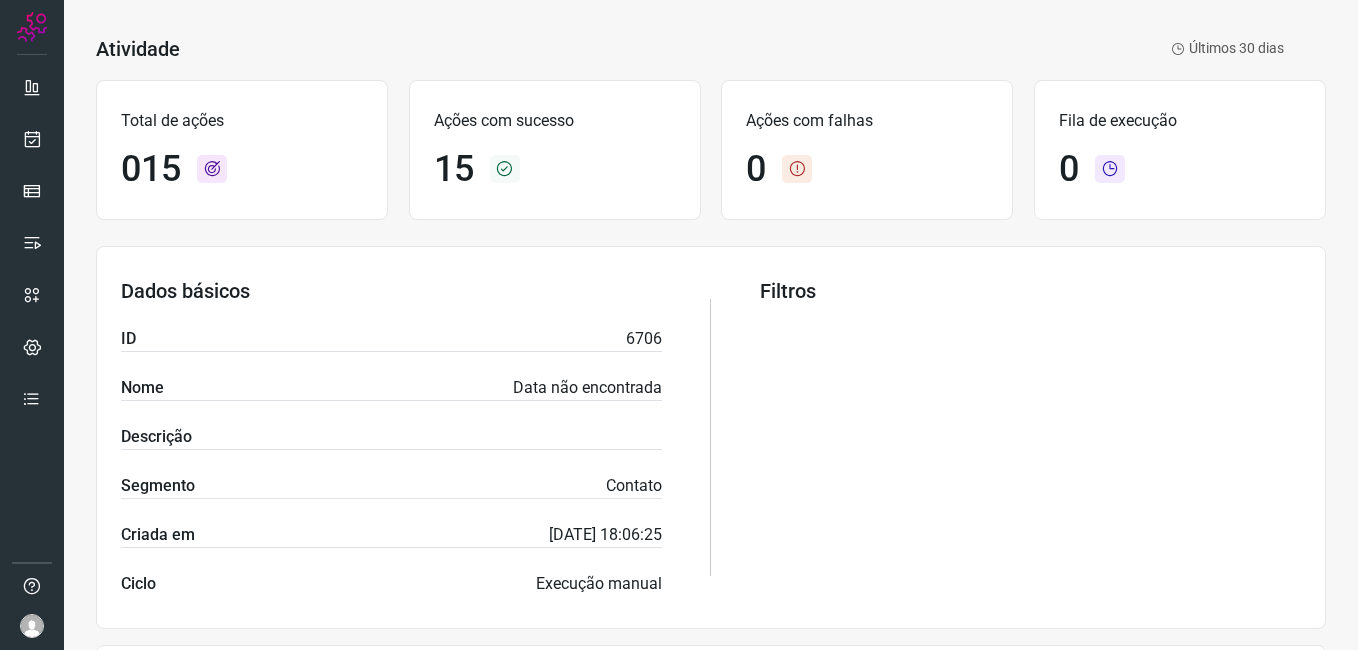 scroll, scrollTop: 0, scrollLeft: 0, axis: both 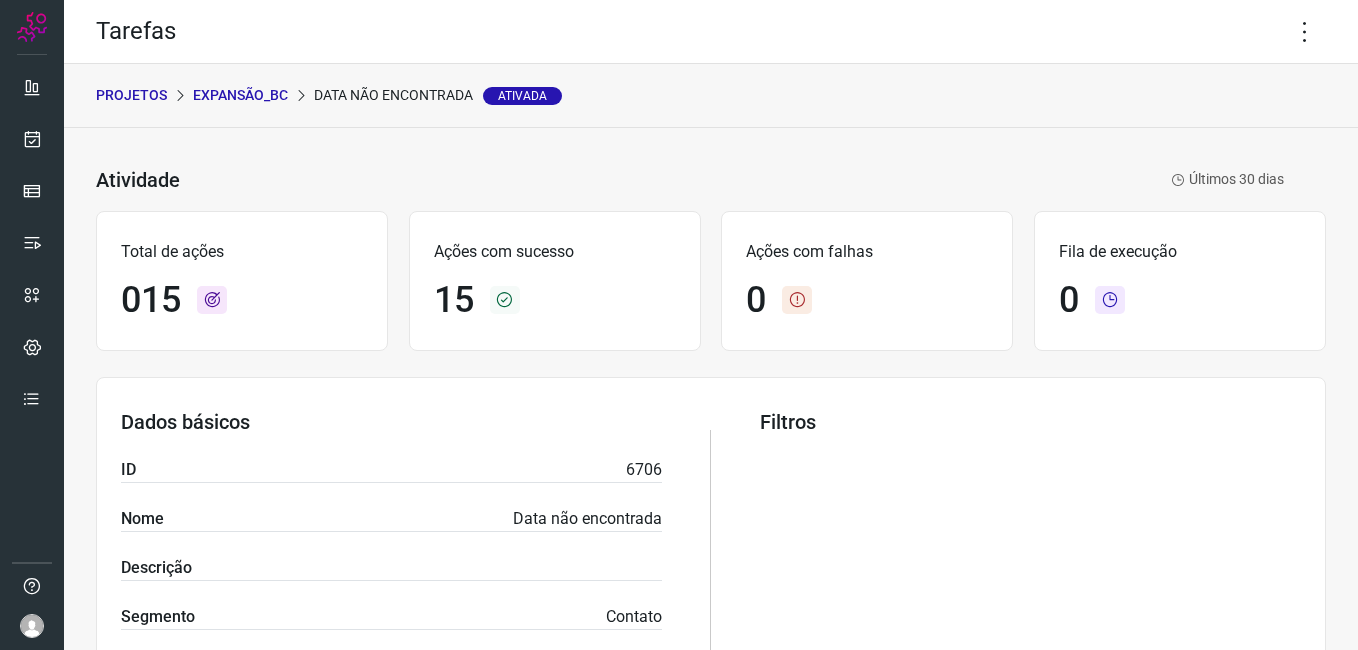 click on "Expansão_BC" at bounding box center [240, 95] 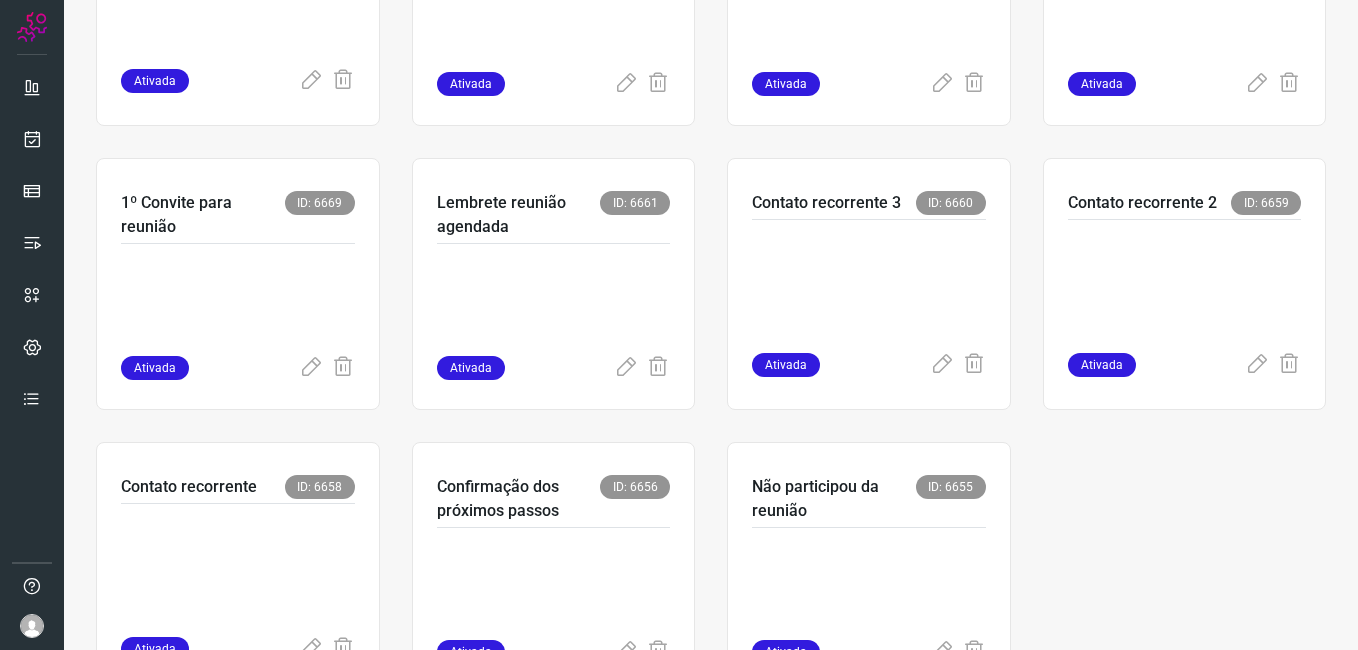 scroll, scrollTop: 600, scrollLeft: 0, axis: vertical 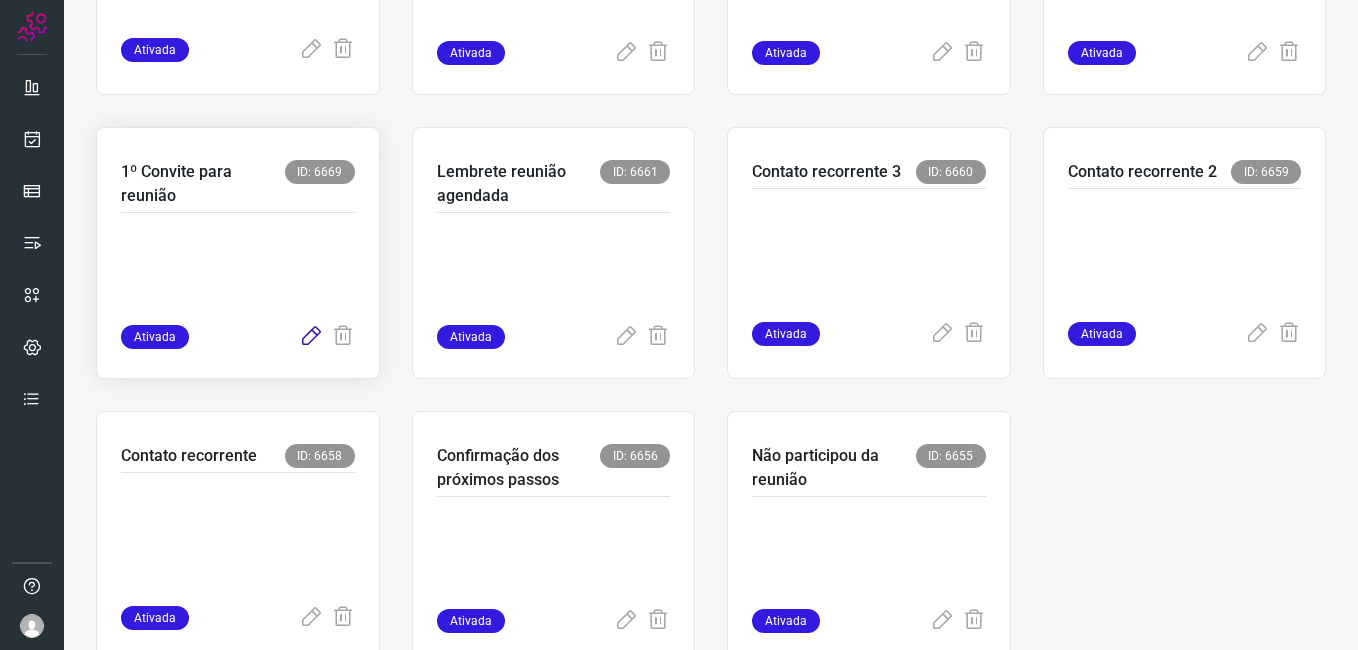 click at bounding box center (311, 337) 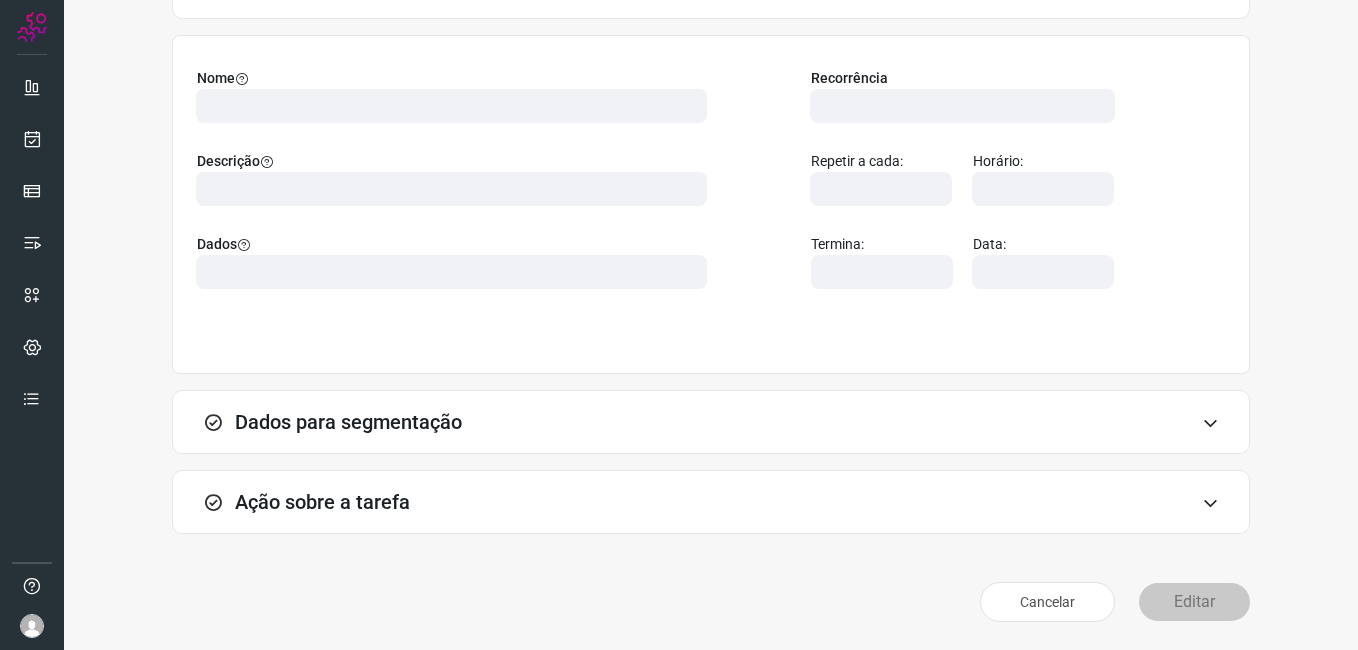 scroll, scrollTop: 131, scrollLeft: 0, axis: vertical 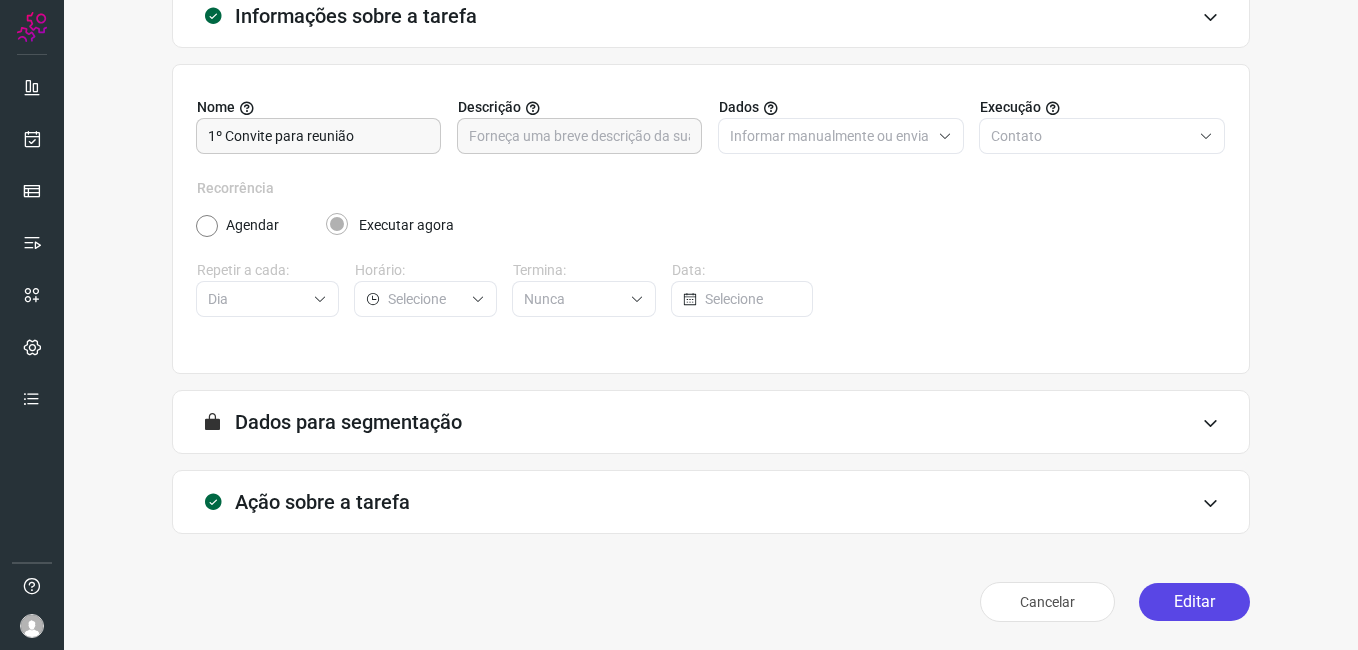 click on "Editar" at bounding box center (1194, 602) 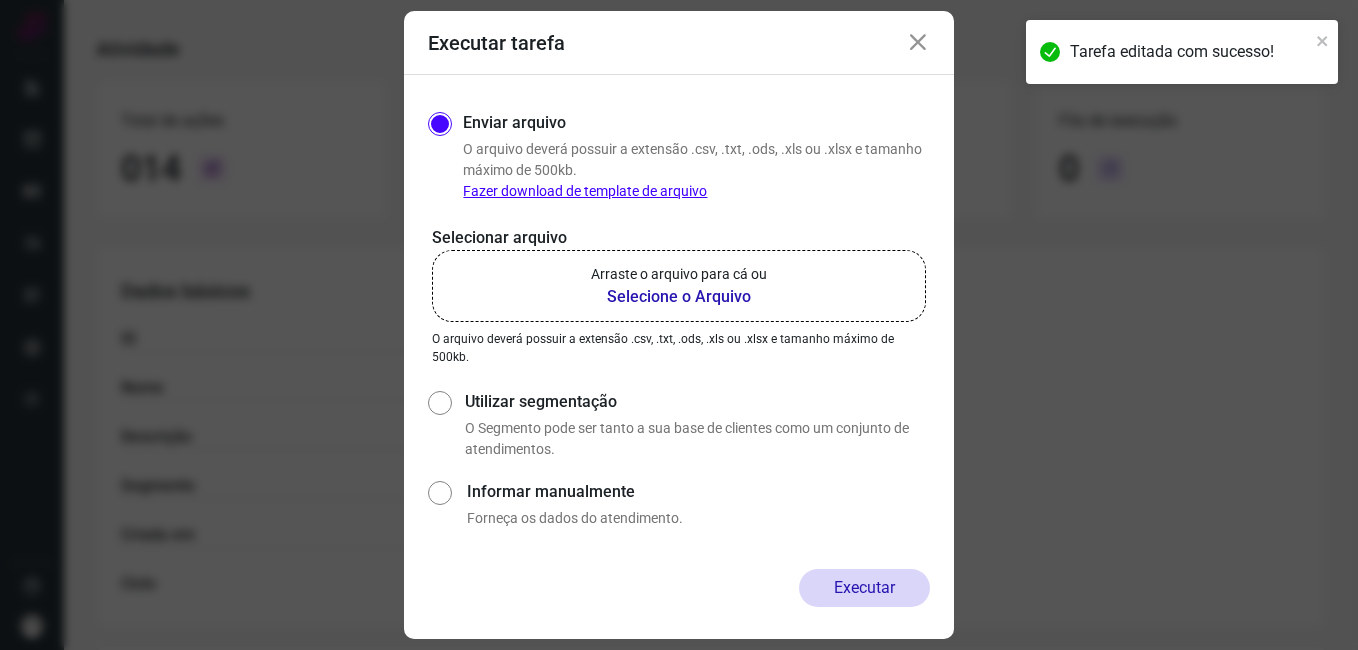 click on "Selecione o Arquivo" at bounding box center (679, 297) 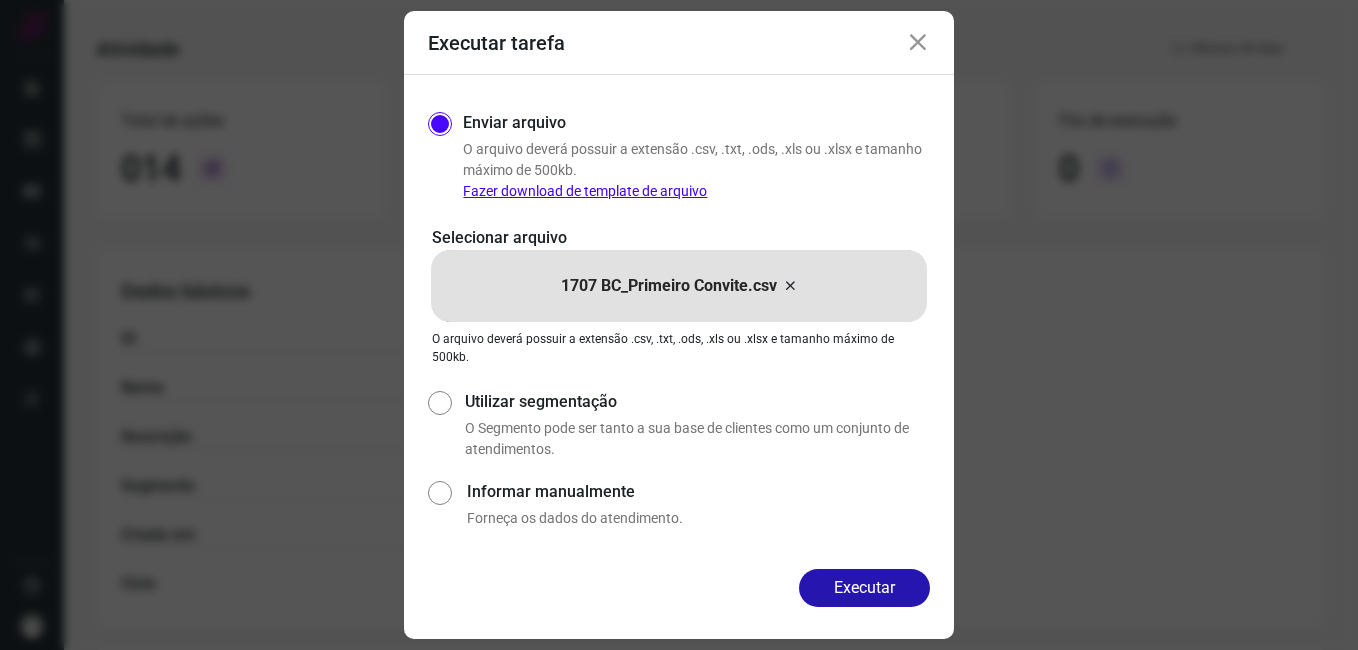click at bounding box center [918, 43] 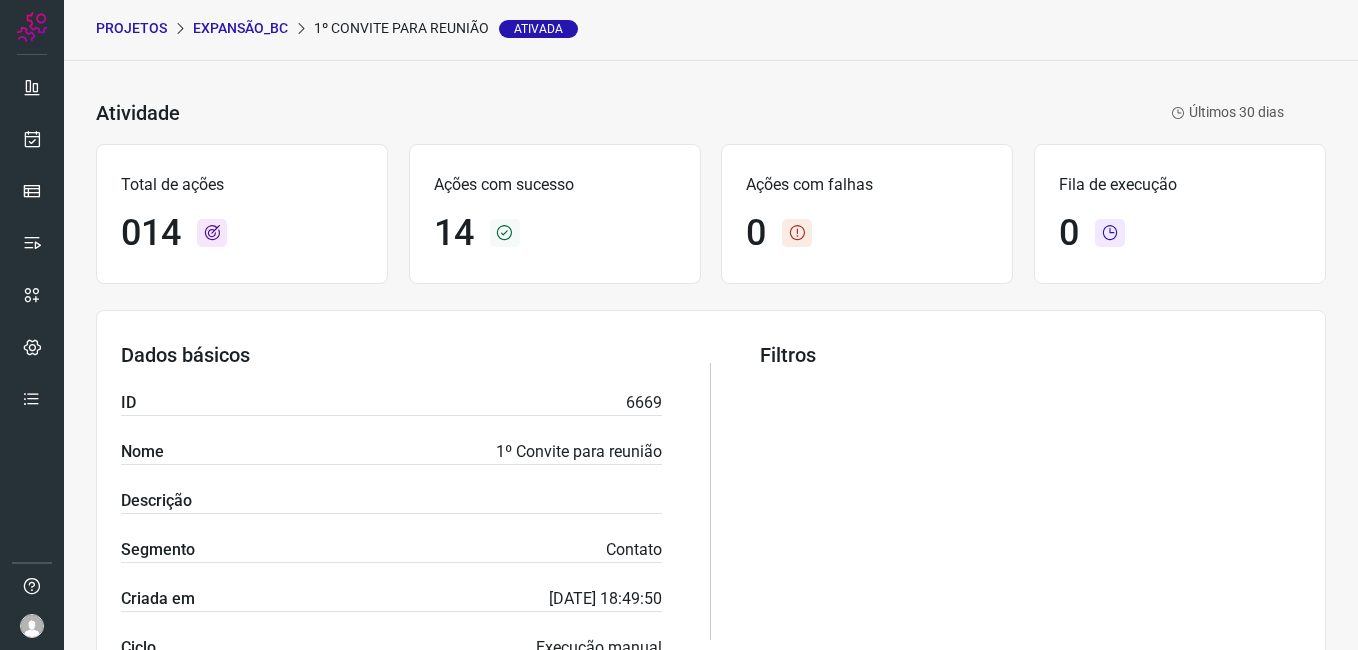 scroll, scrollTop: 0, scrollLeft: 0, axis: both 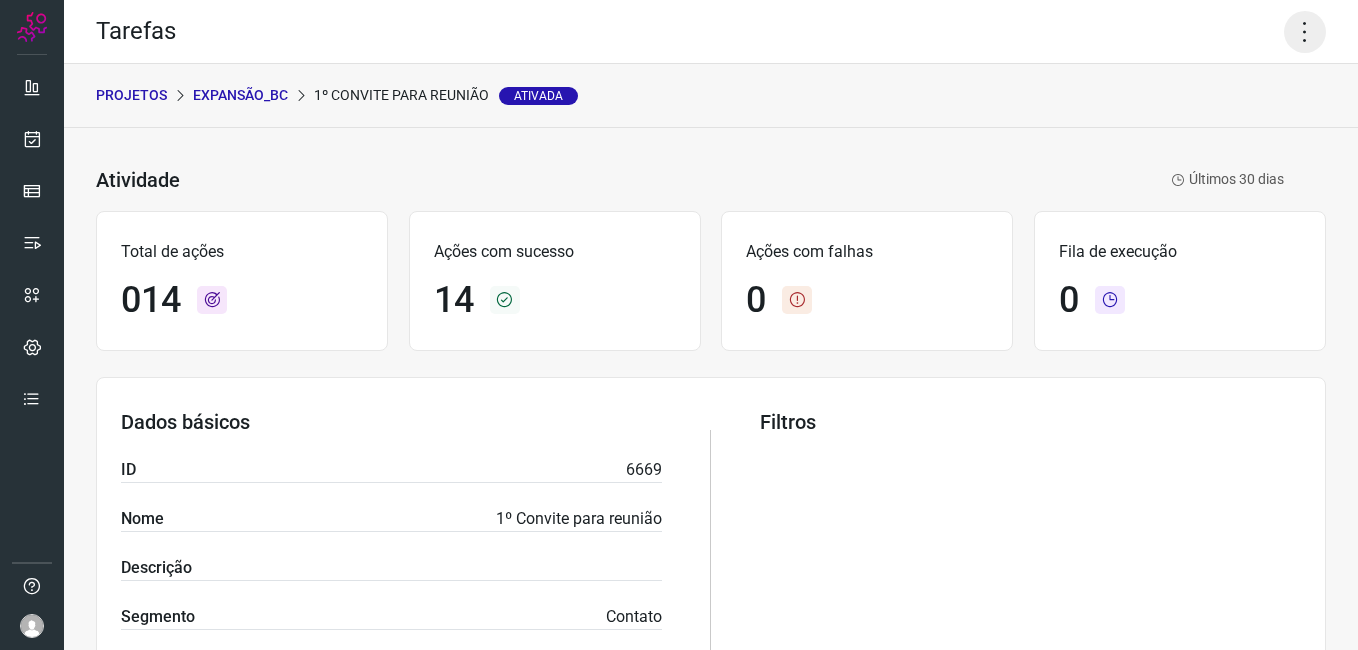 click 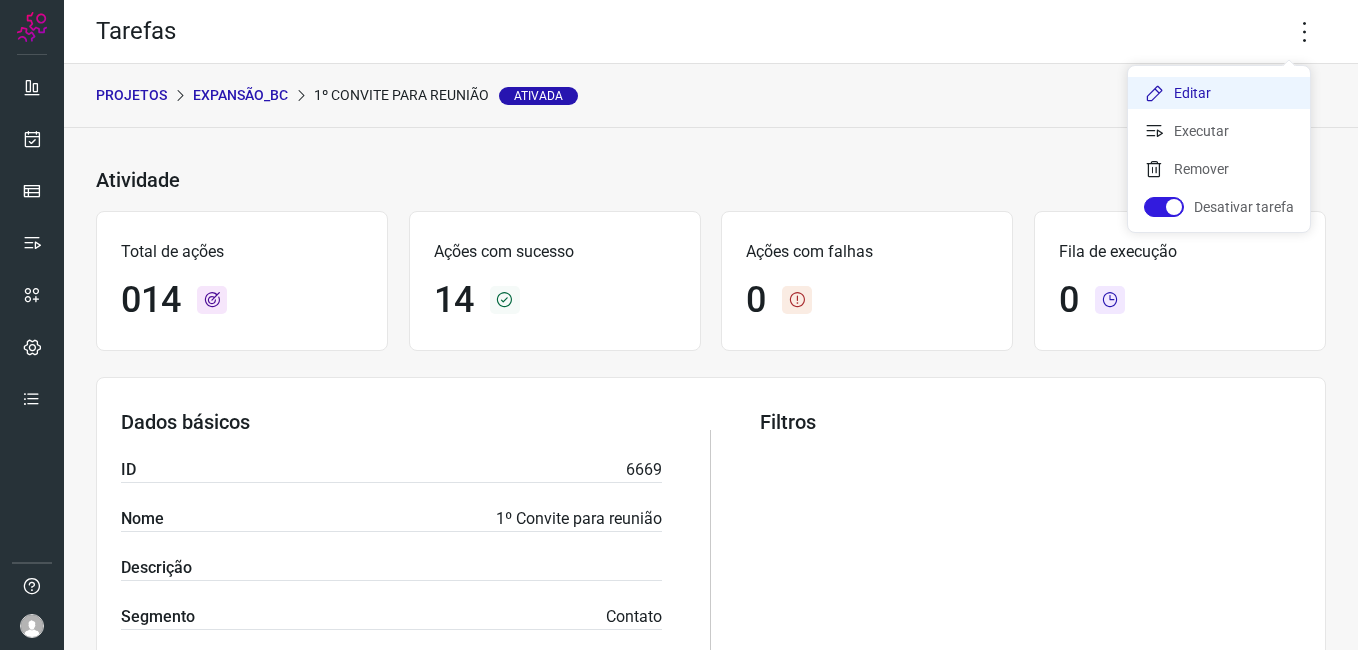 click on "Editar" 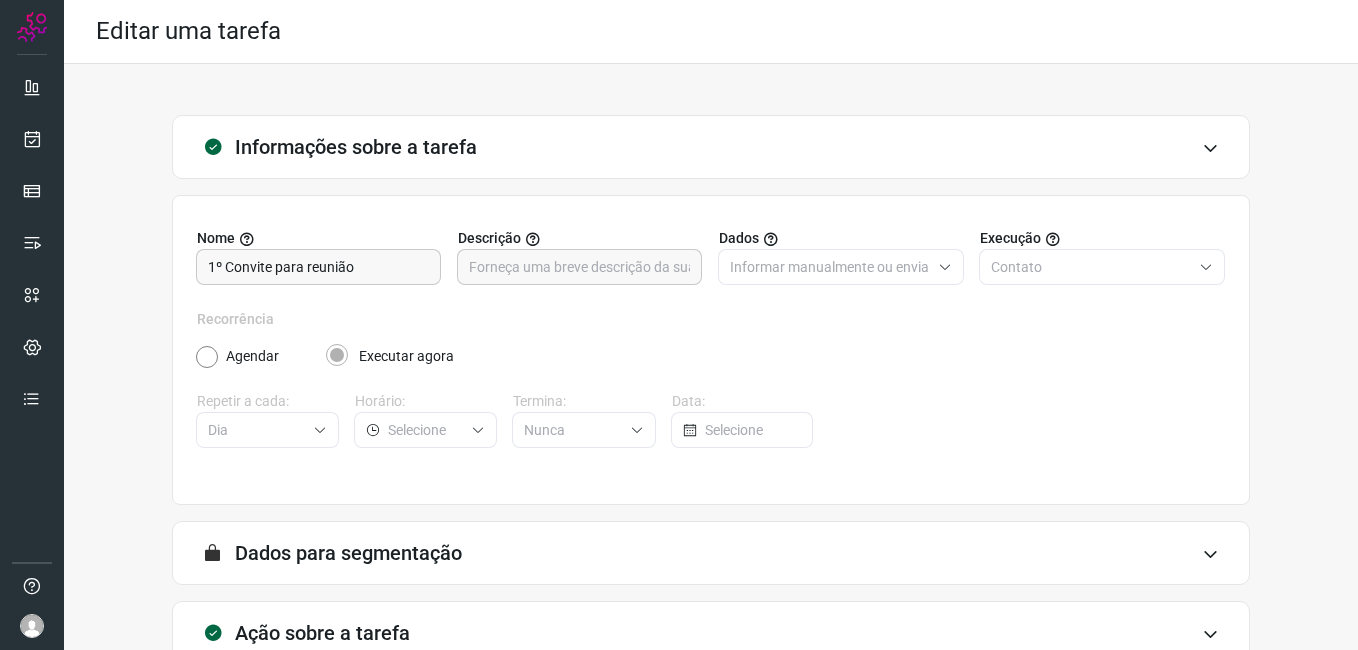scroll, scrollTop: 131, scrollLeft: 0, axis: vertical 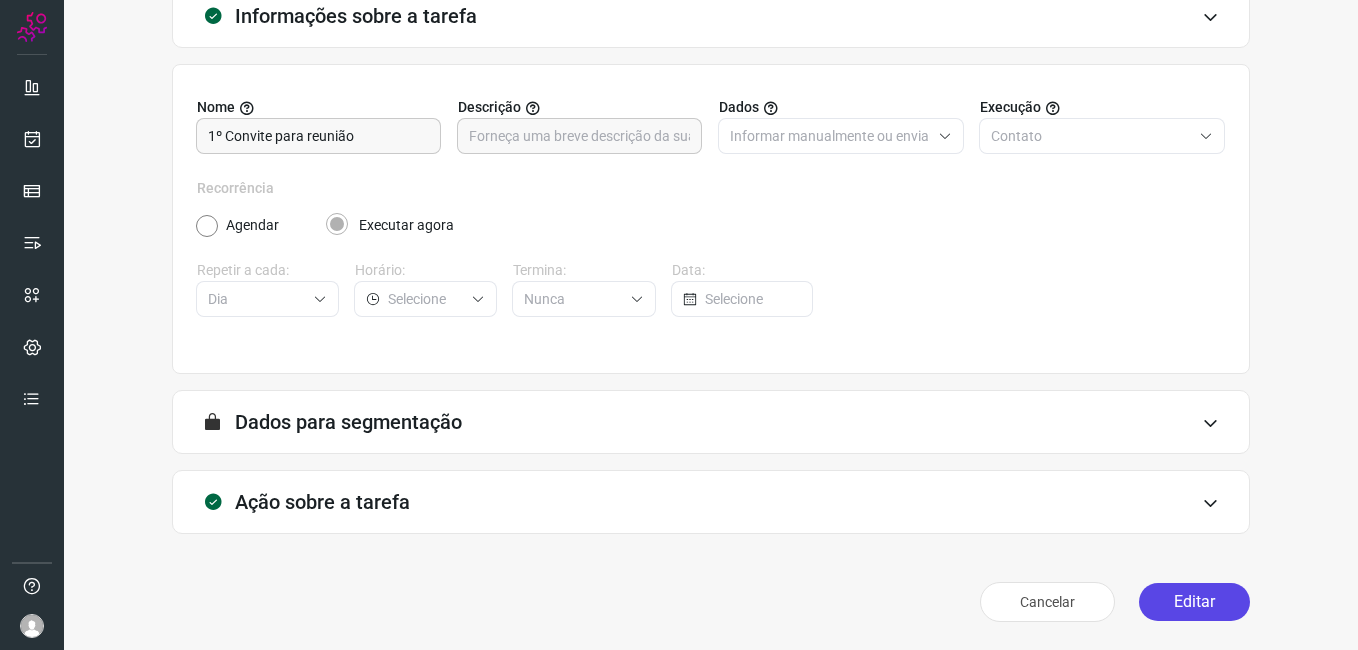 click on "Editar" at bounding box center [1194, 602] 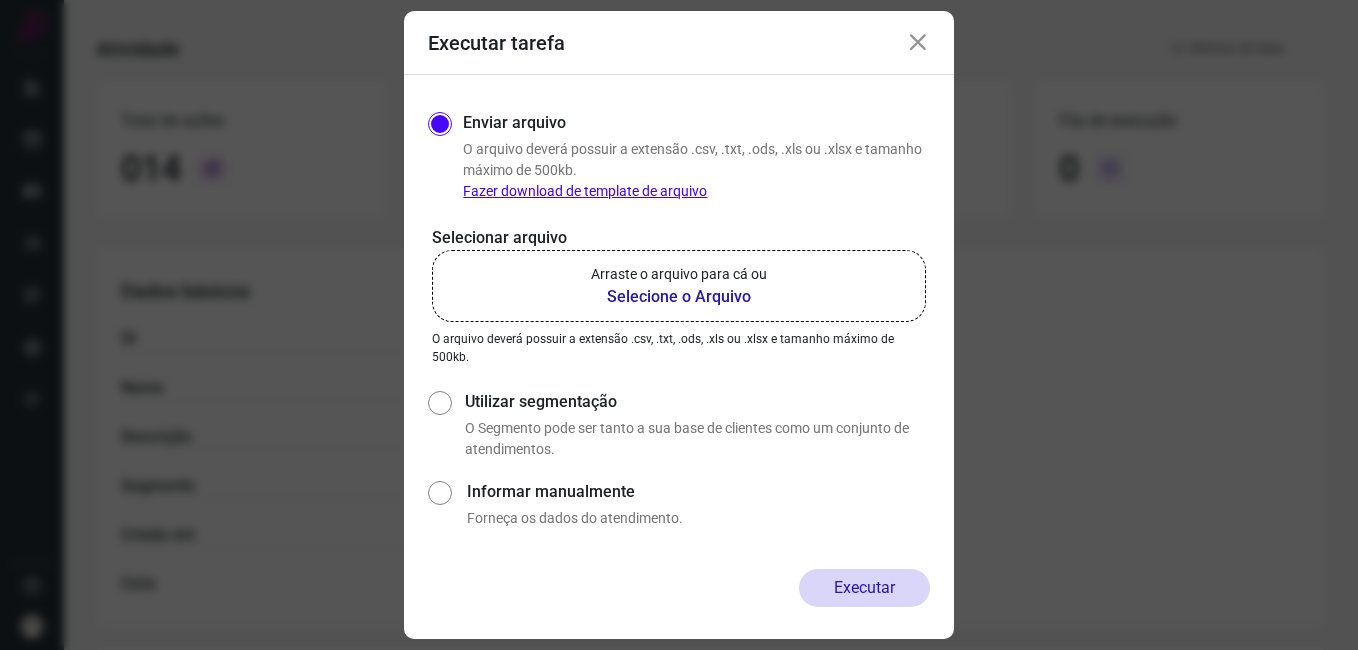 click on "Selecione o Arquivo" at bounding box center (679, 297) 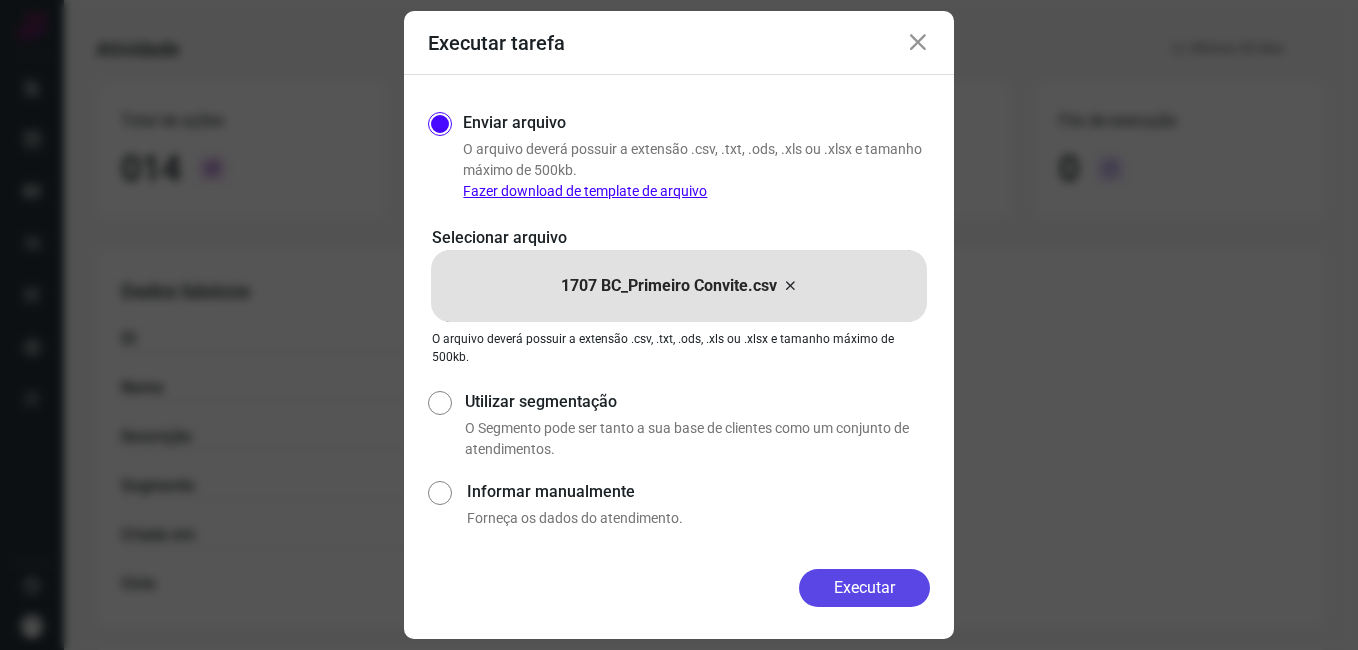 click on "Executar" at bounding box center [864, 588] 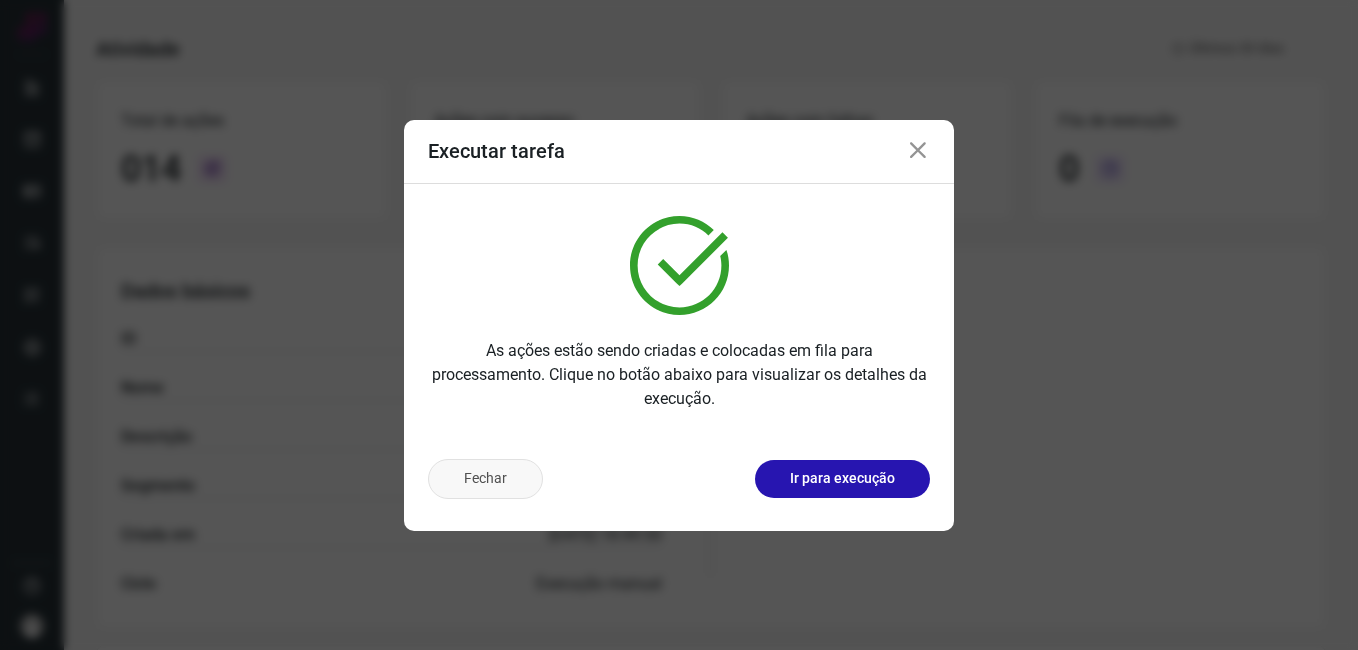 click on "Fechar" at bounding box center [485, 479] 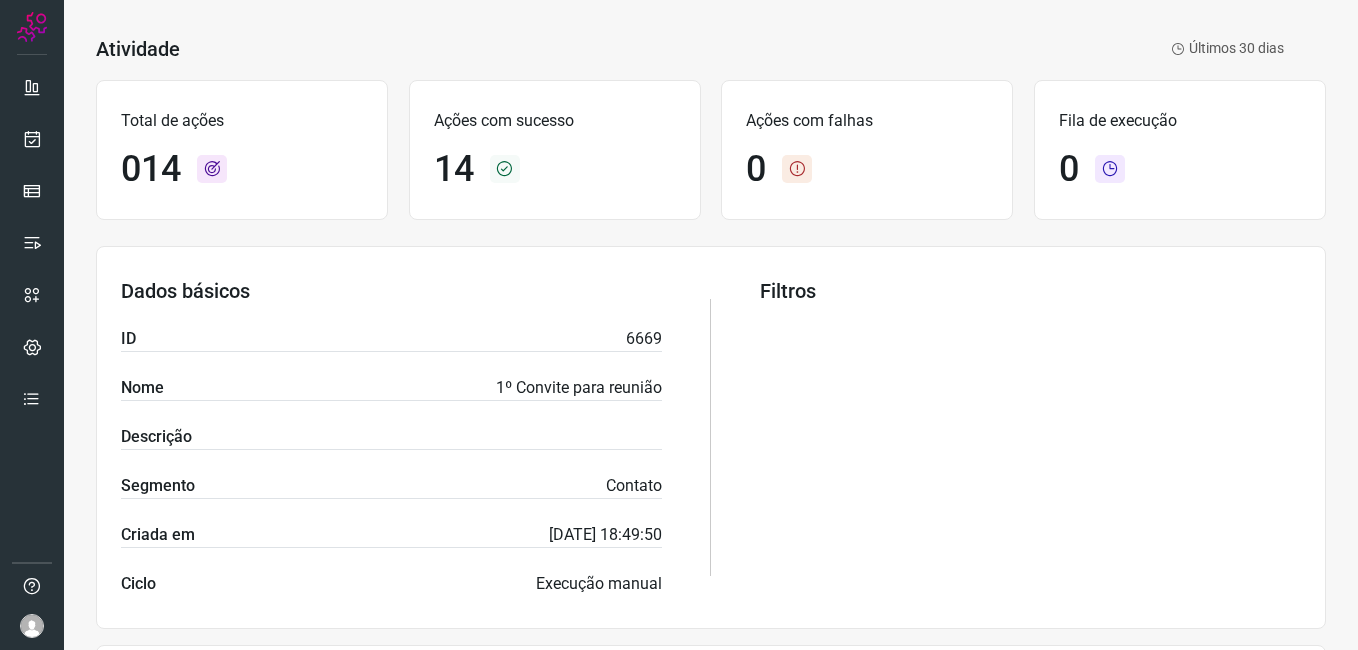 scroll, scrollTop: 0, scrollLeft: 0, axis: both 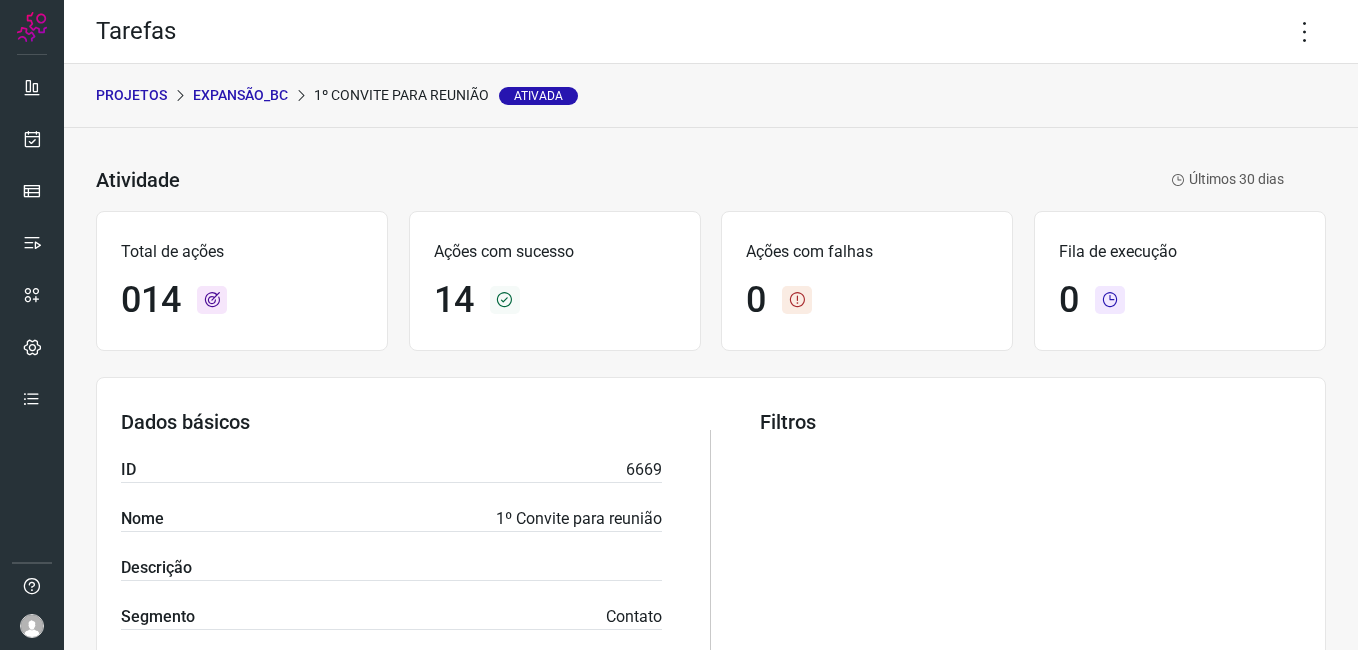 click on "Expansão_BC" at bounding box center (240, 95) 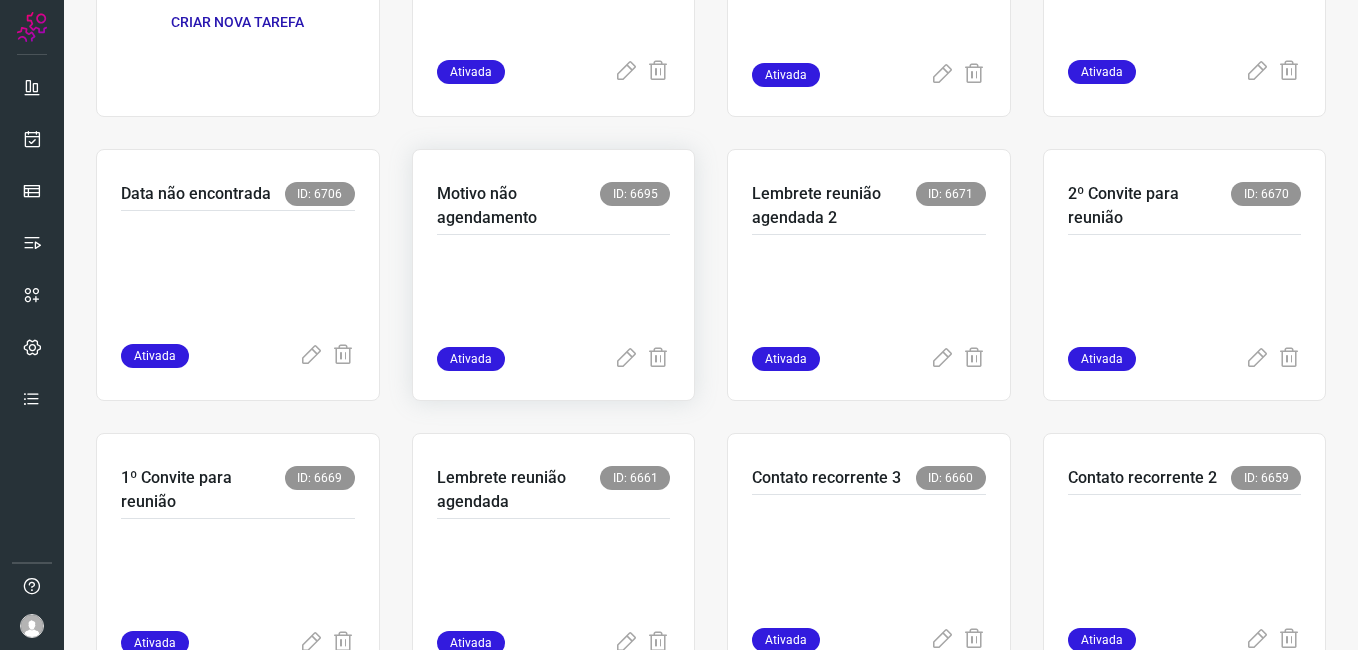 scroll, scrollTop: 600, scrollLeft: 0, axis: vertical 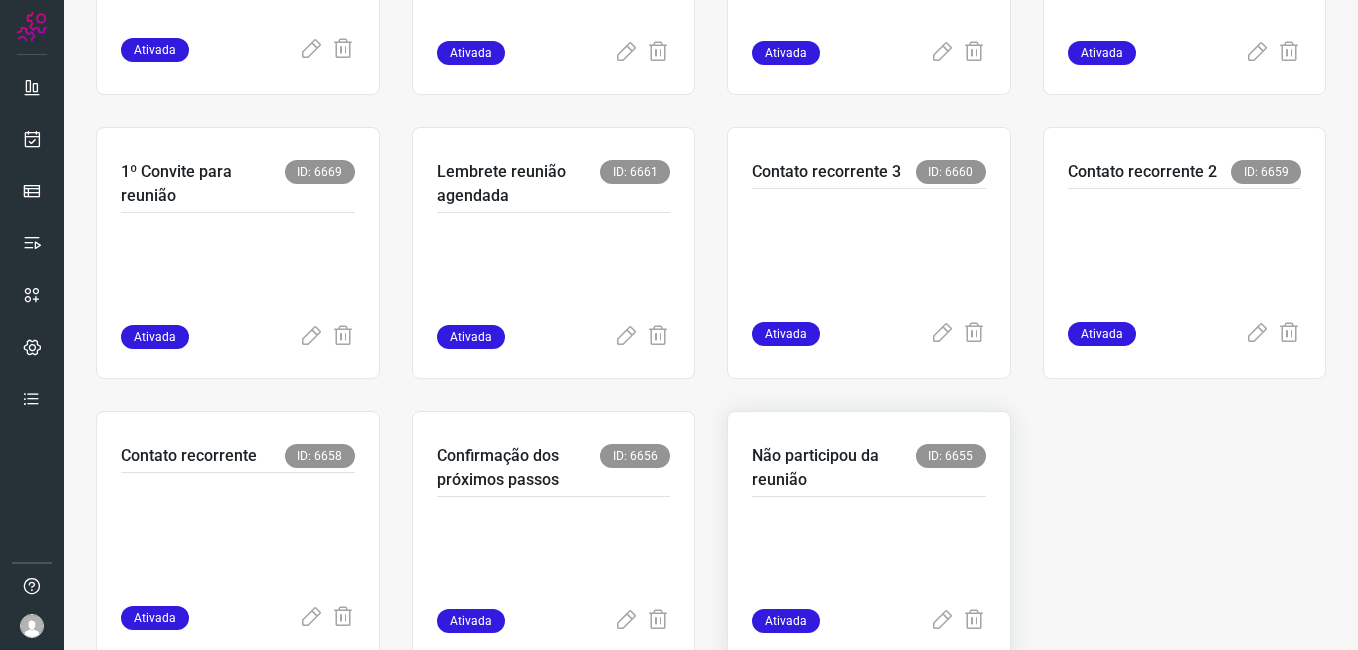click at bounding box center (869, 559) 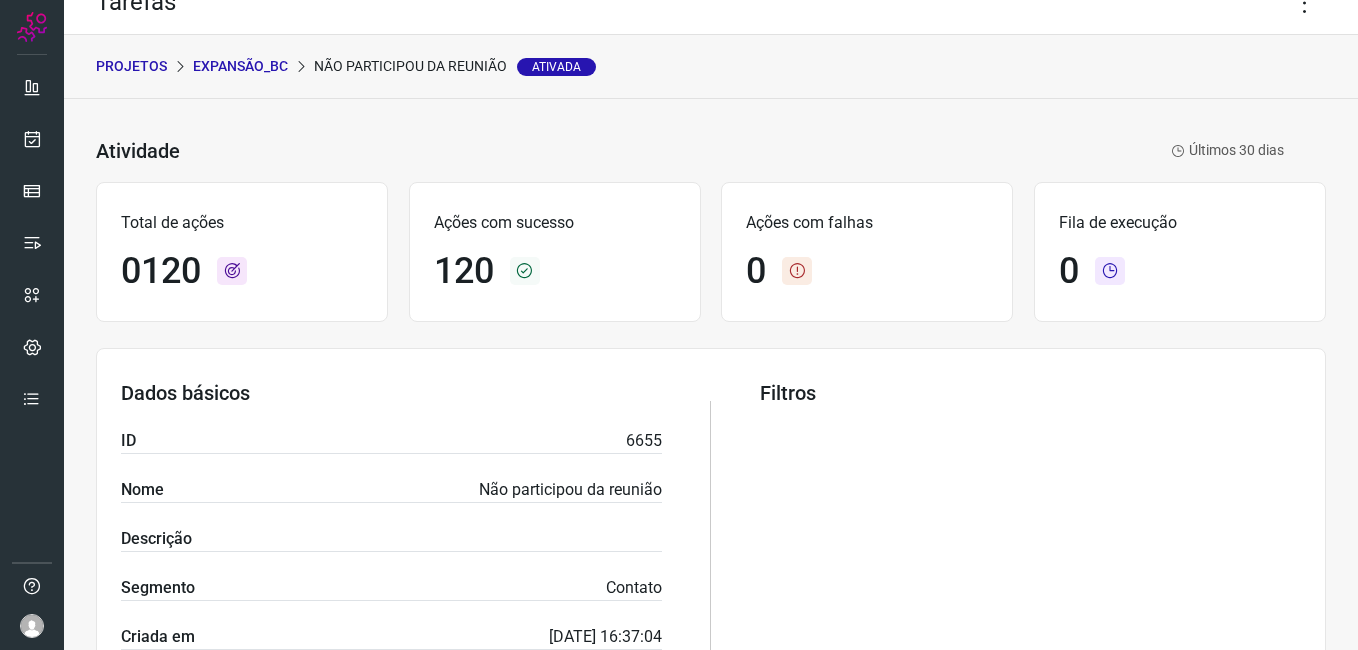 scroll, scrollTop: 0, scrollLeft: 0, axis: both 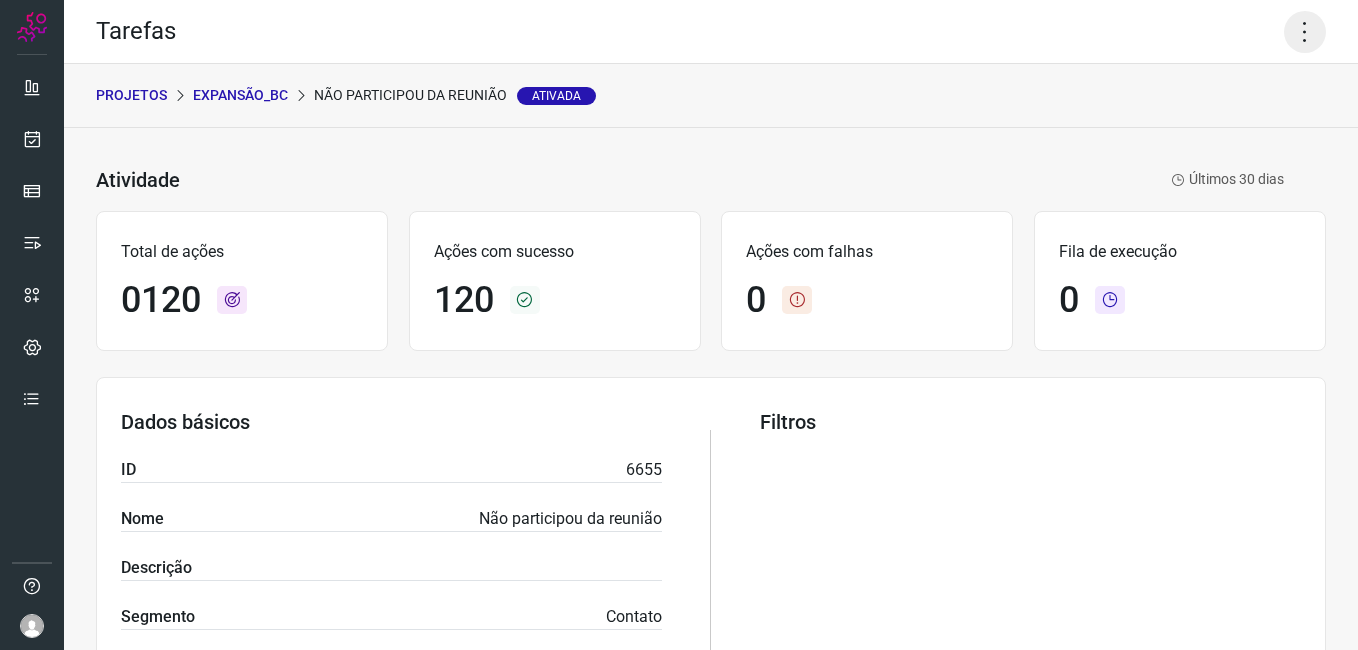 click 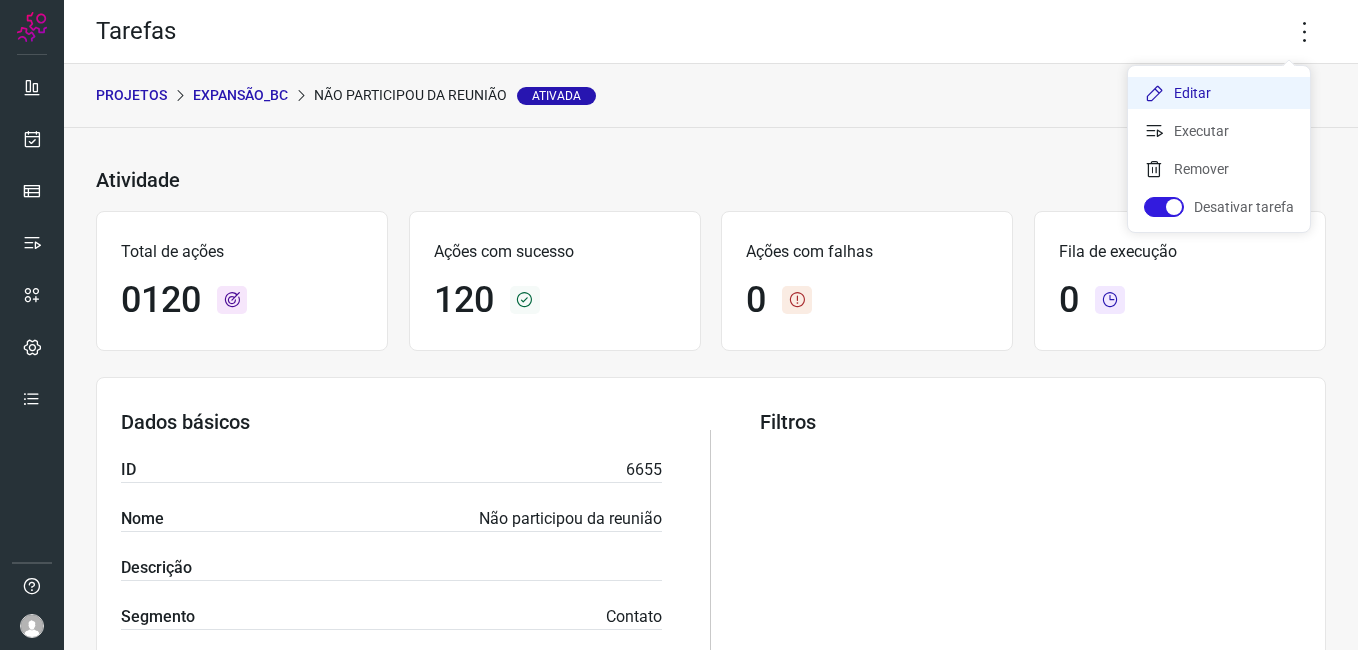 click on "Editar" 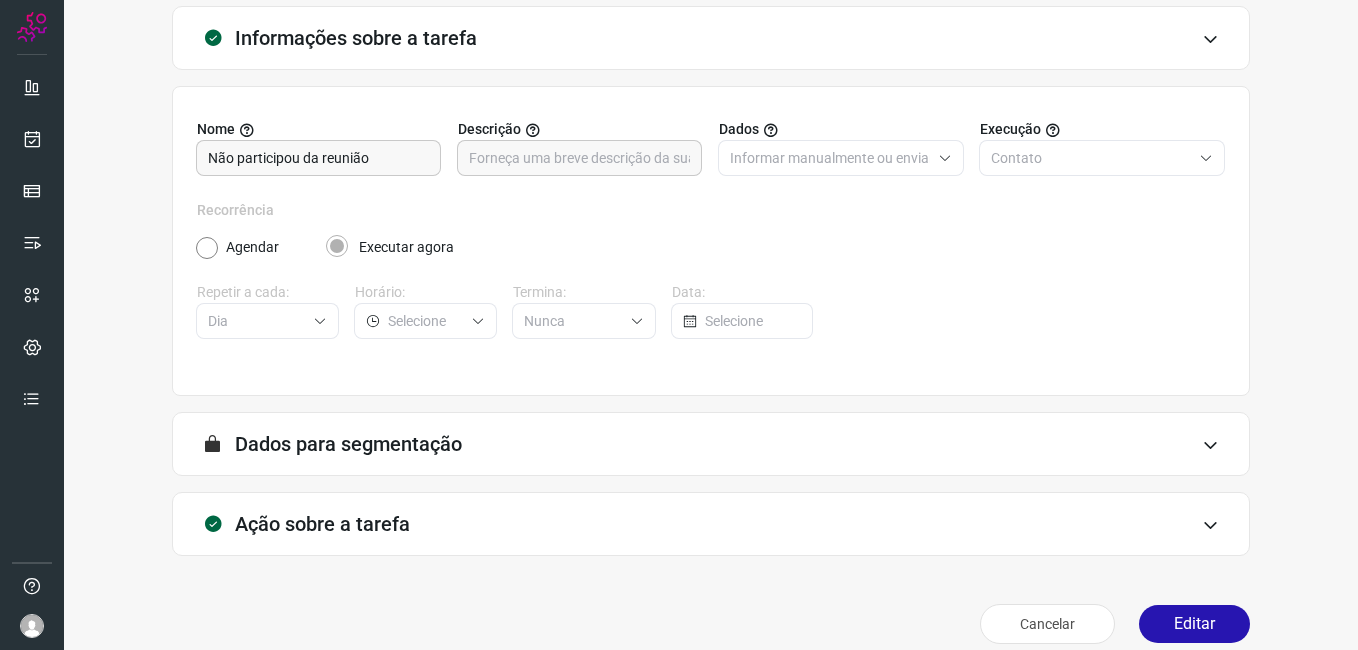 scroll, scrollTop: 131, scrollLeft: 0, axis: vertical 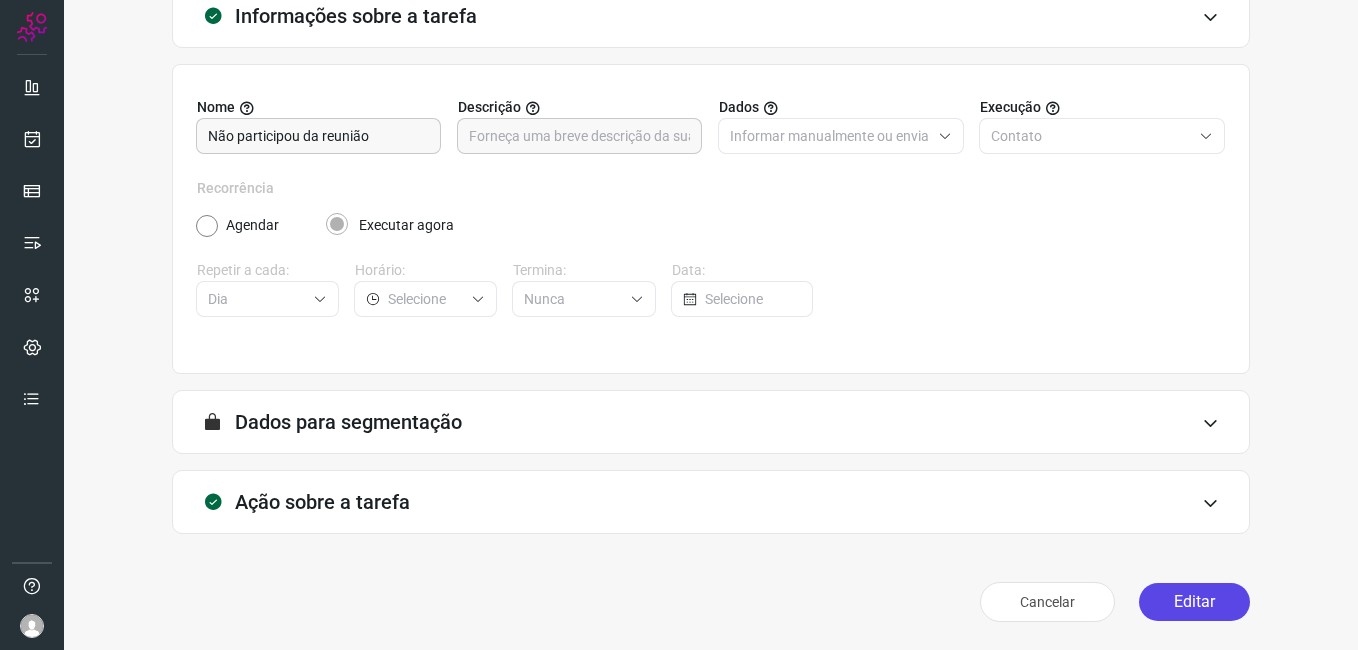 click on "Editar" at bounding box center [1194, 602] 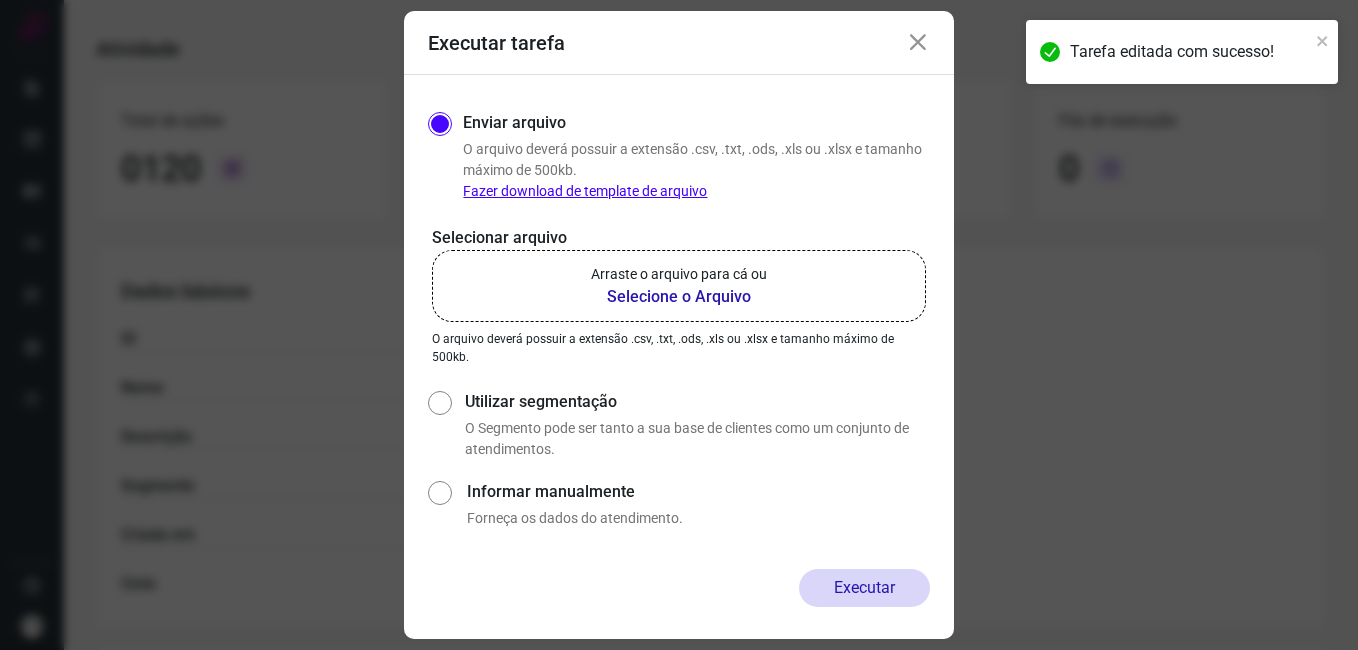 click on "Selecione o Arquivo" at bounding box center [679, 297] 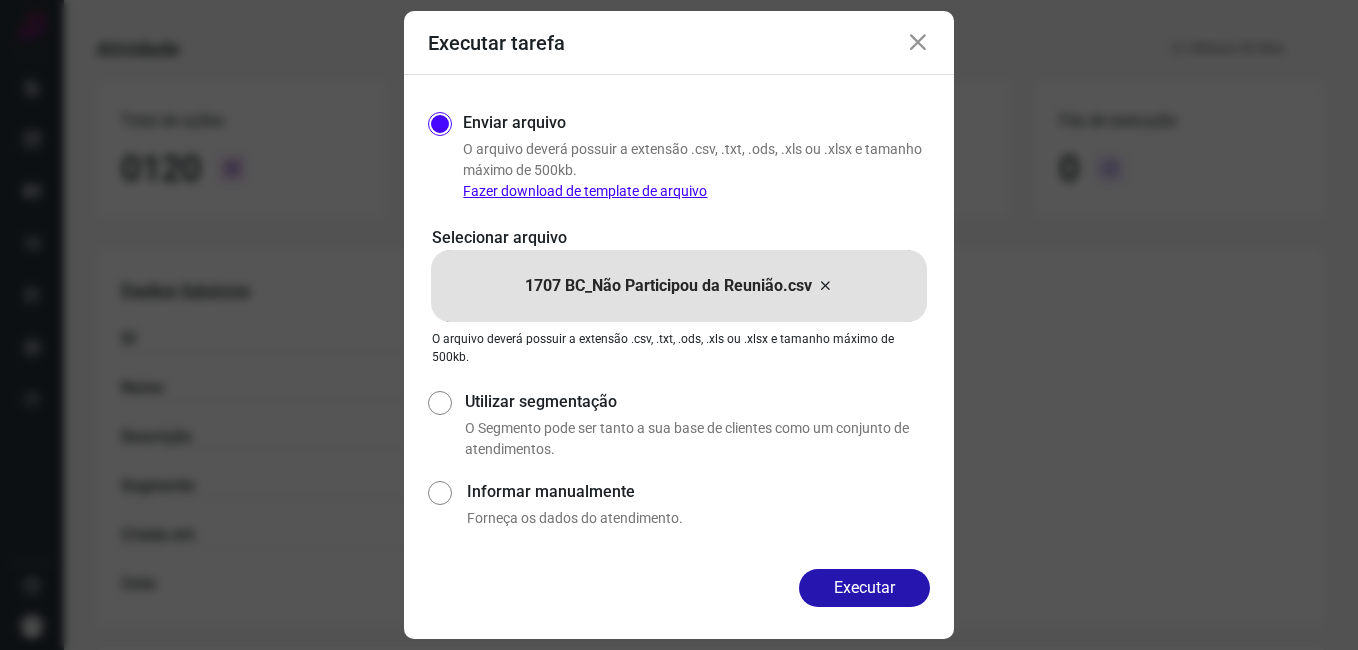 click on "Executar tarefa" at bounding box center (679, 43) 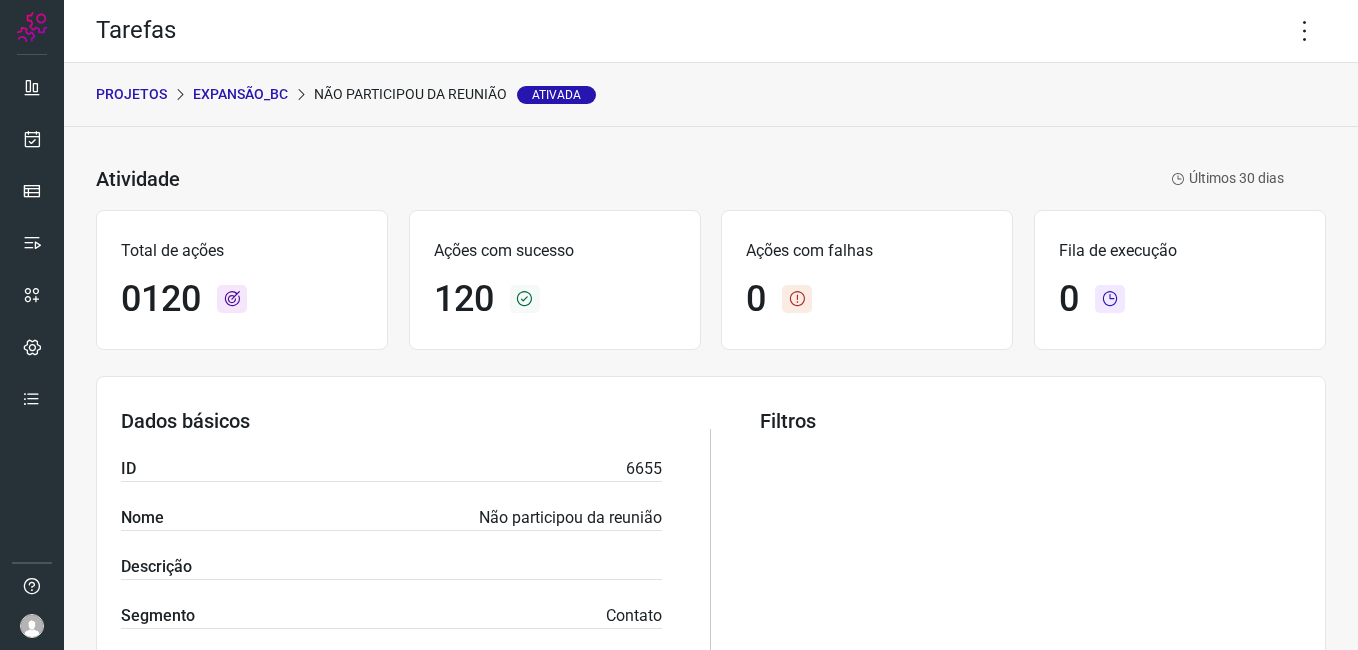 scroll, scrollTop: 0, scrollLeft: 0, axis: both 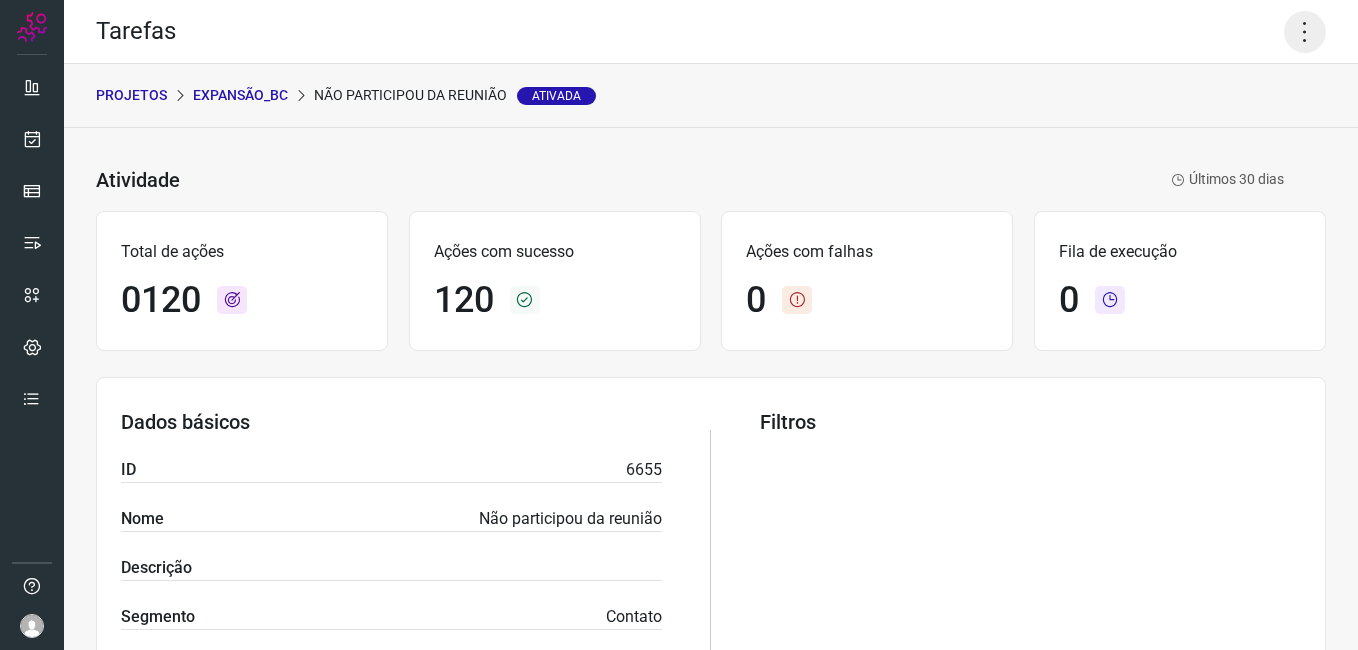 click 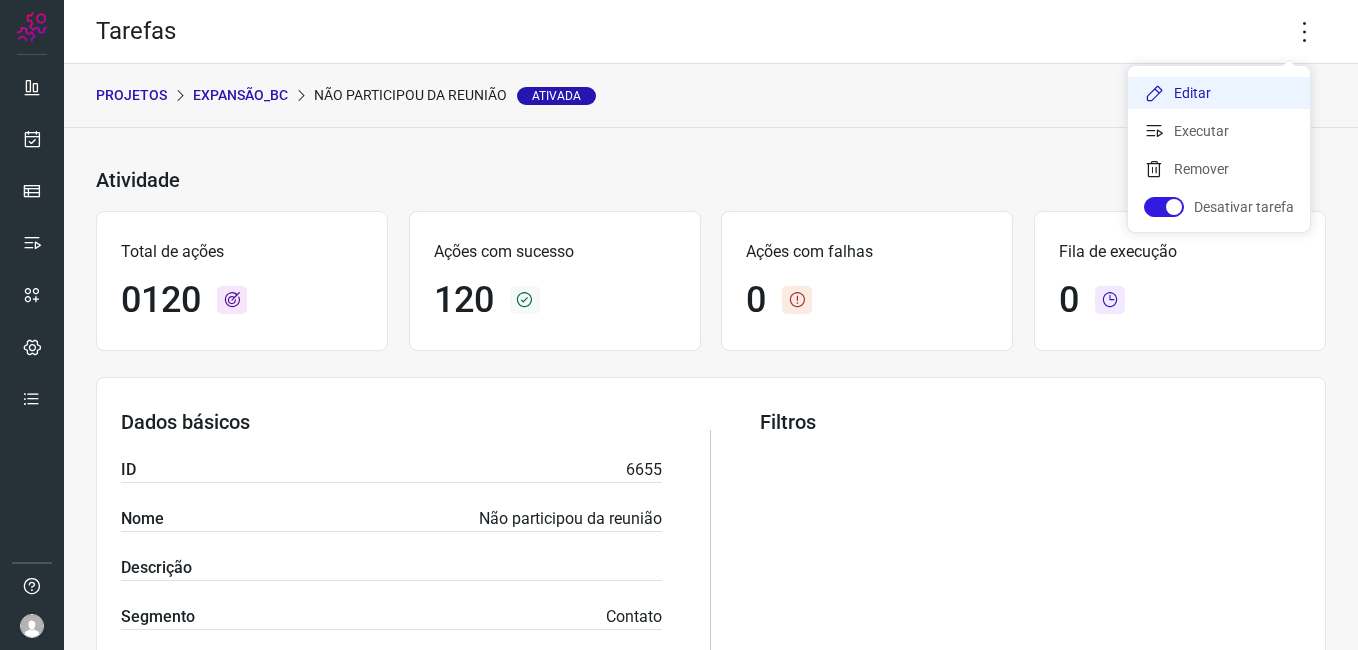 click on "Editar" 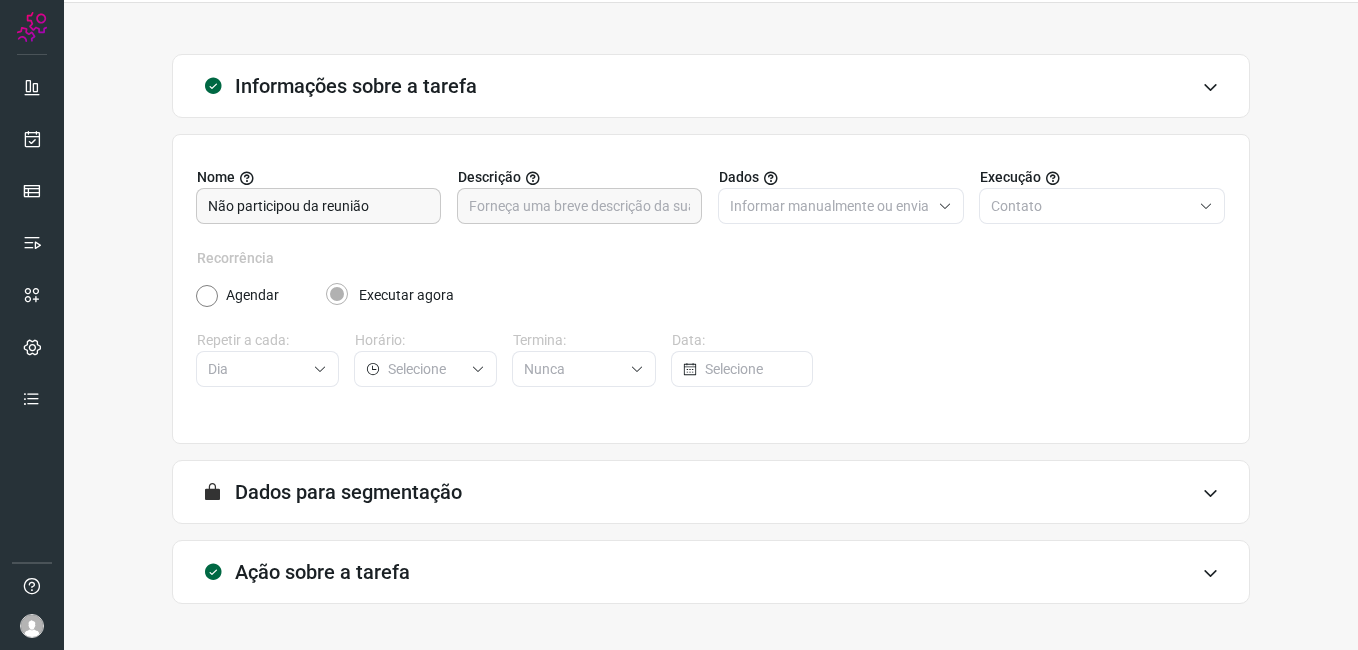 scroll, scrollTop: 131, scrollLeft: 0, axis: vertical 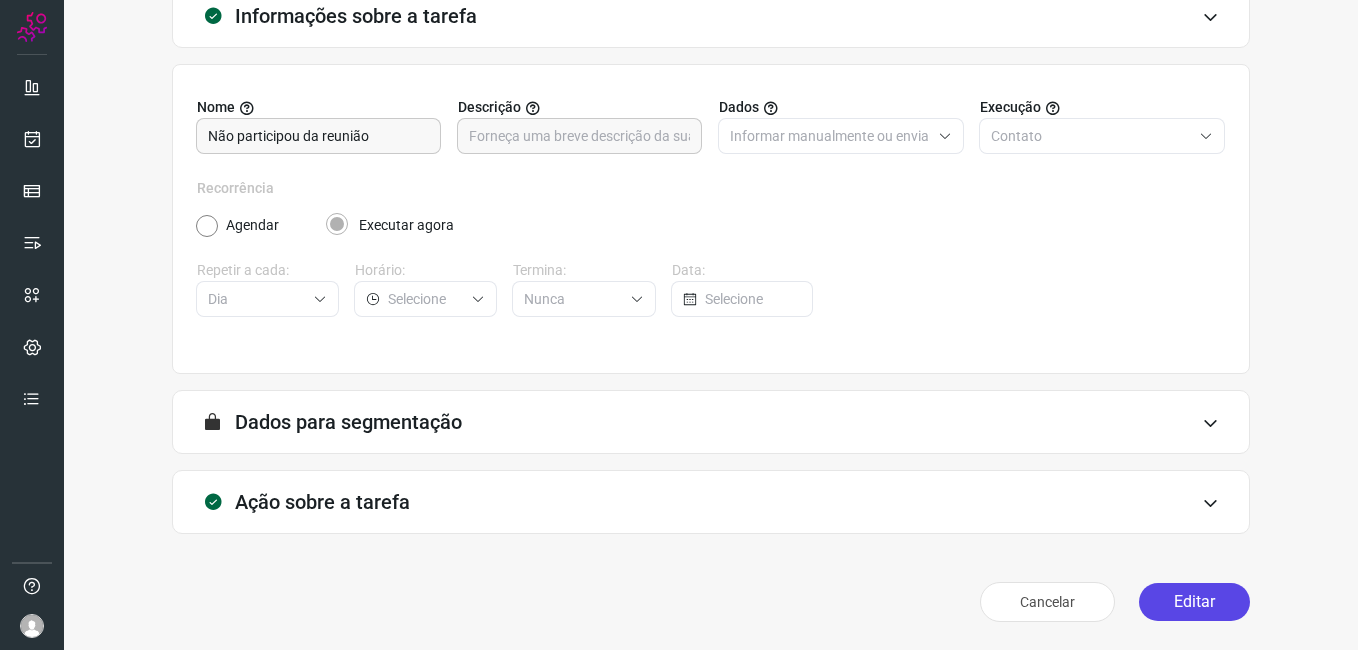 click on "Editar" at bounding box center [1194, 602] 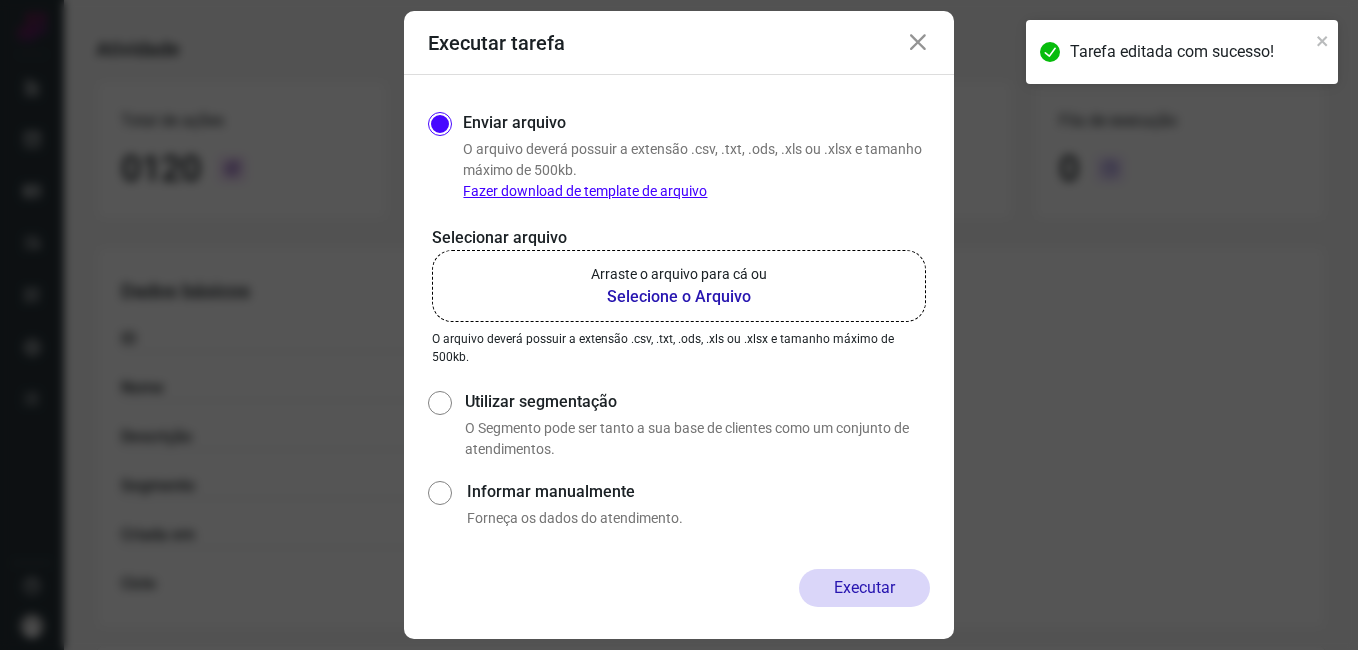click on "Selecione o Arquivo" at bounding box center (679, 297) 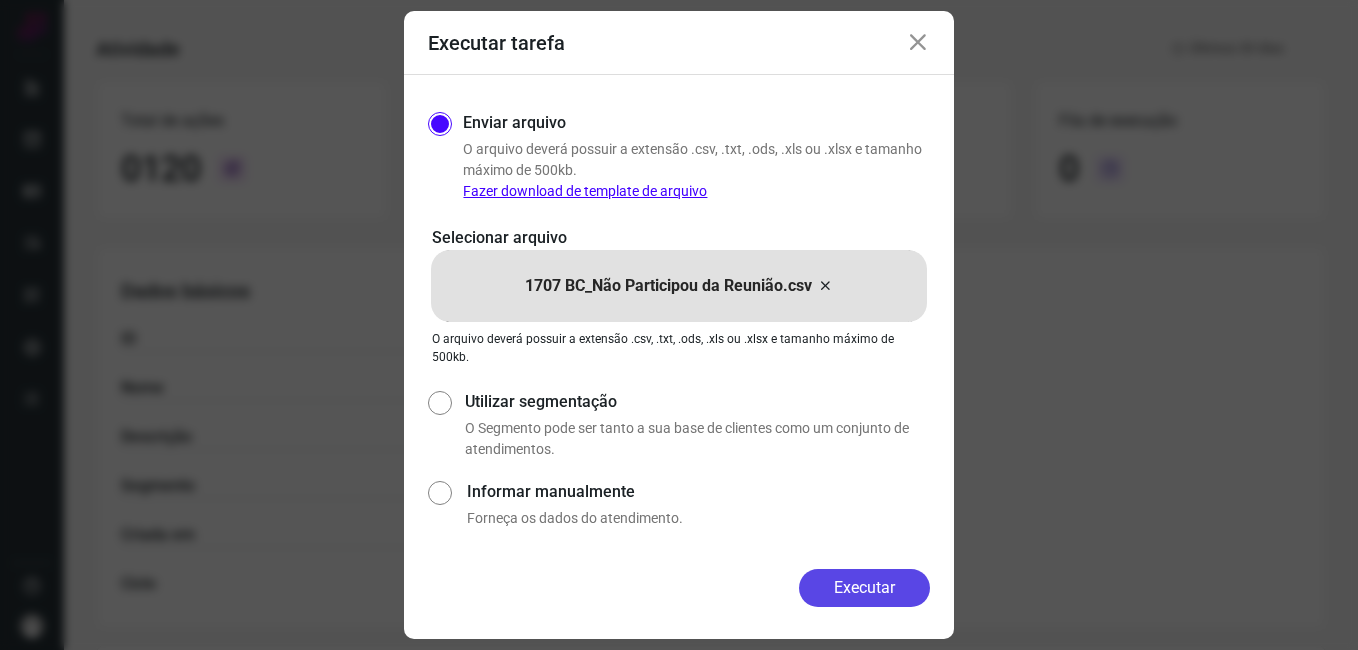 click on "Executar" at bounding box center (864, 588) 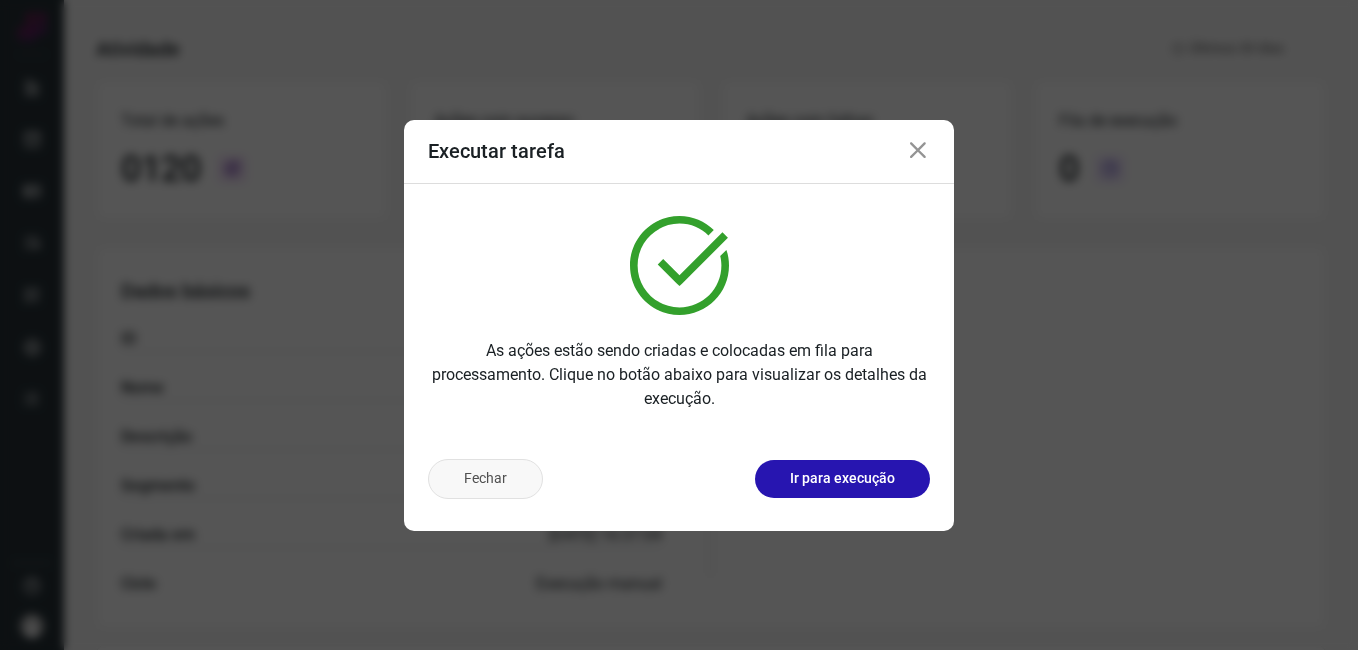 click on "Fechar" at bounding box center (485, 479) 